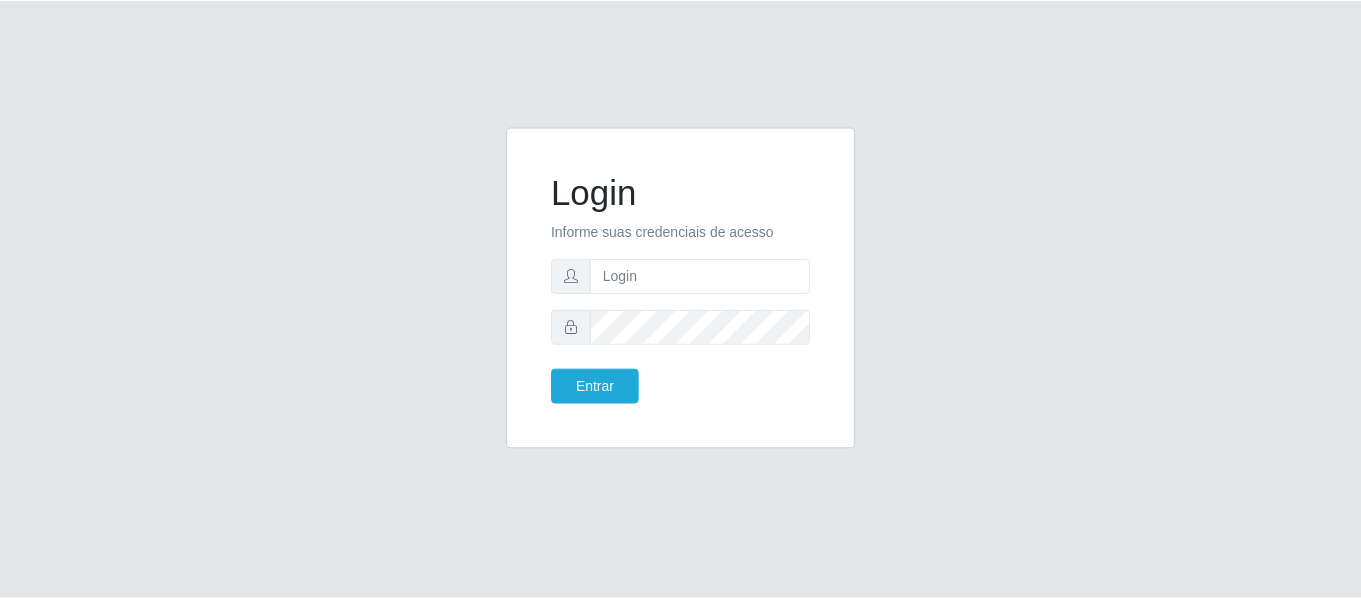 scroll, scrollTop: 0, scrollLeft: 0, axis: both 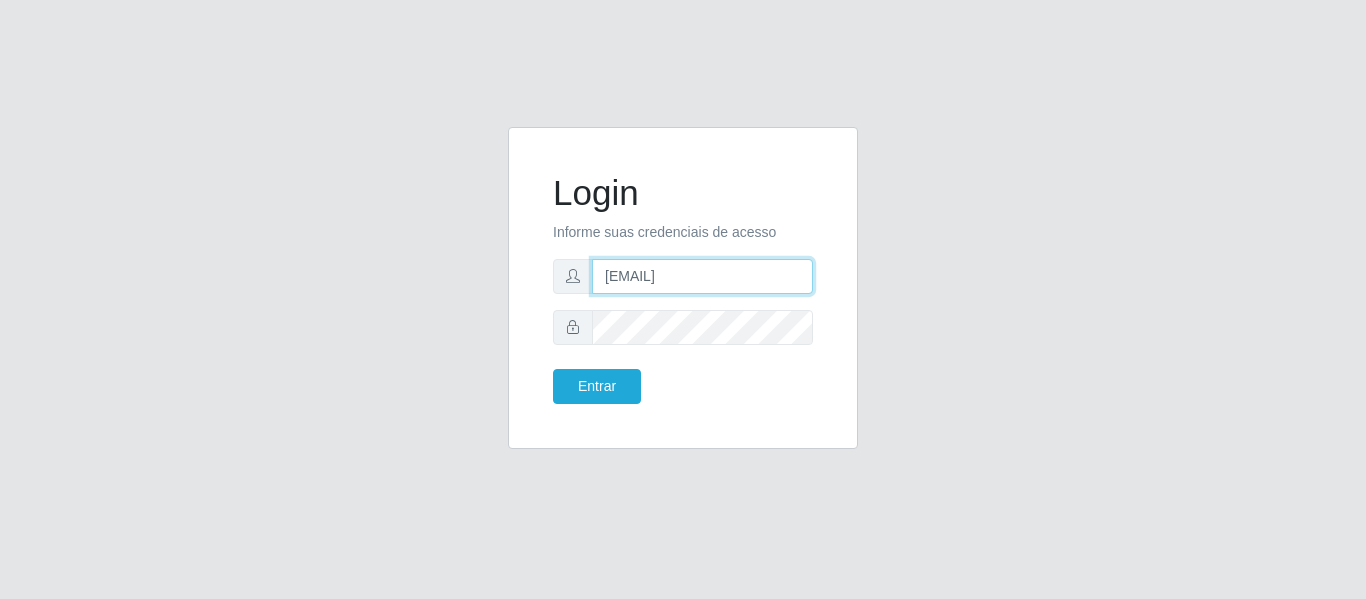 drag, startPoint x: 722, startPoint y: 281, endPoint x: 477, endPoint y: 240, distance: 248.40692 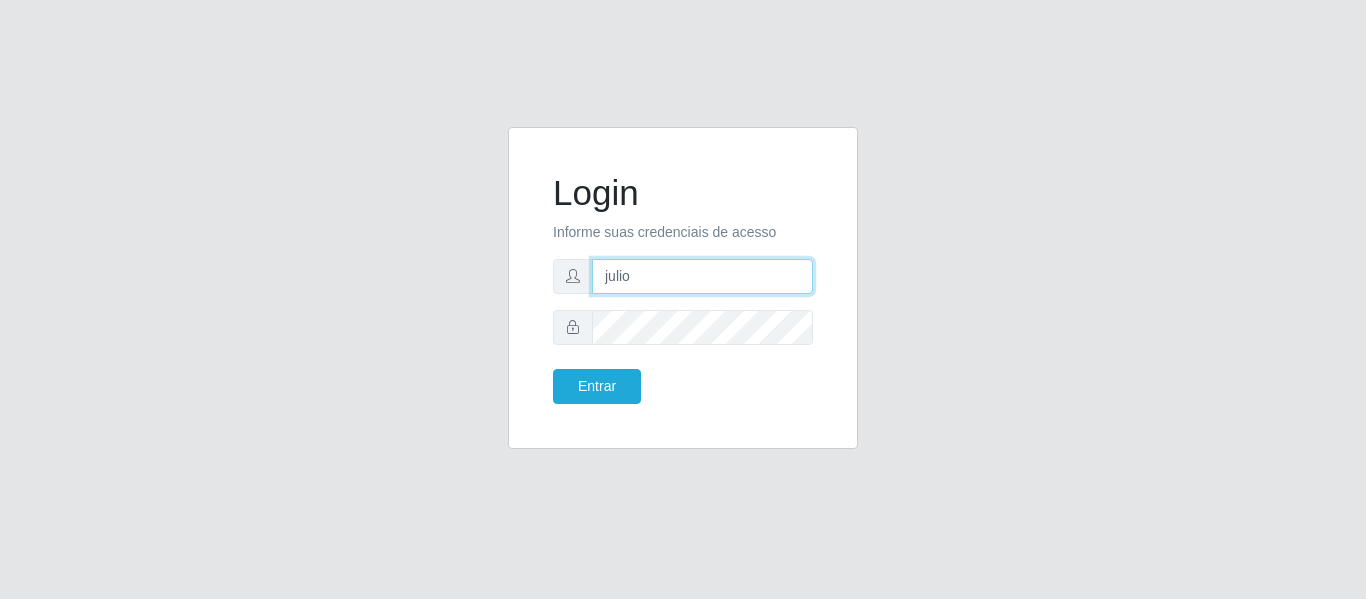 type on "[EMAIL]" 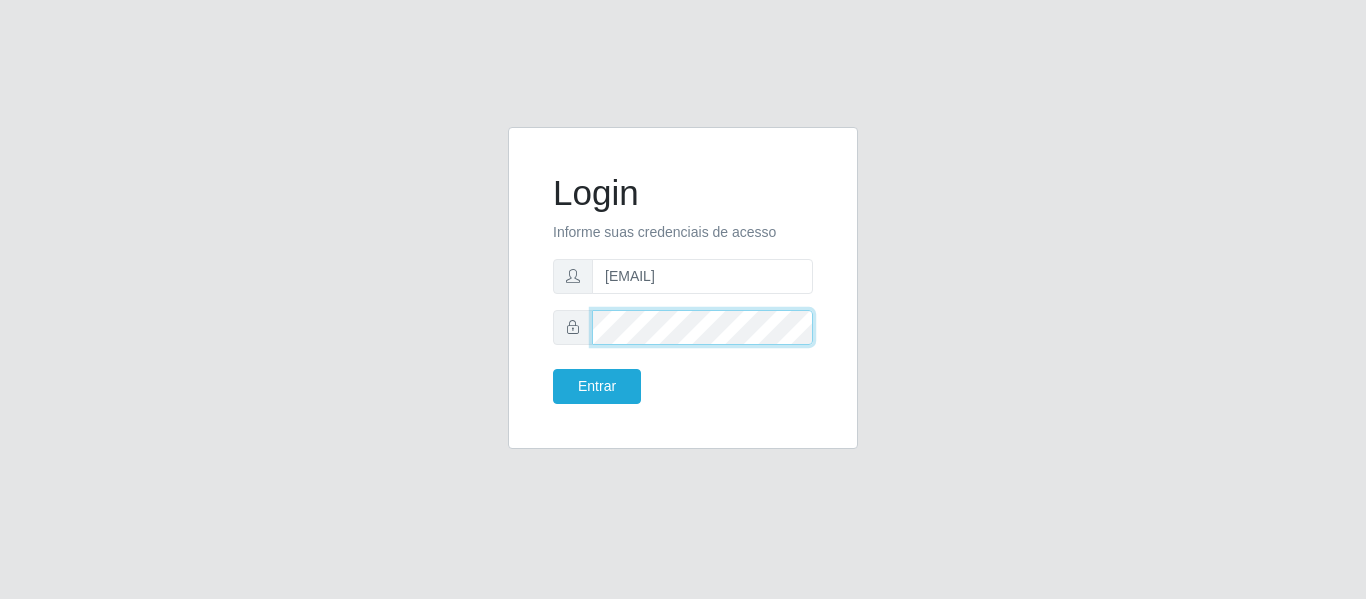 click on "Login Informe suas credenciais de acesso [EMAIL] Entrar" at bounding box center (683, 300) 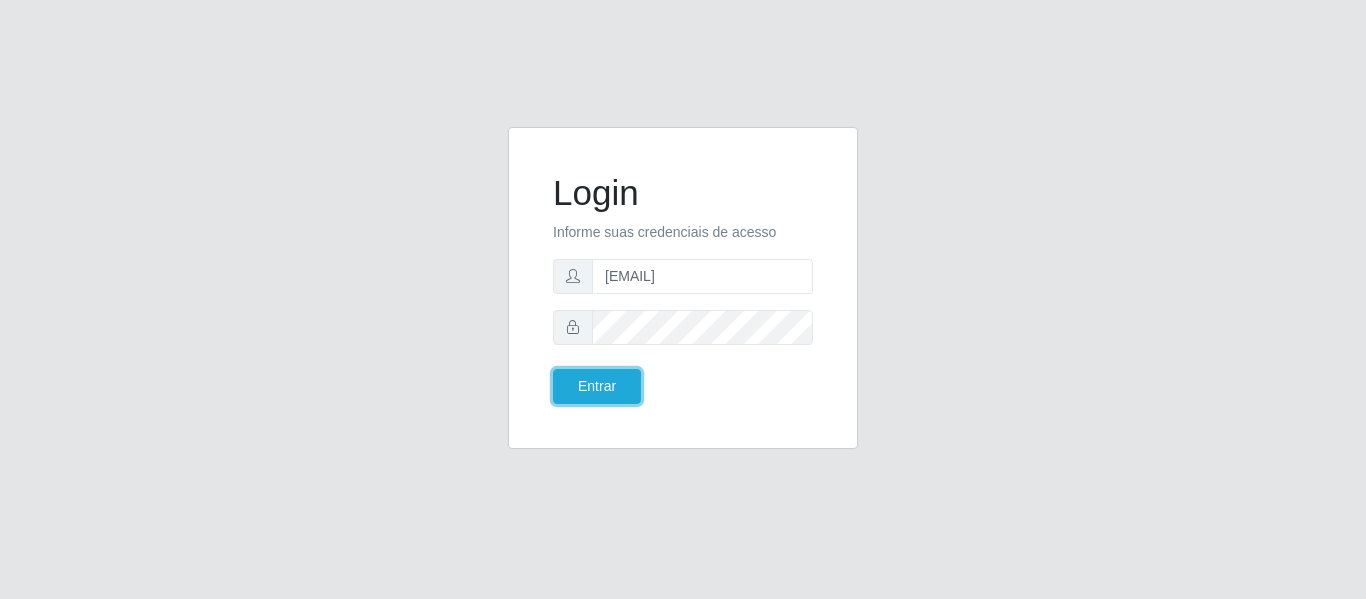 type 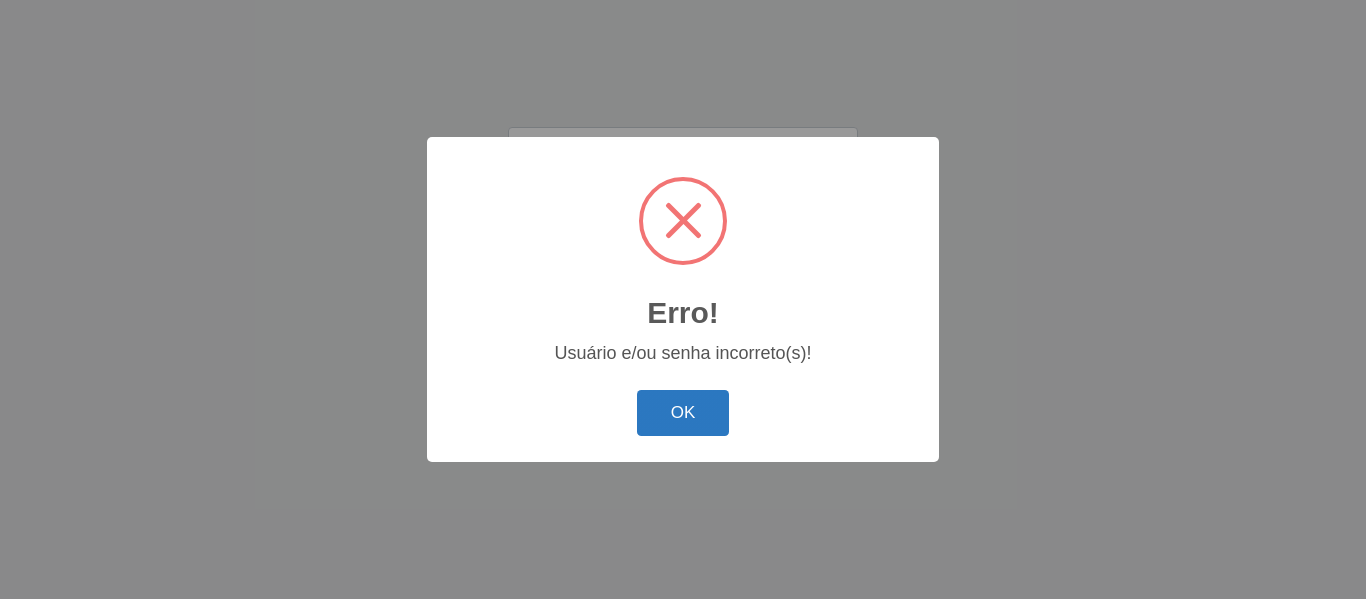 click on "OK" at bounding box center (683, 413) 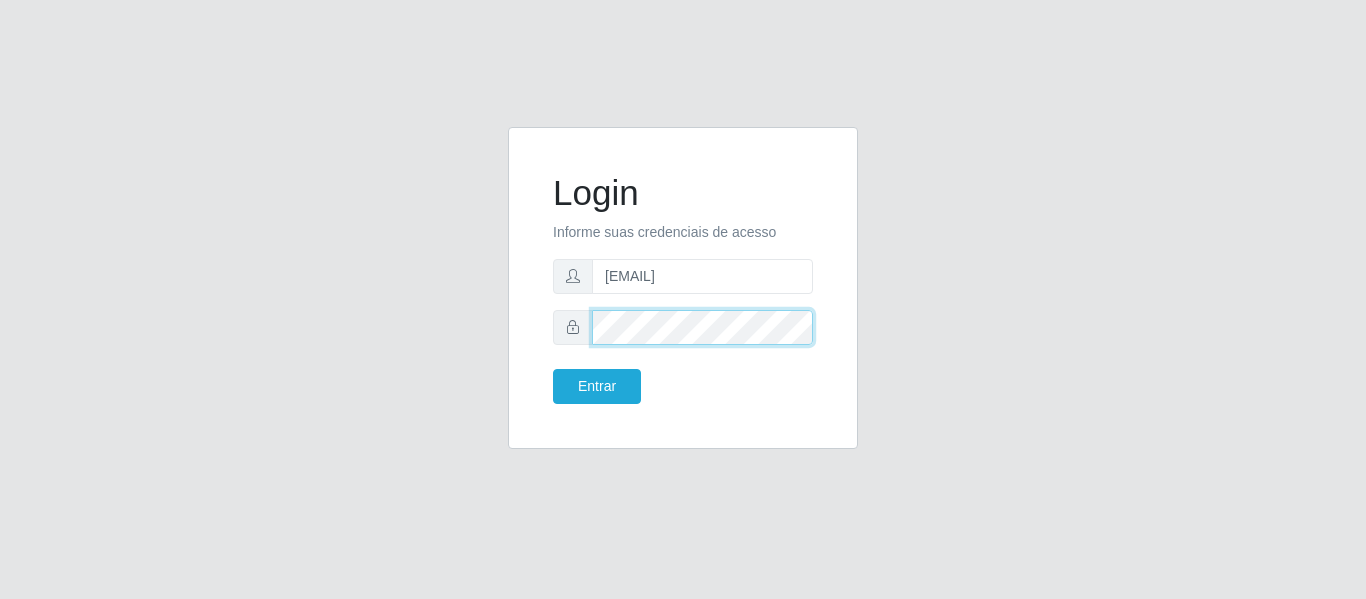 click on "Login Informe suas credenciais de acesso juliogabrielcm17@gmail.com Entrar" at bounding box center (683, 288) 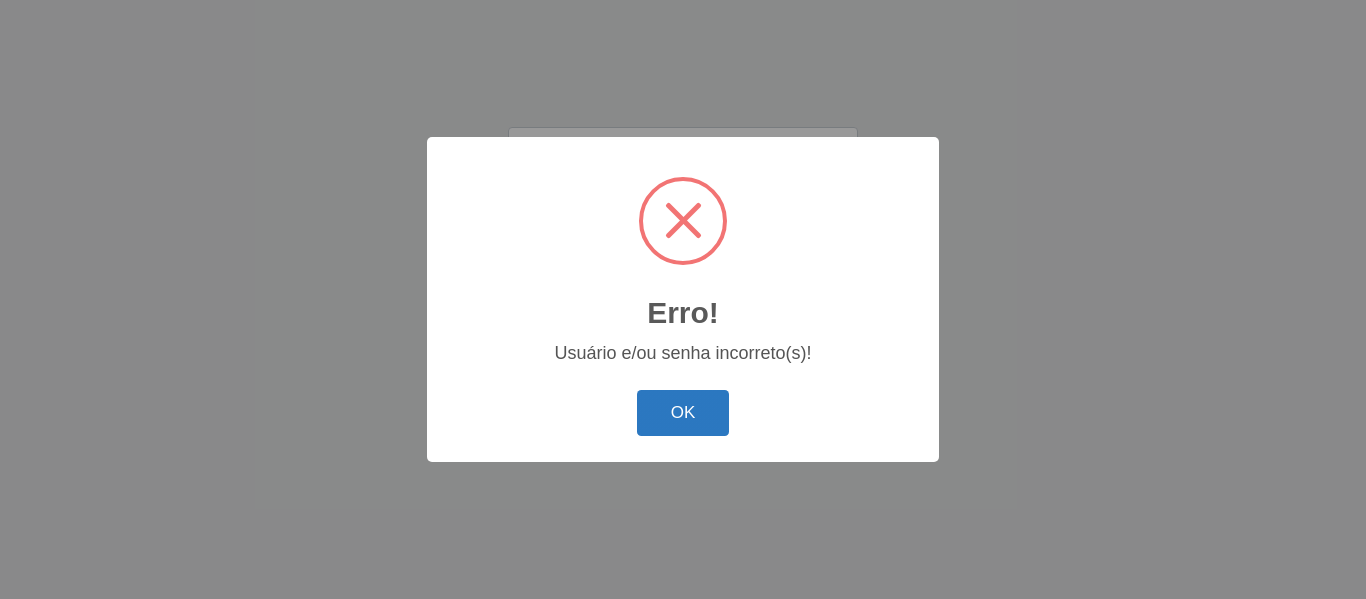 click on "OK" at bounding box center (683, 413) 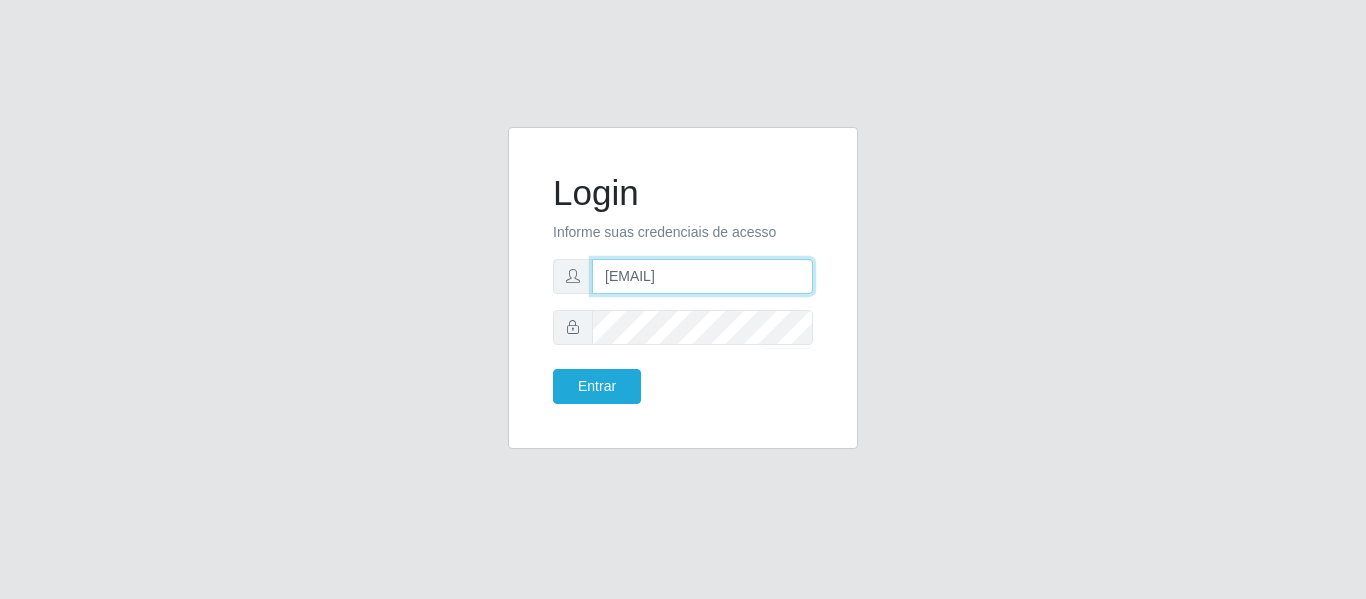 drag, startPoint x: 786, startPoint y: 272, endPoint x: 516, endPoint y: 249, distance: 270.97784 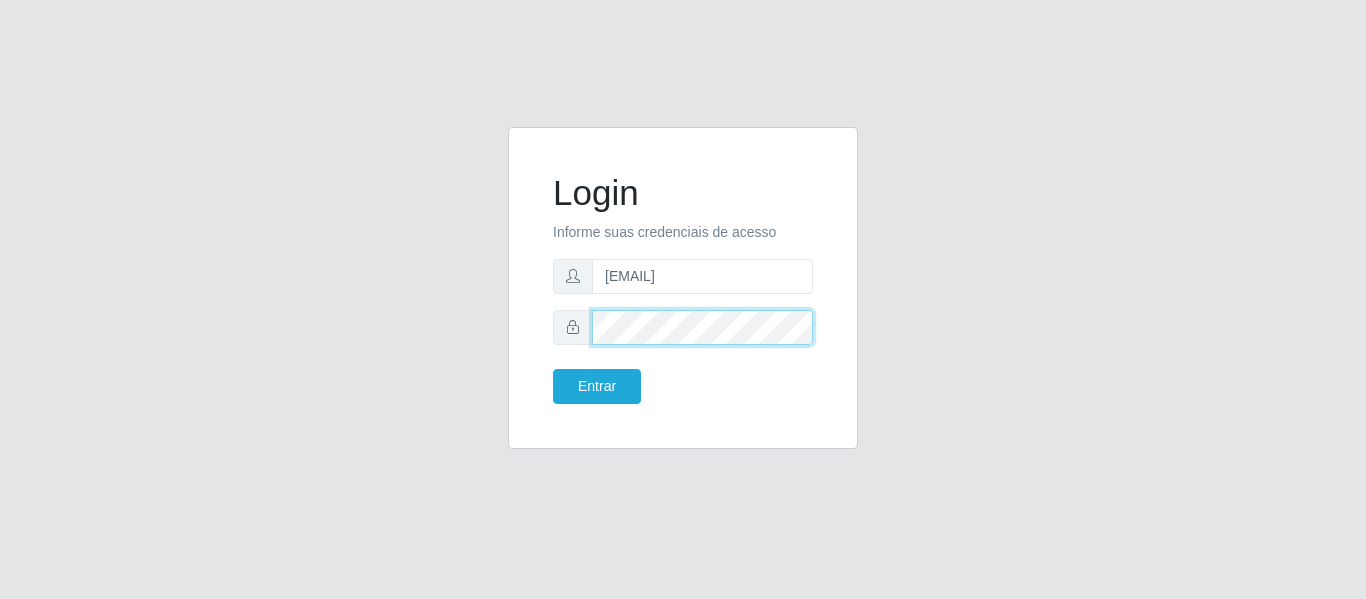 click on "Login Informe suas credenciais de acesso juliomarques@extrabom Entrar" at bounding box center (683, 300) 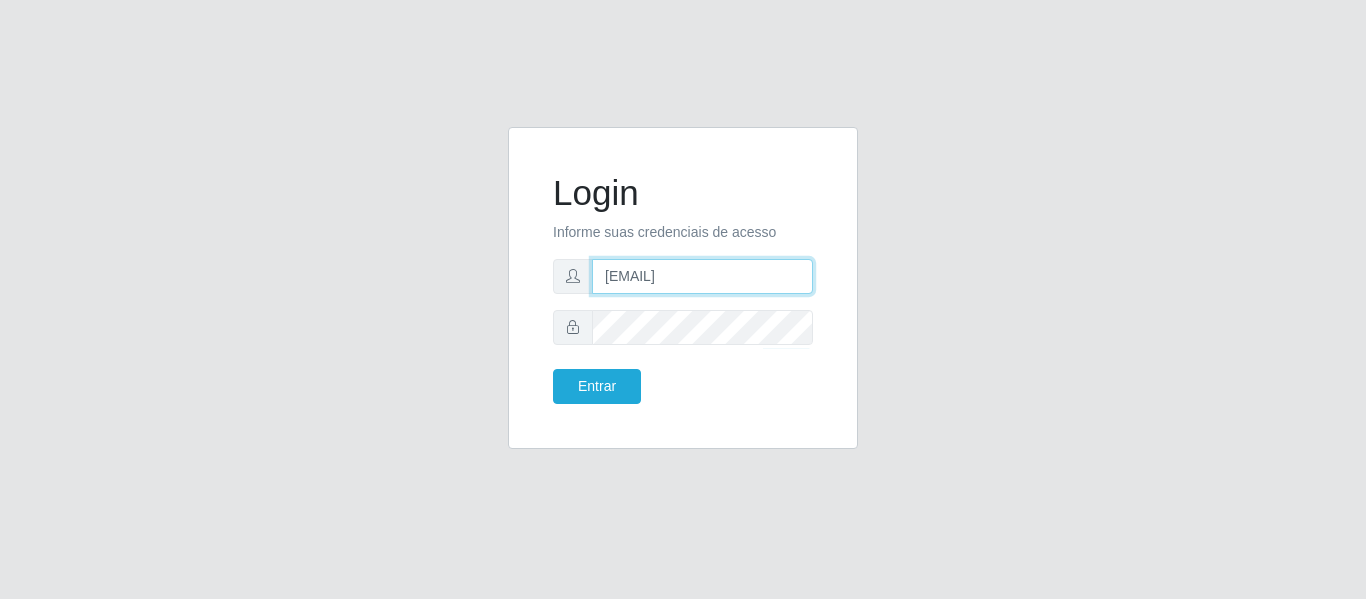 drag, startPoint x: 764, startPoint y: 280, endPoint x: 574, endPoint y: 284, distance: 190.0421 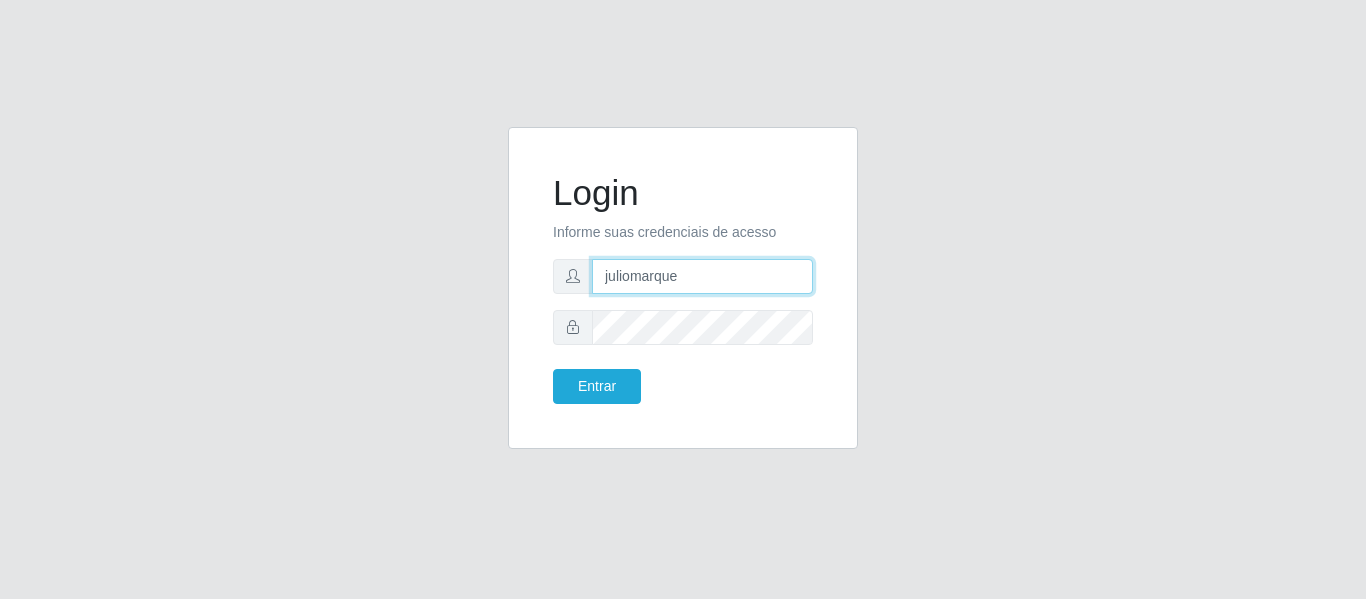 type on "juliomarques@extrabom" 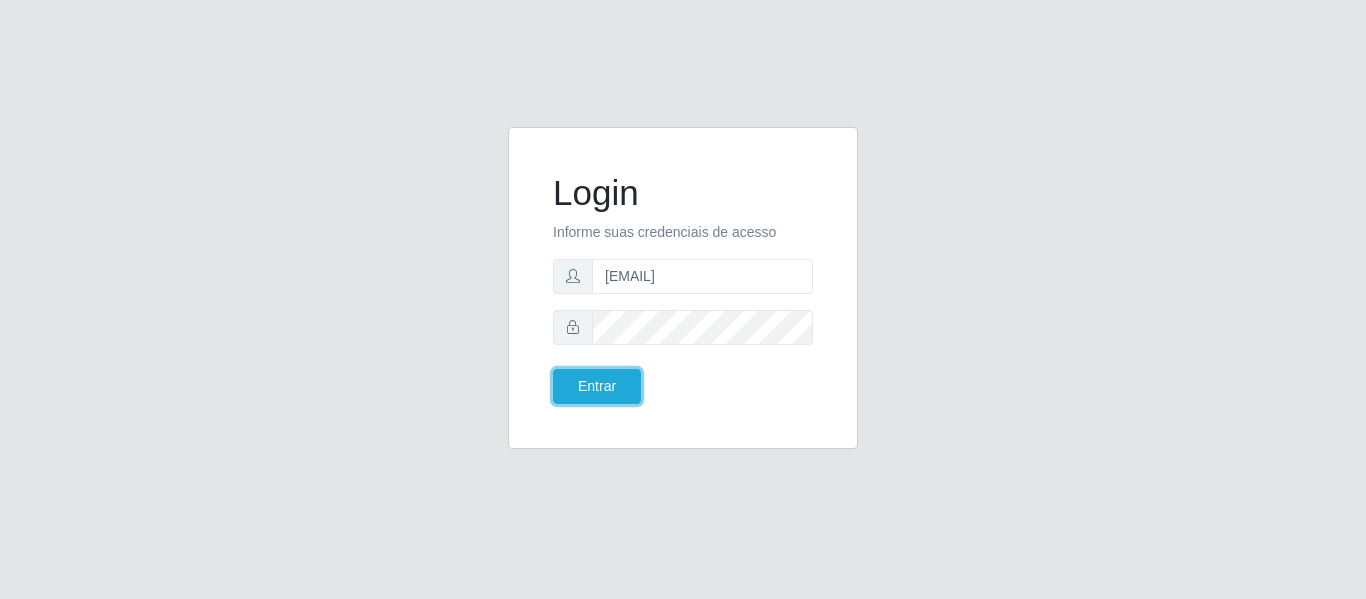 click on "Entrar" at bounding box center [597, 386] 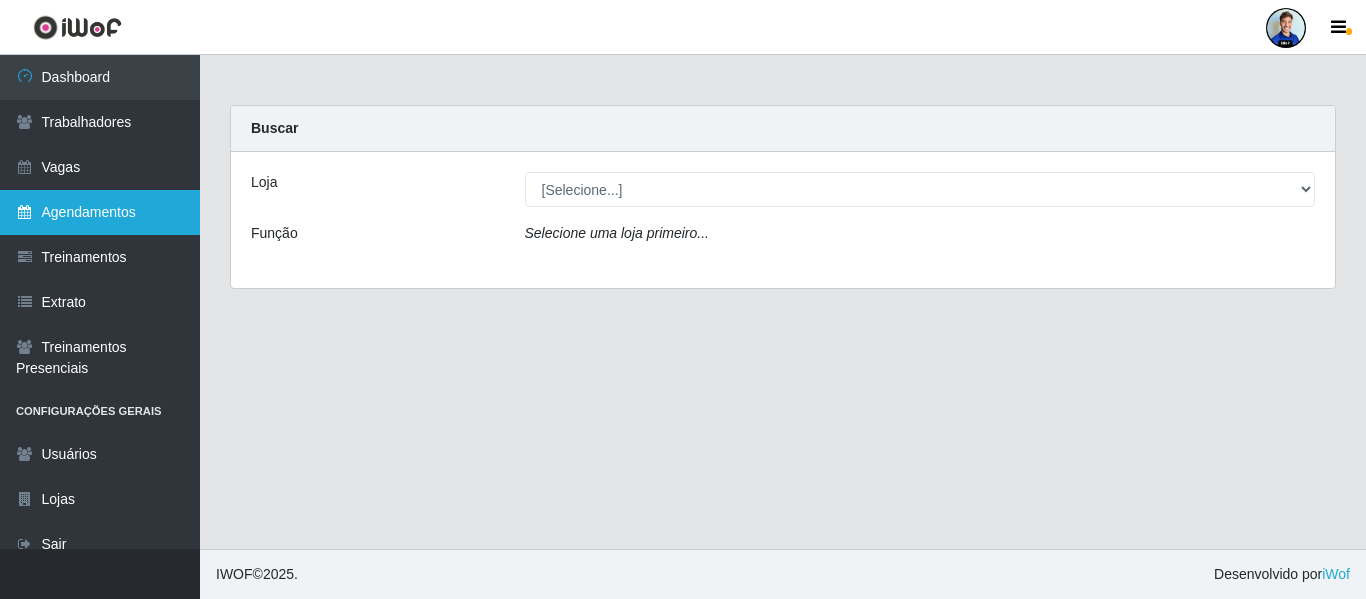 click on "Agendamentos" at bounding box center (100, 212) 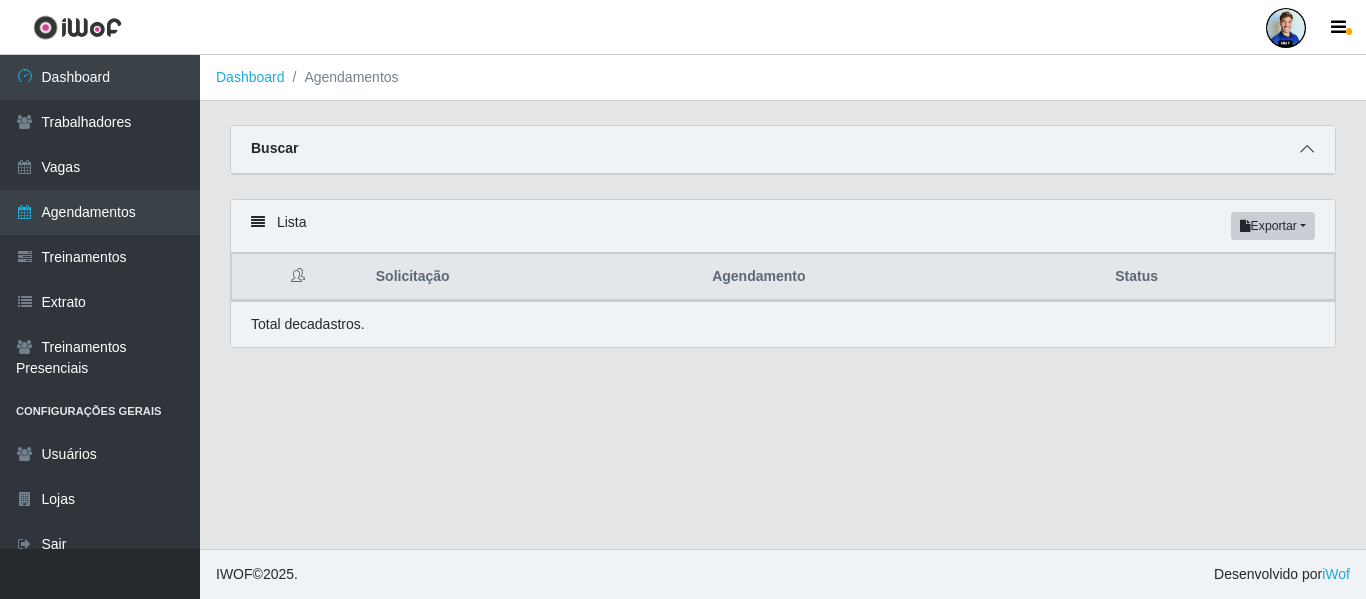click at bounding box center (1307, 149) 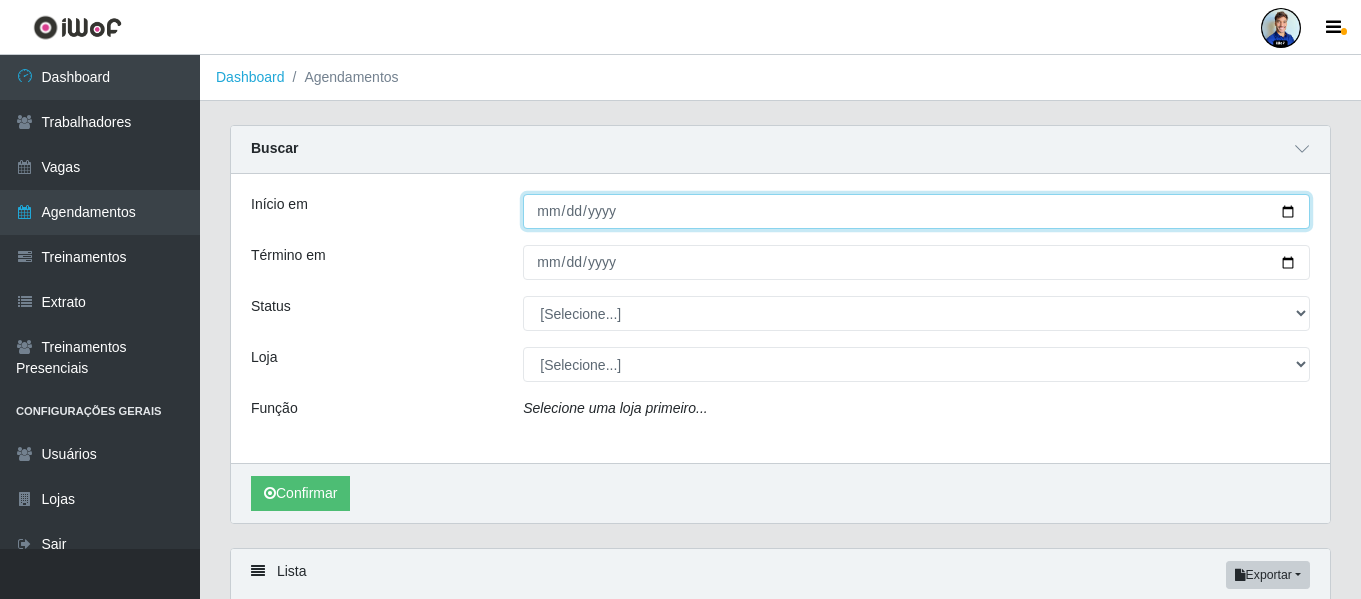 click on "Início em" at bounding box center (916, 211) 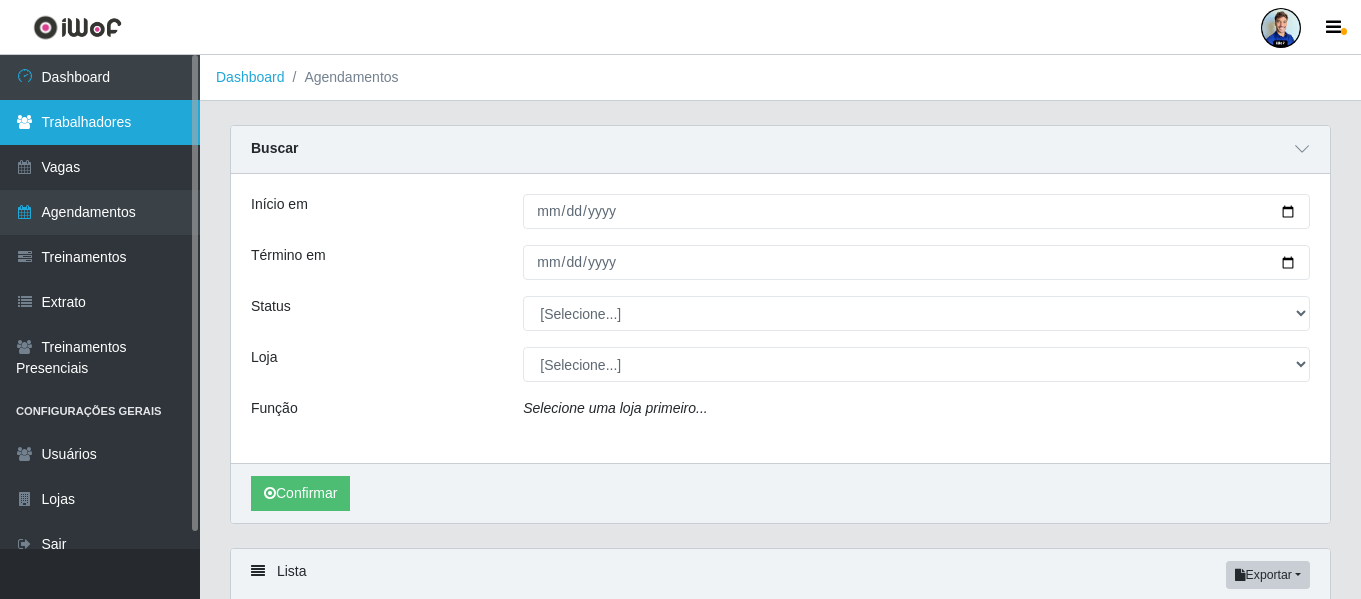 click on "Trabalhadores" at bounding box center [100, 122] 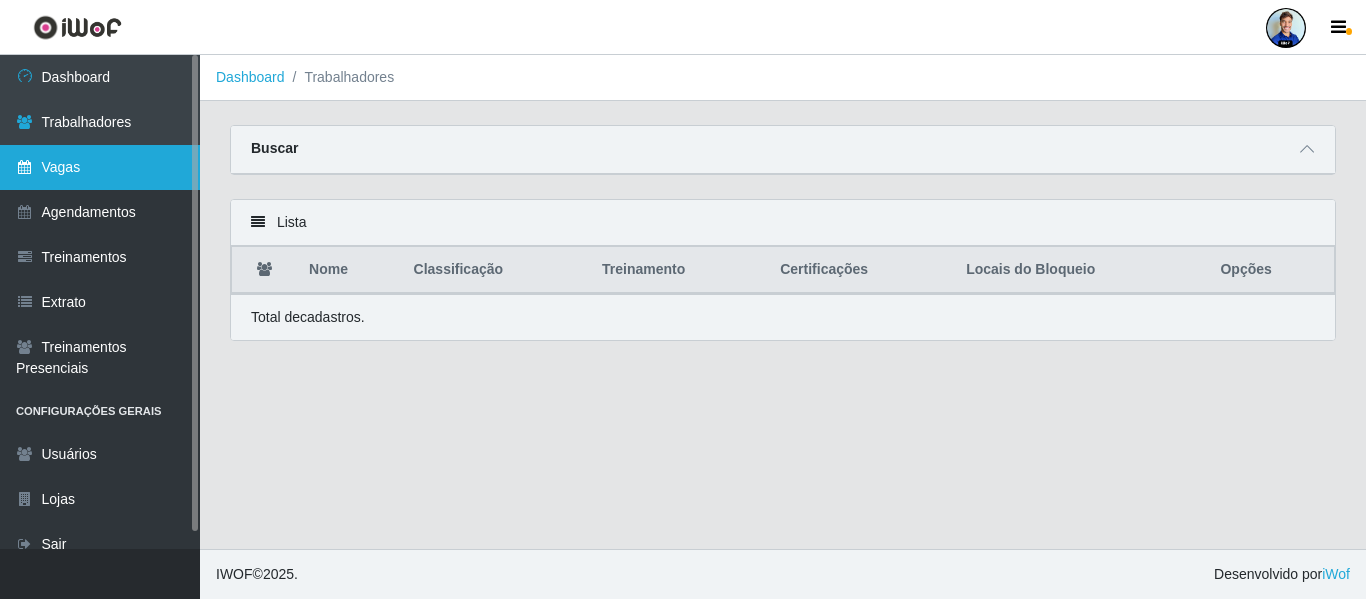 click on "Vagas" at bounding box center (100, 167) 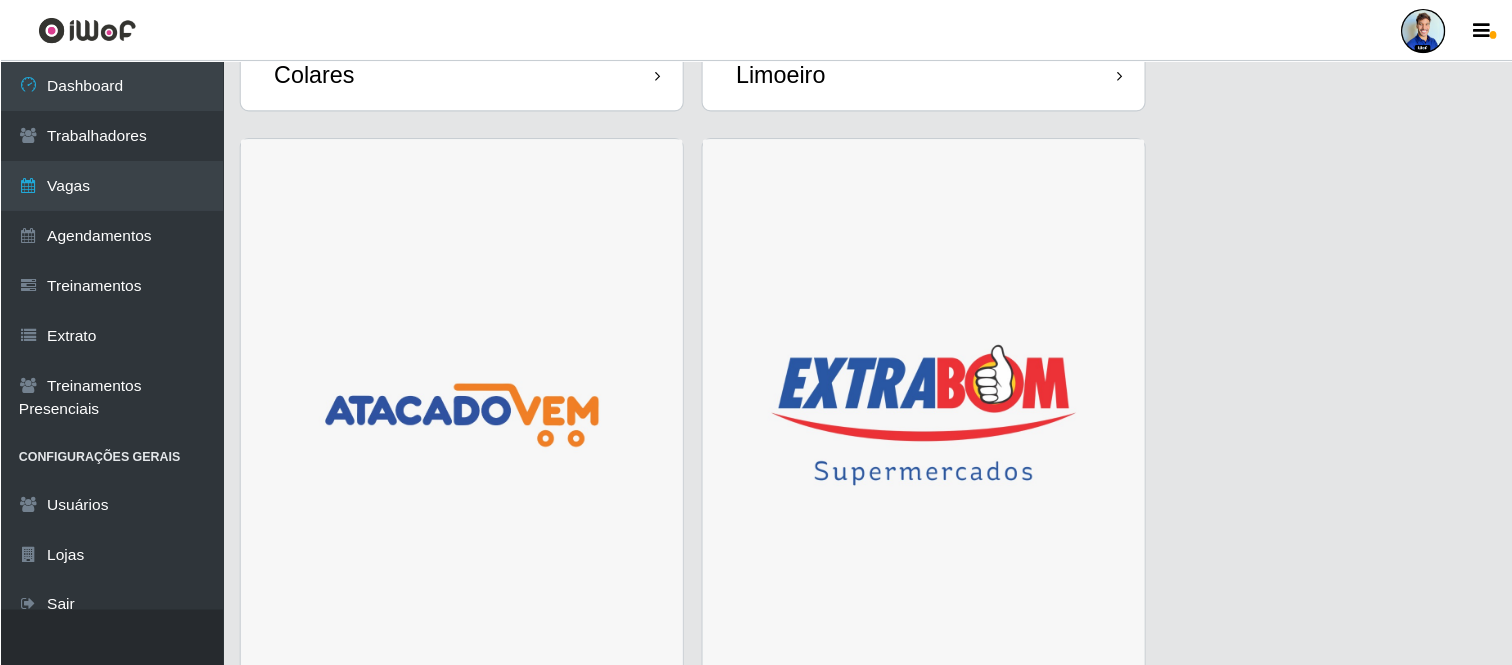 scroll, scrollTop: 1300, scrollLeft: 0, axis: vertical 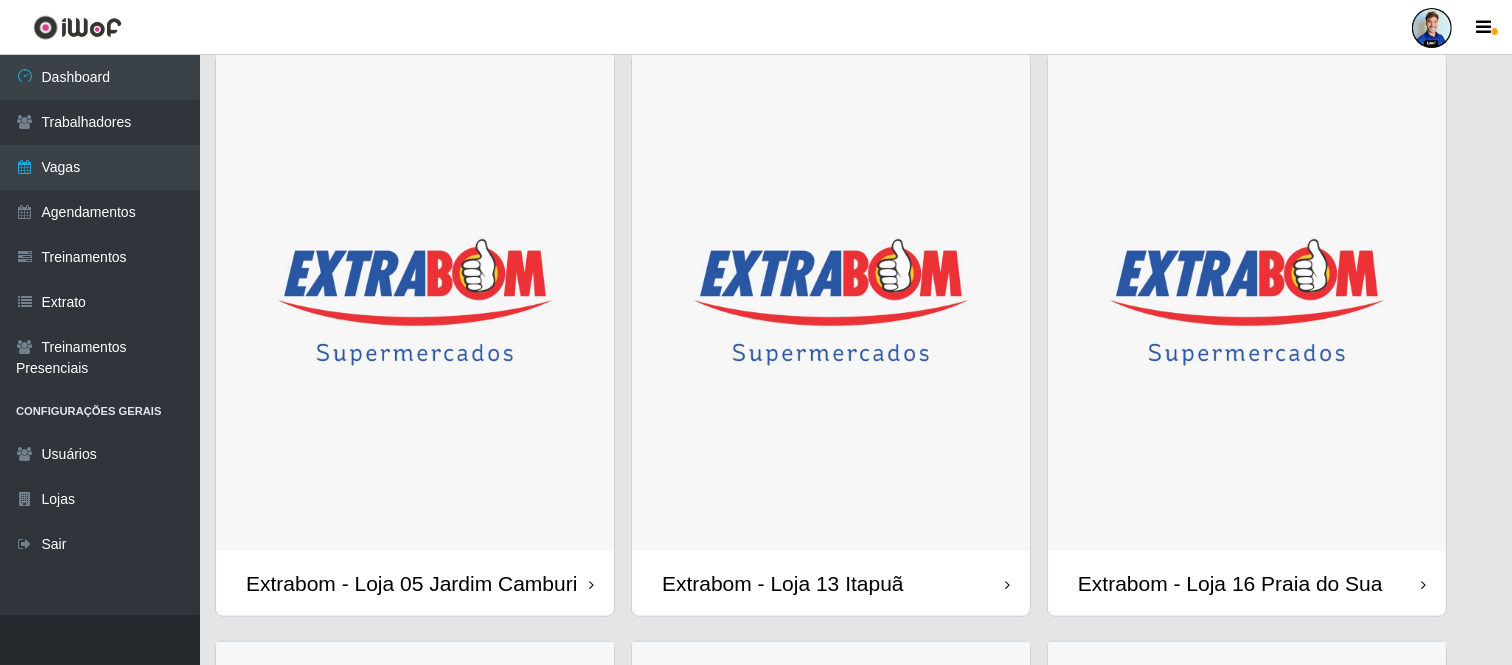 click at bounding box center (415, 303) 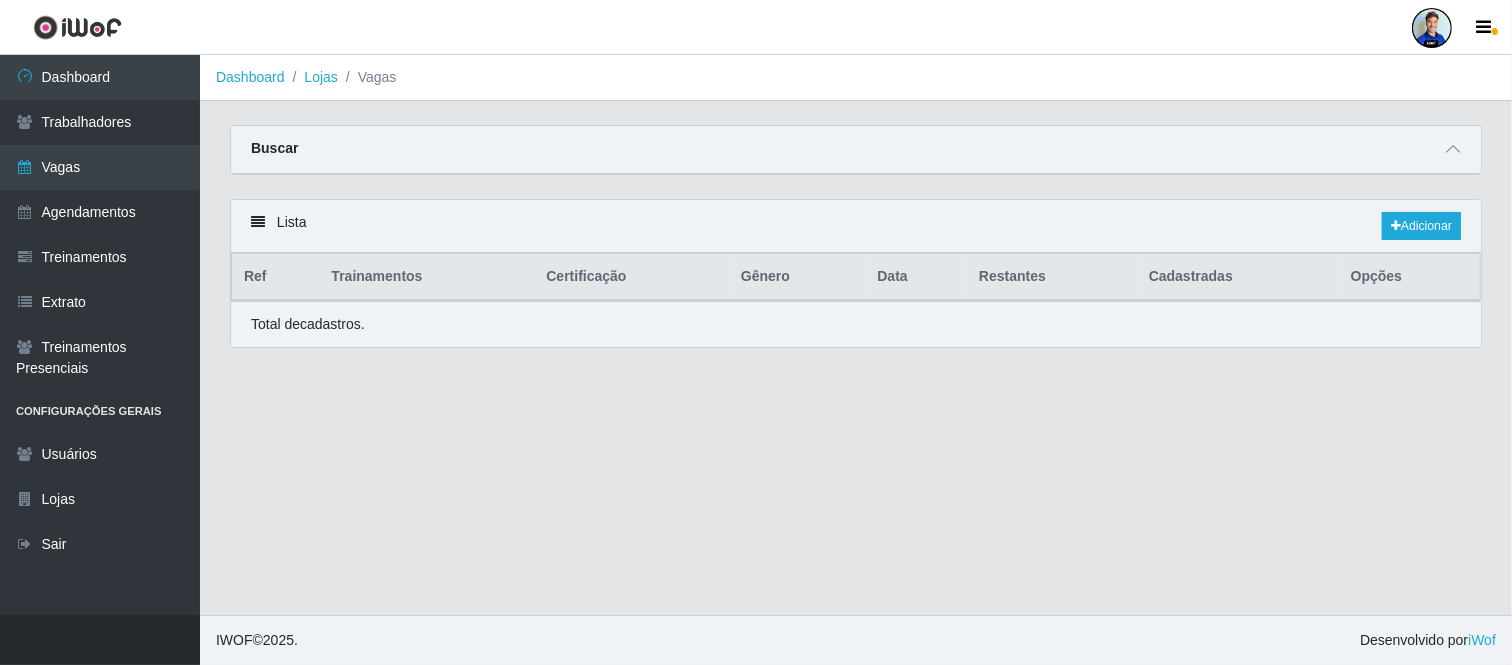 scroll, scrollTop: 0, scrollLeft: 0, axis: both 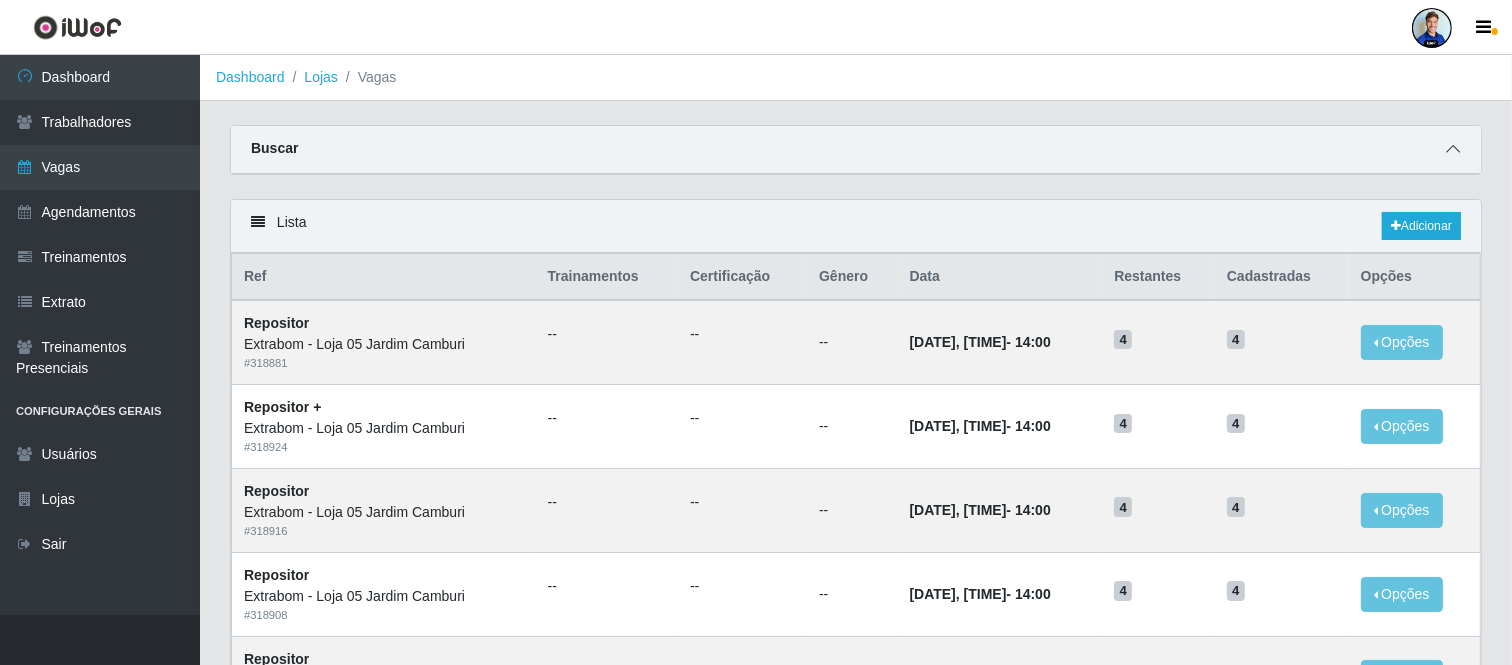 click at bounding box center [1453, 149] 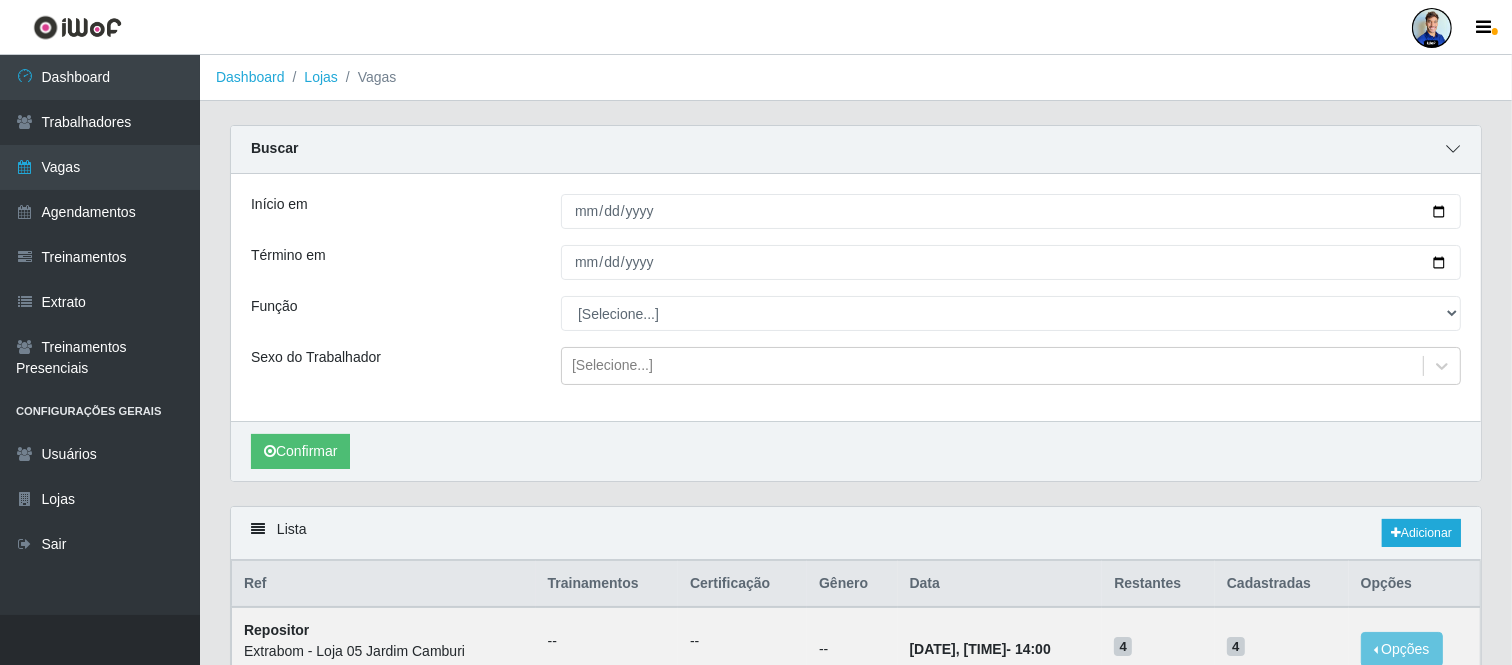 click at bounding box center (1453, 149) 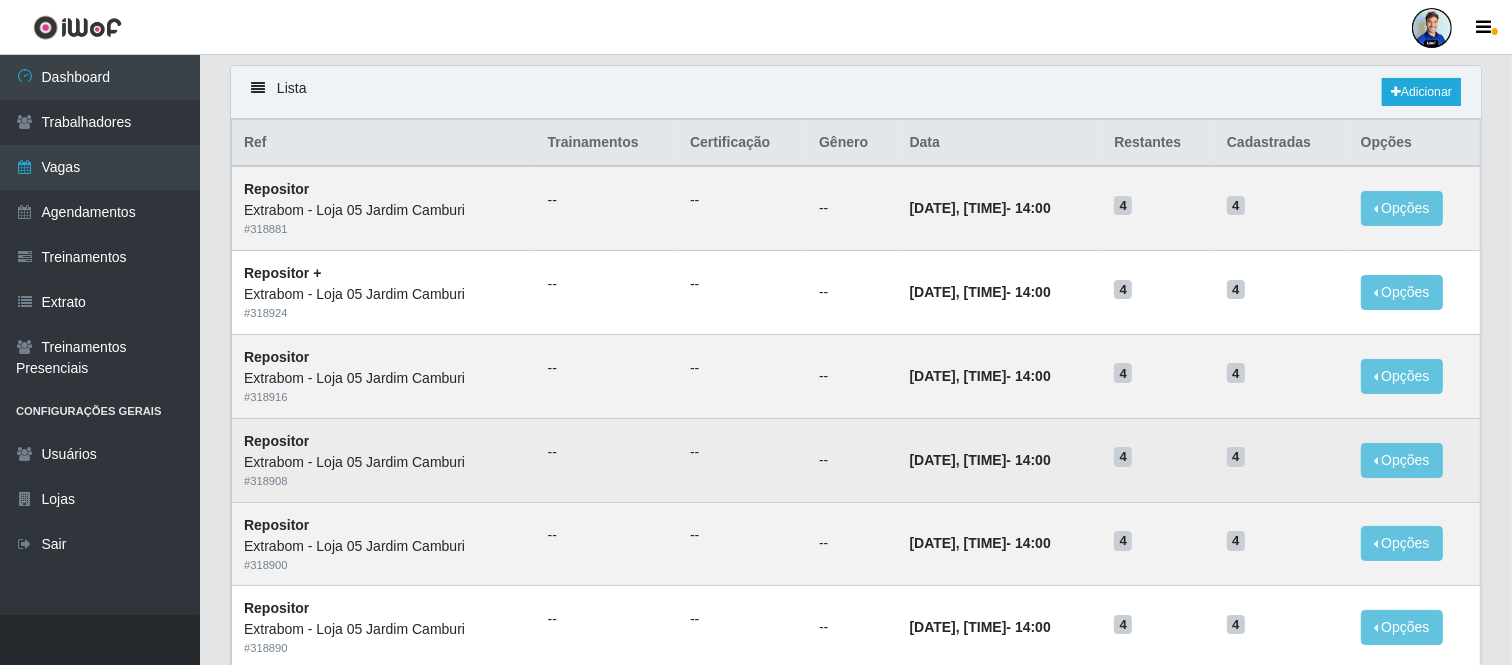 scroll, scrollTop: 0, scrollLeft: 0, axis: both 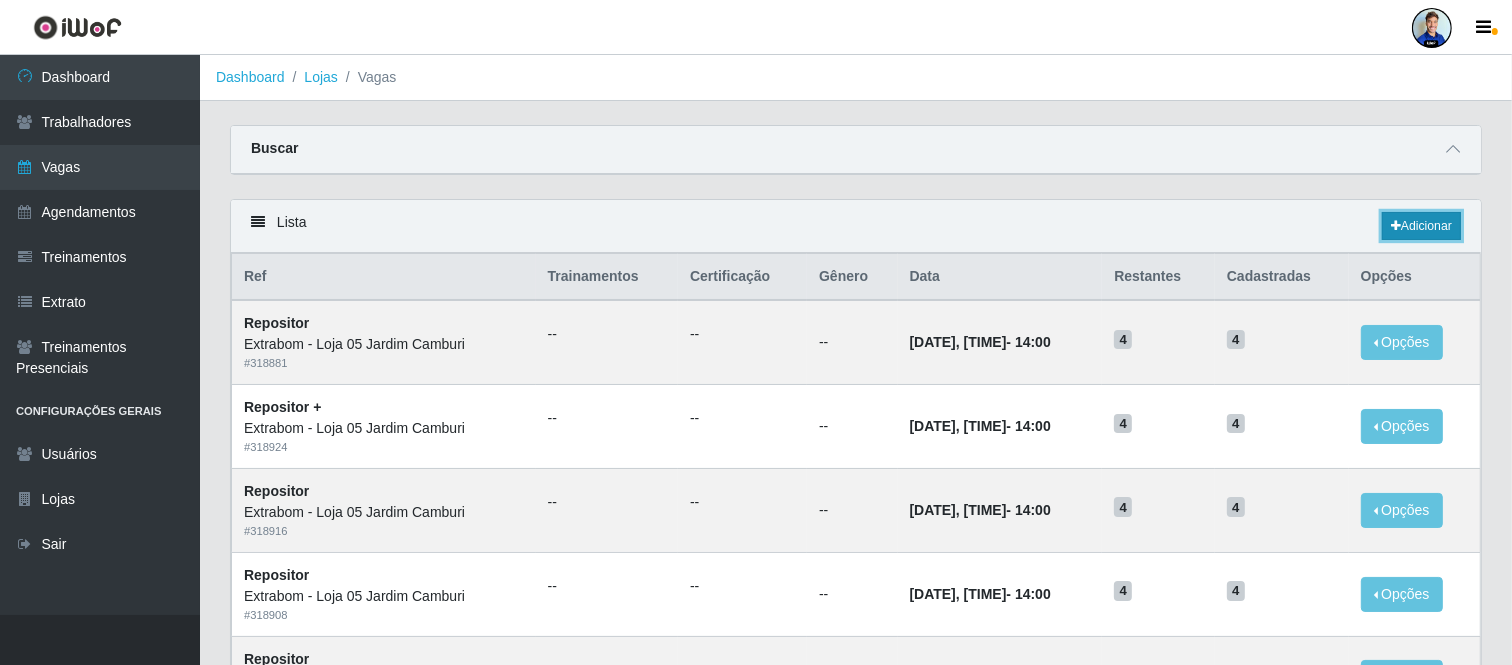 click on "Adicionar" at bounding box center (1421, 226) 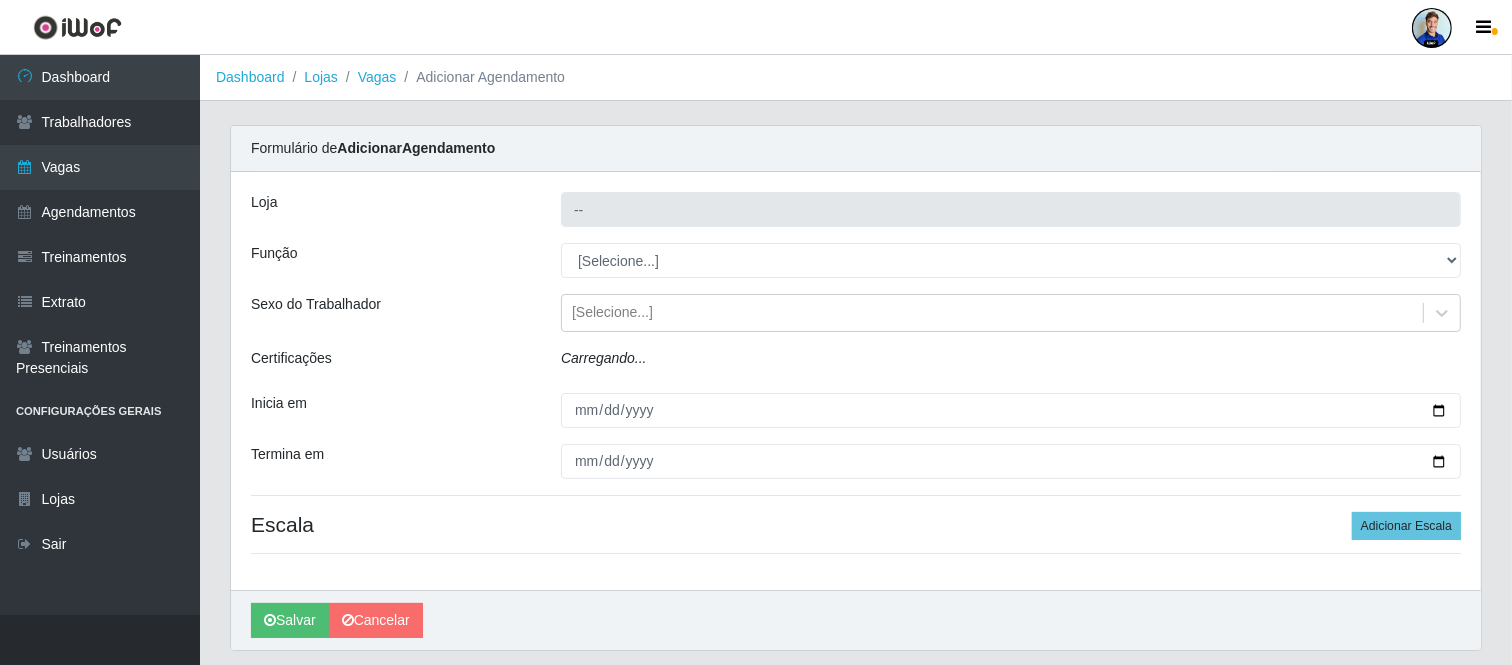 type on "Extrabom - Loja 05 Jardim Camburi" 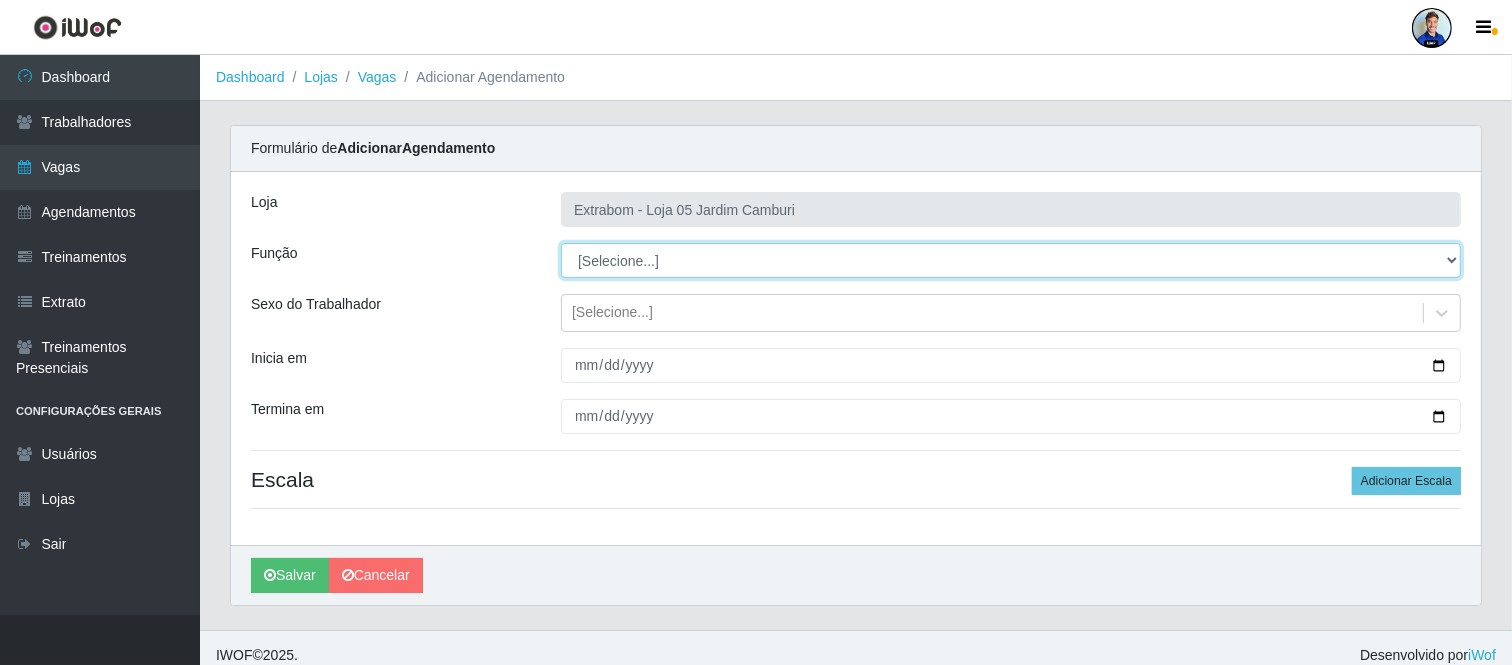click on "[Selecione...] Repositor  Repositor + Repositor ++" at bounding box center (1011, 260) 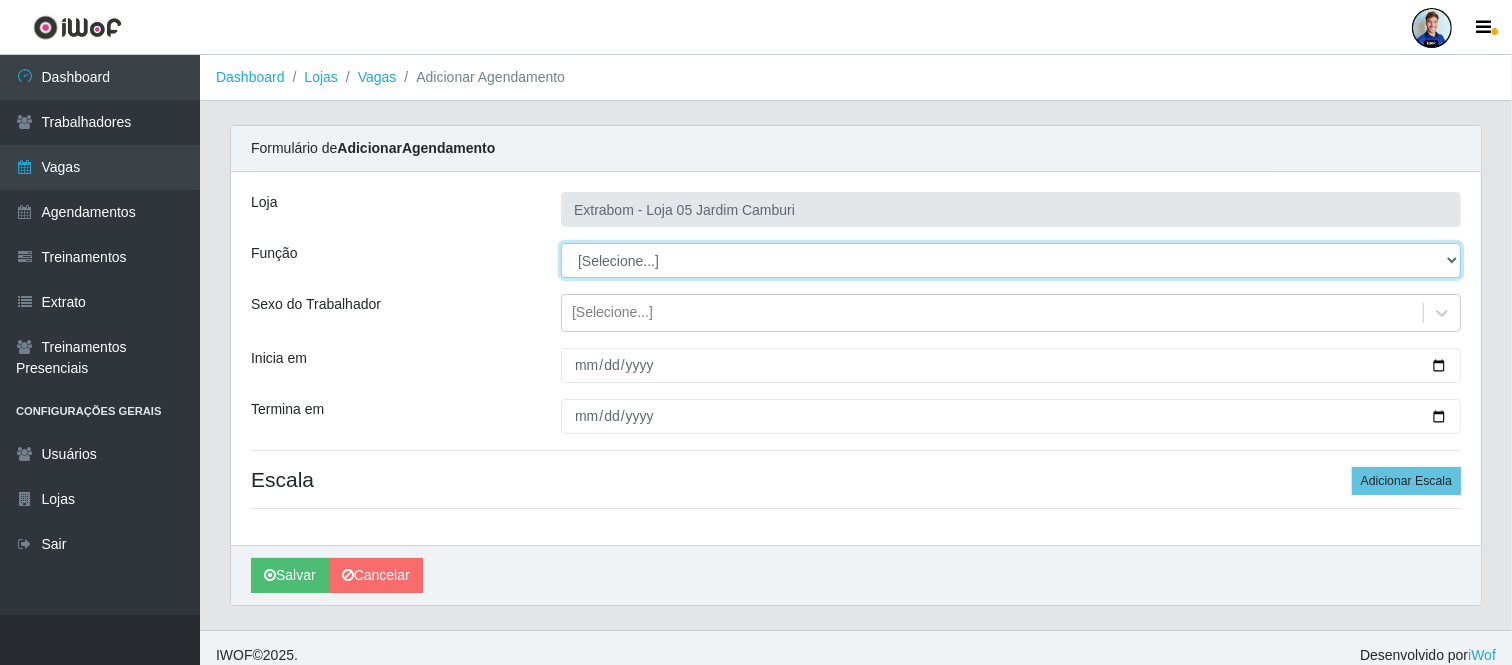 select on "82" 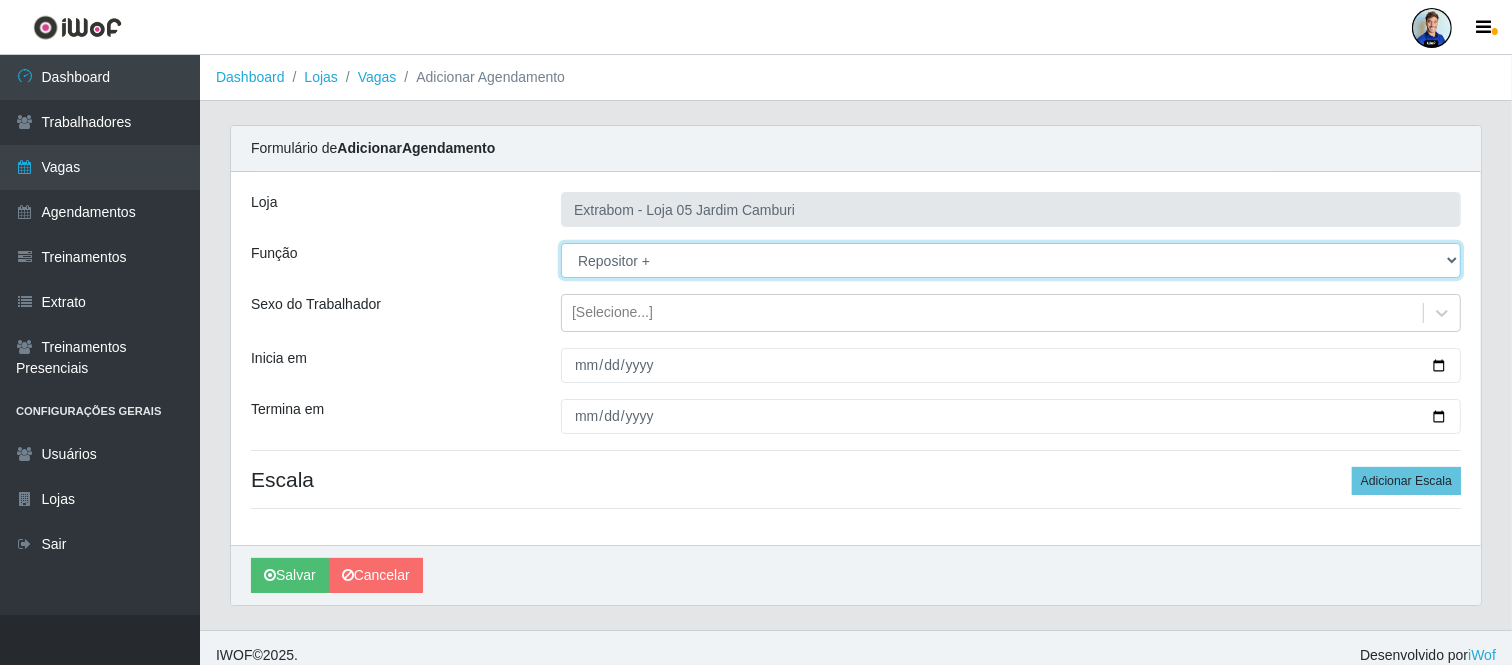 click on "[Selecione...] Repositor  Repositor + Repositor ++" at bounding box center (1011, 260) 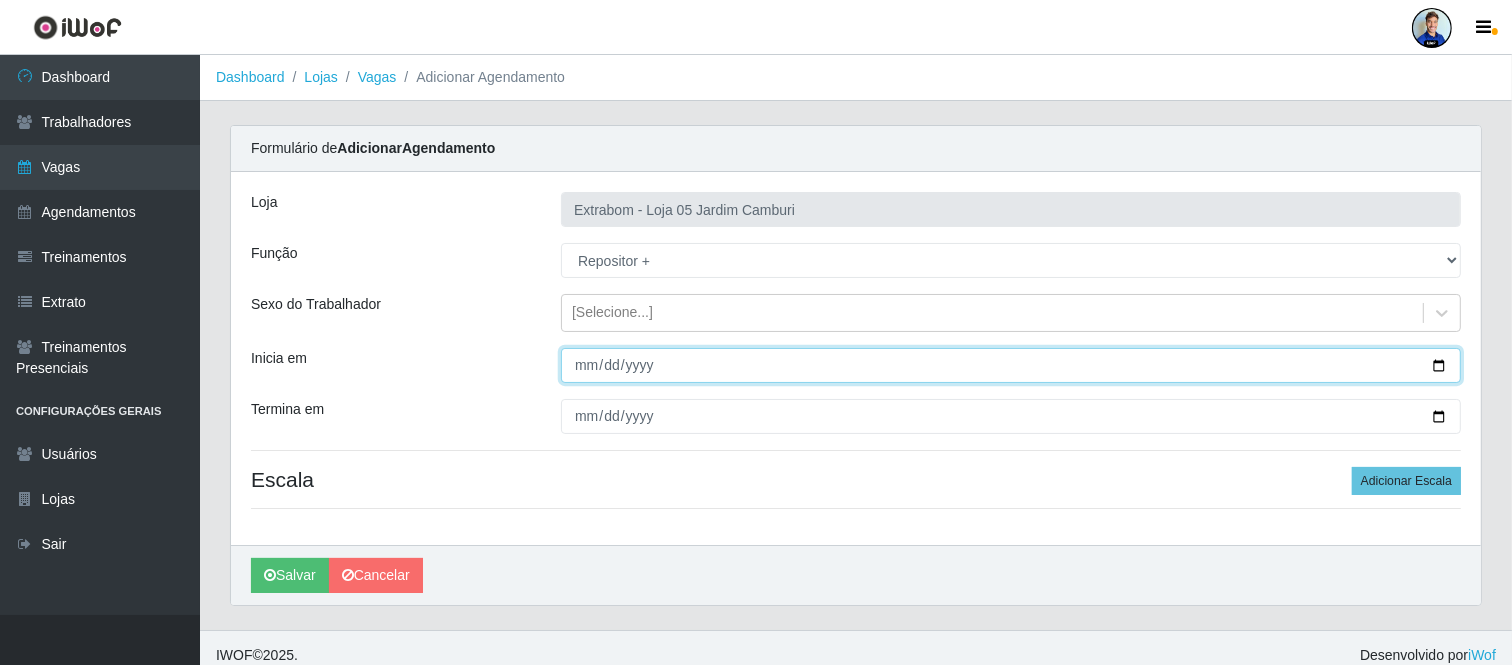 click on "Inicia em" at bounding box center (1011, 365) 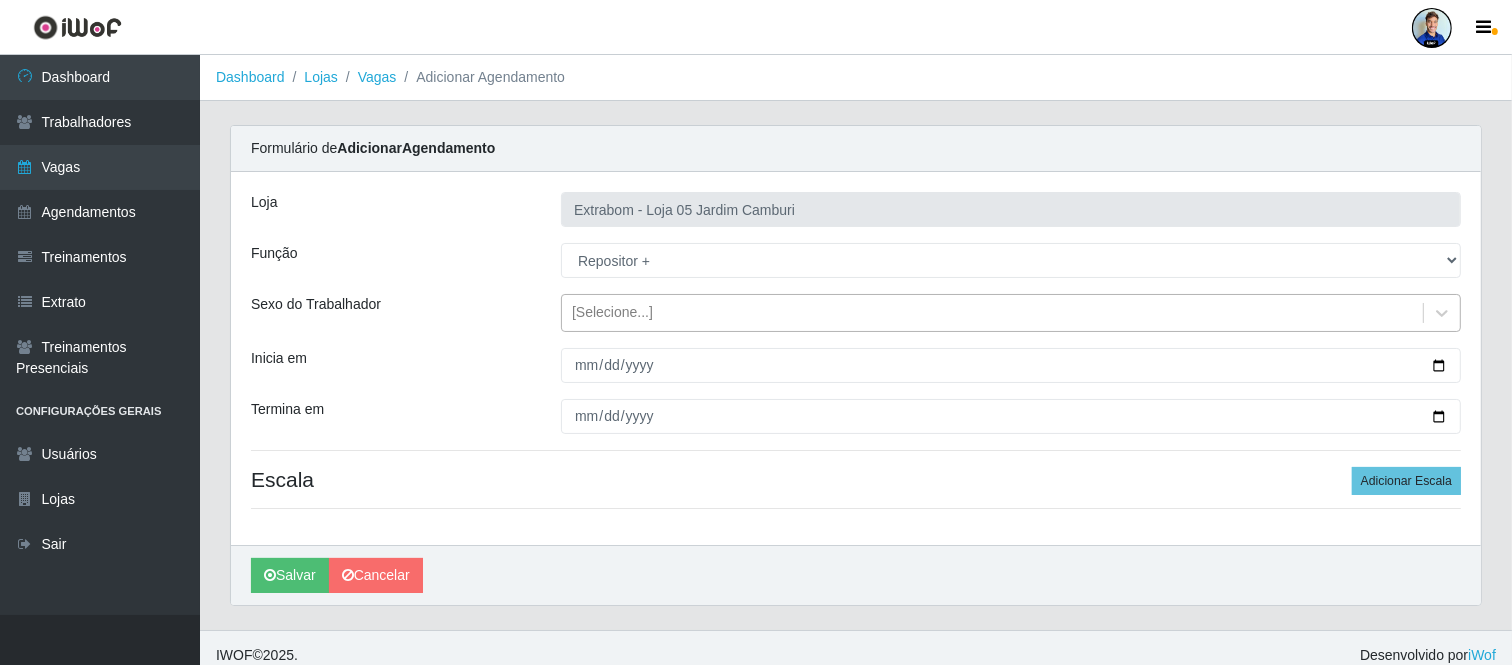 click on "[Selecione...]" at bounding box center (992, 313) 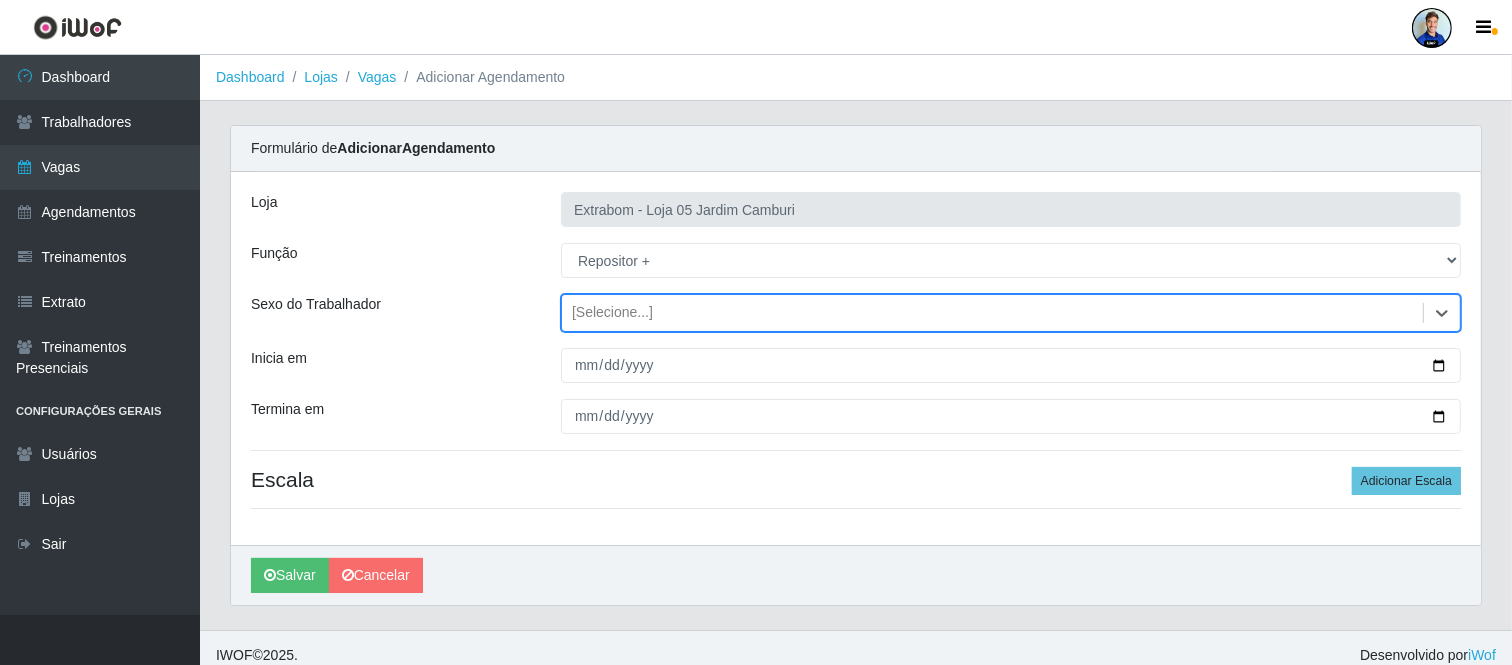 click on "[Selecione...]" at bounding box center [612, 313] 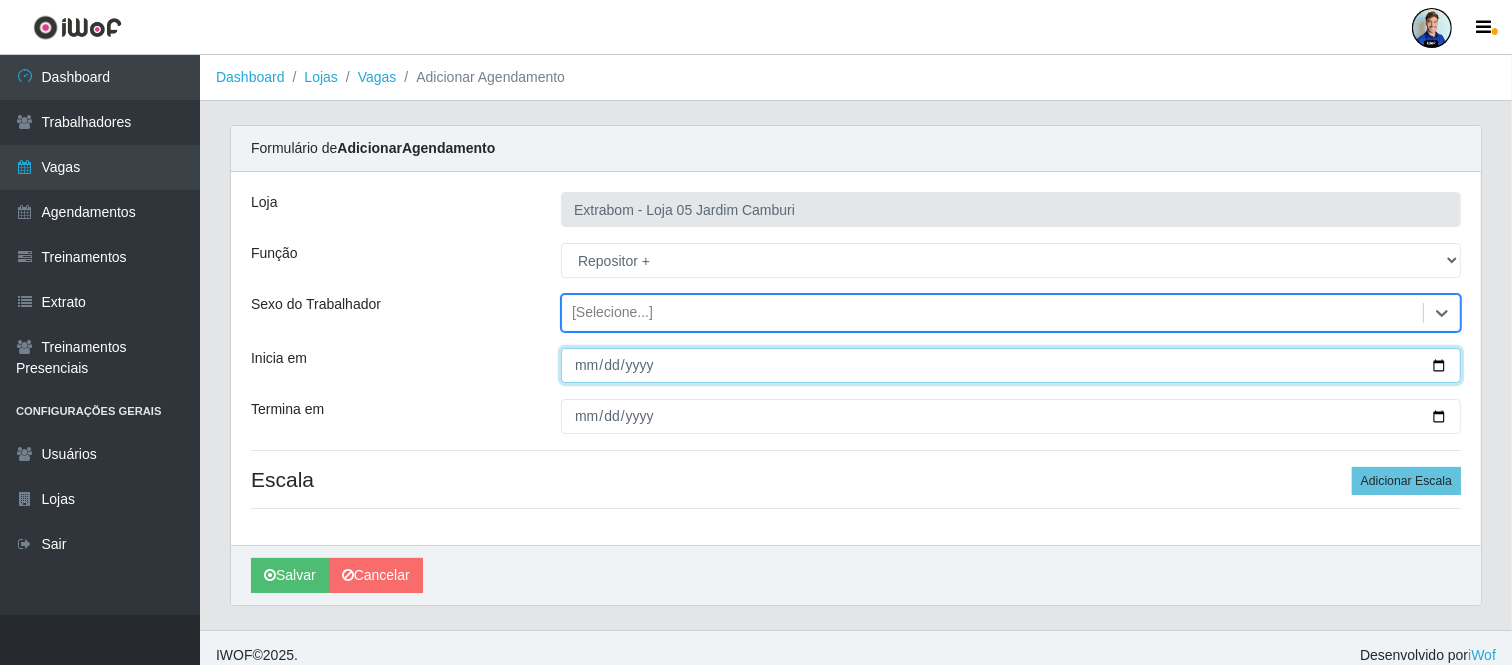 click on "Inicia em" at bounding box center [1011, 365] 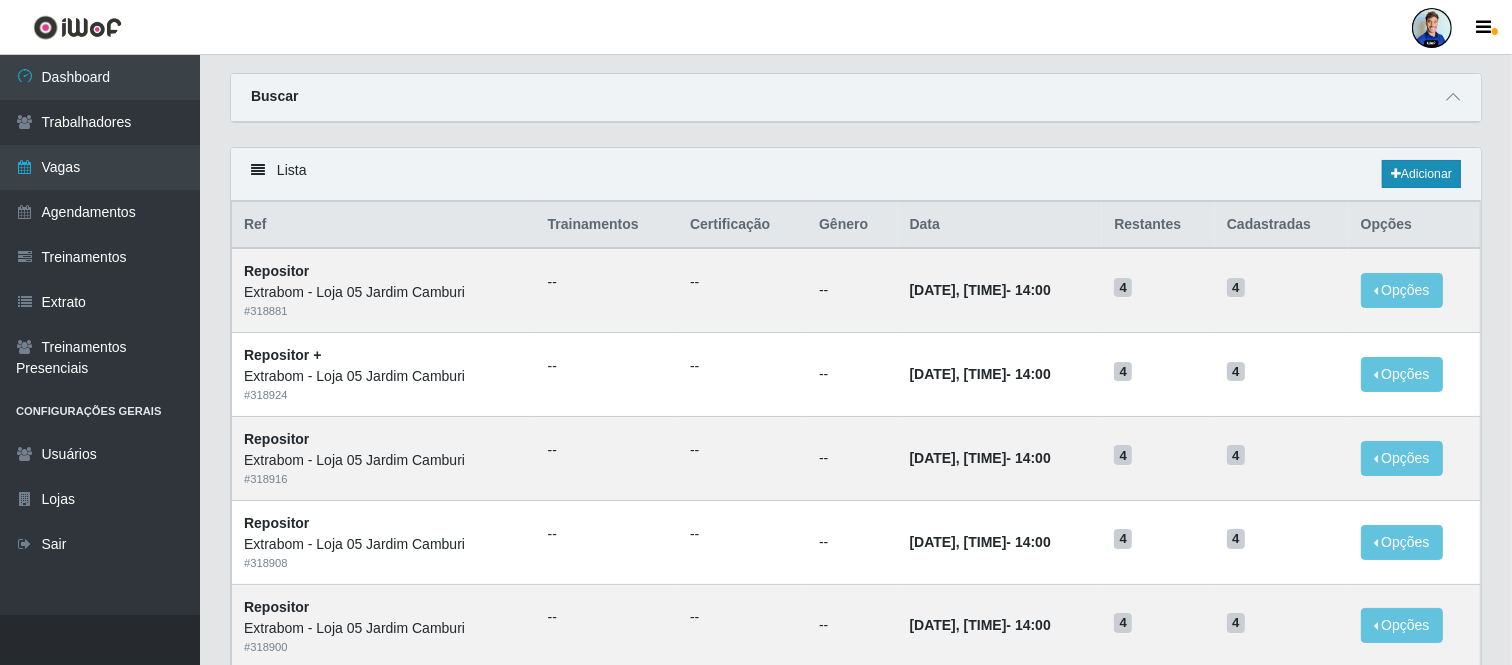 scroll, scrollTop: 0, scrollLeft: 0, axis: both 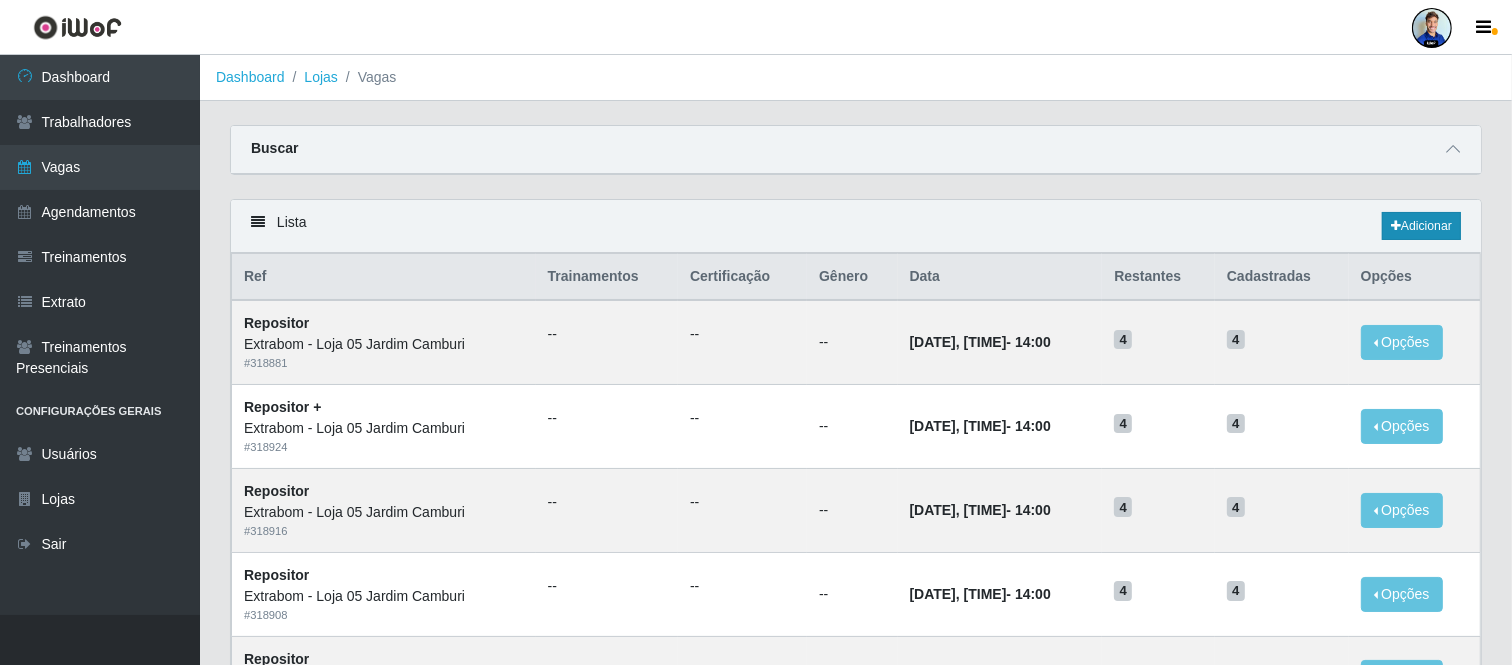 click on "Lista  Adicionar" at bounding box center (856, 226) 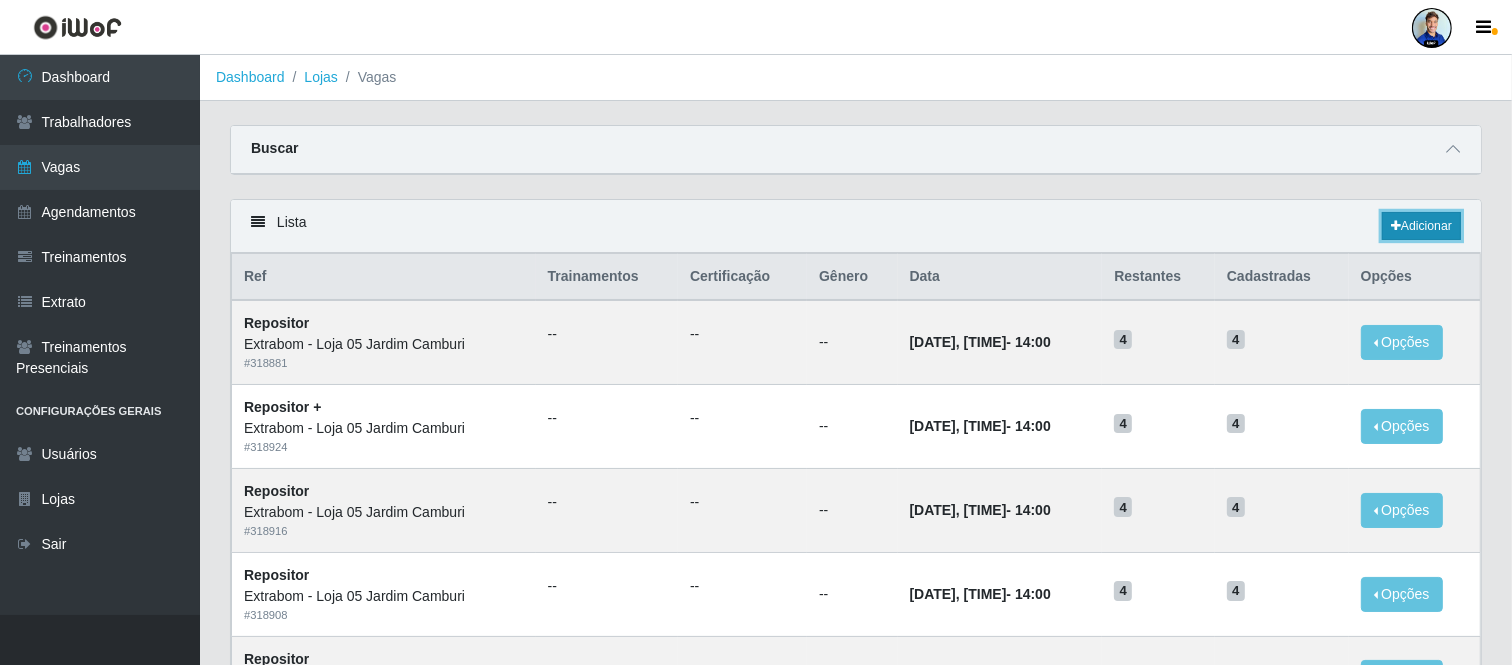 click on "Adicionar" at bounding box center [1421, 226] 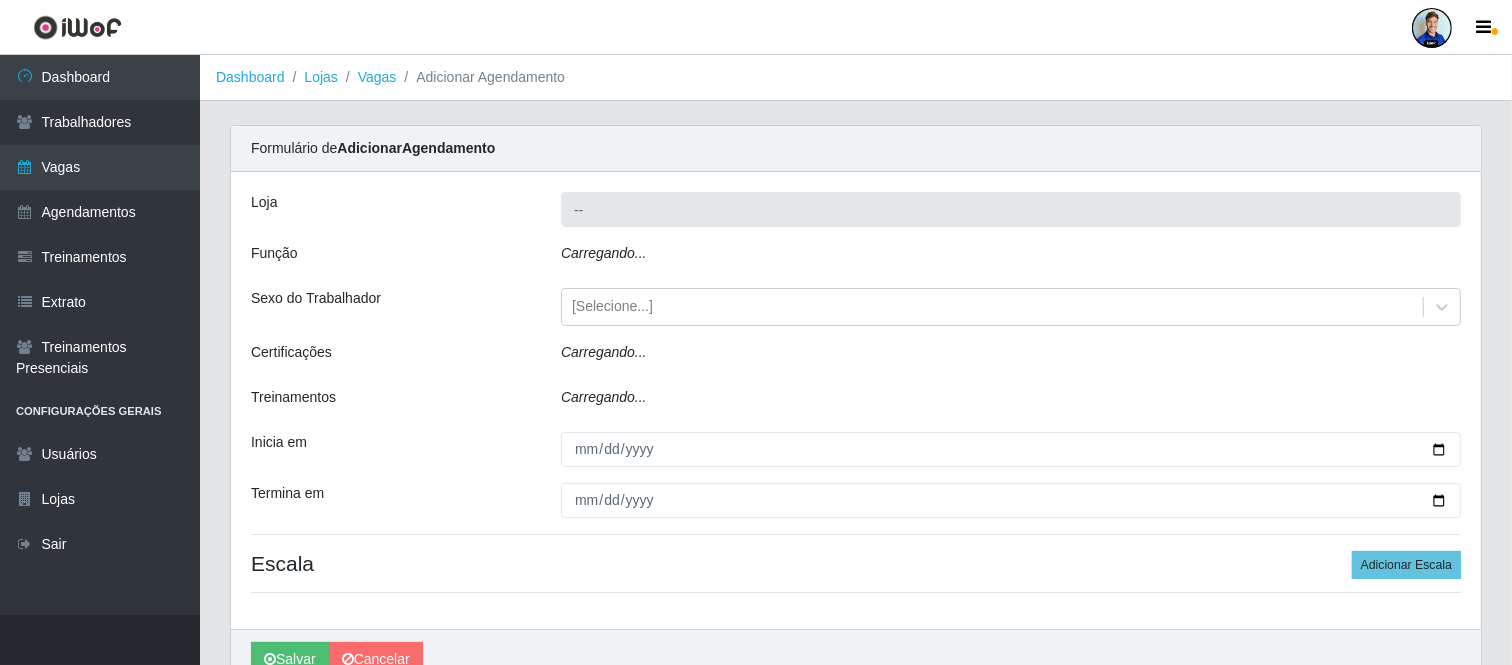 type on "Extrabom - Loja 05 Jardim Camburi" 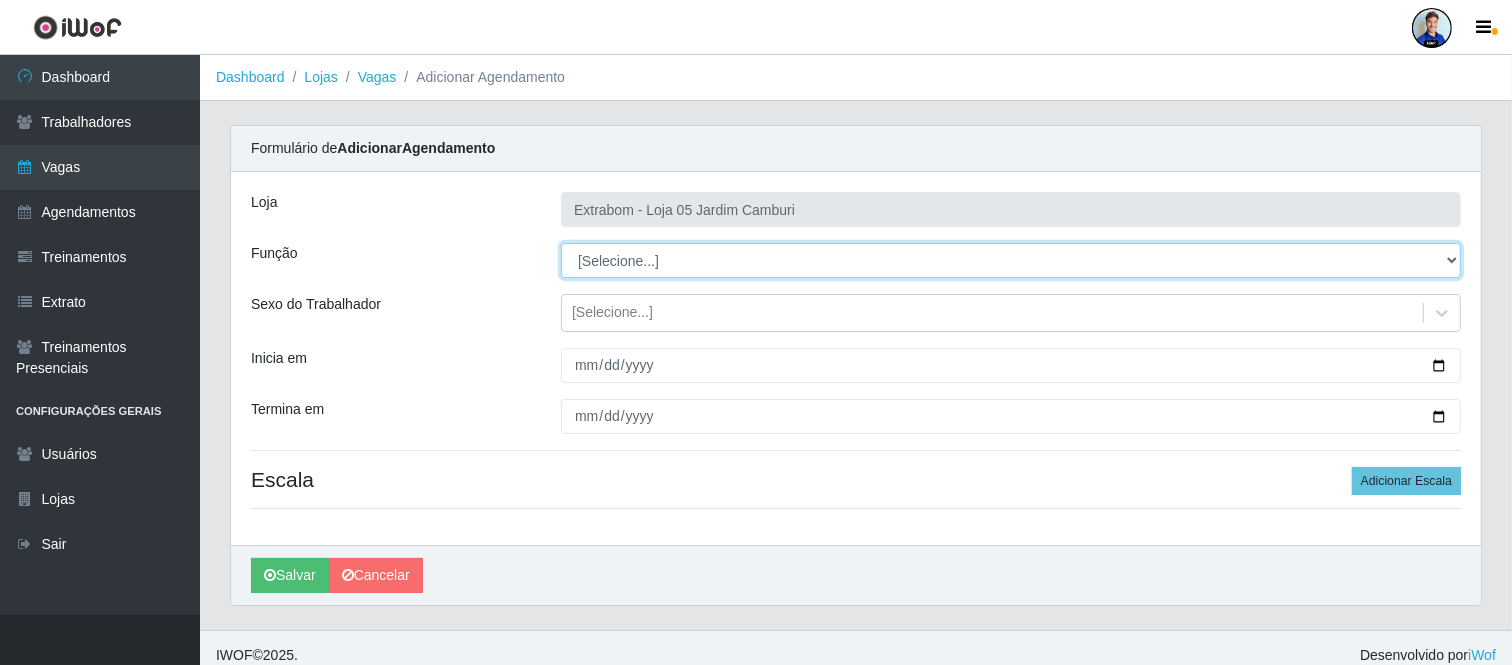 click on "[Selecione...] Repositor  Repositor + Repositor ++" at bounding box center (1011, 260) 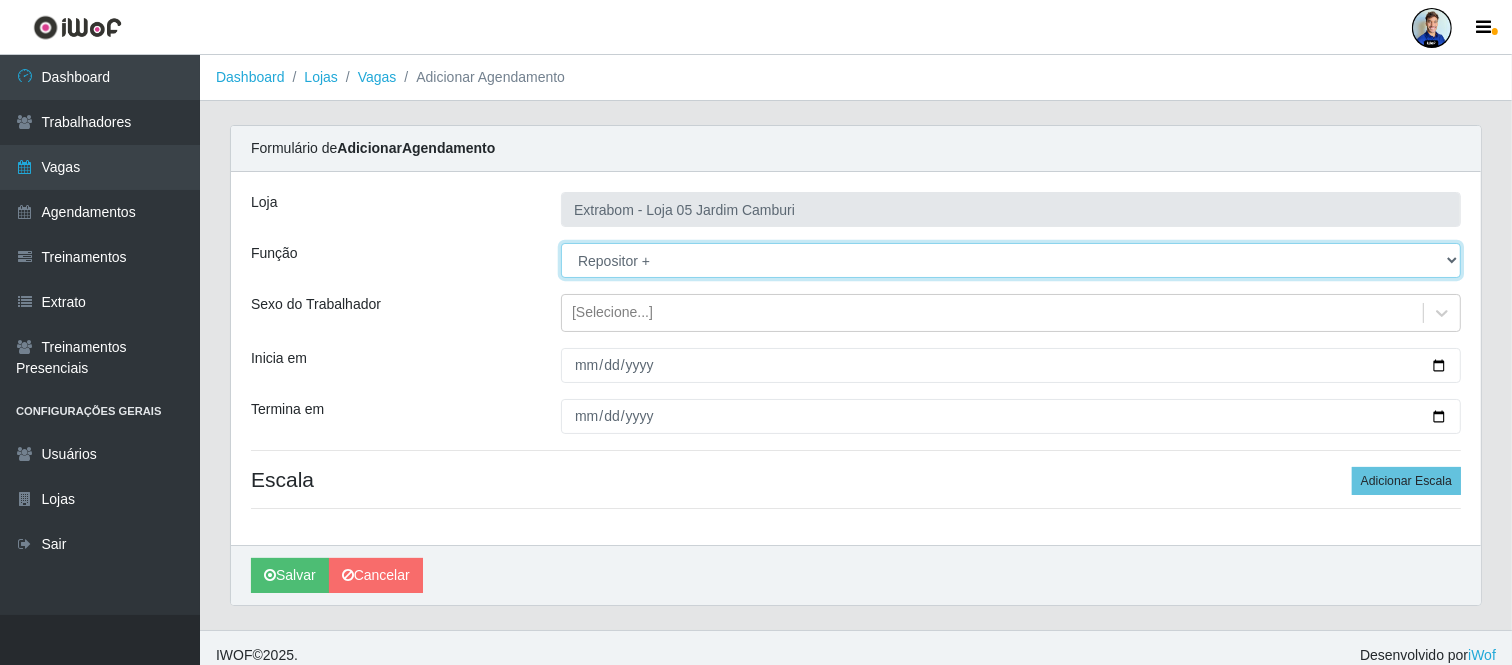 click on "[Selecione...] Repositor  Repositor + Repositor ++" at bounding box center (1011, 260) 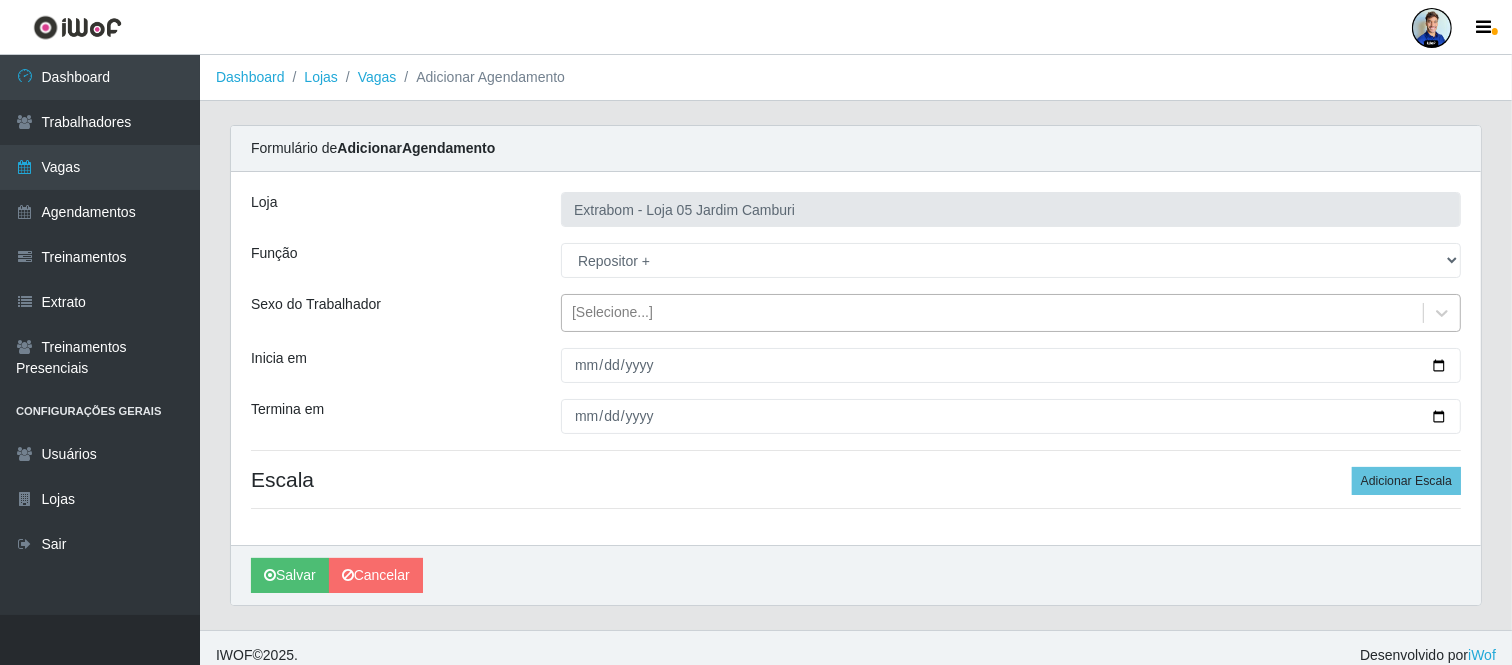 click on "[Selecione...]" at bounding box center [612, 313] 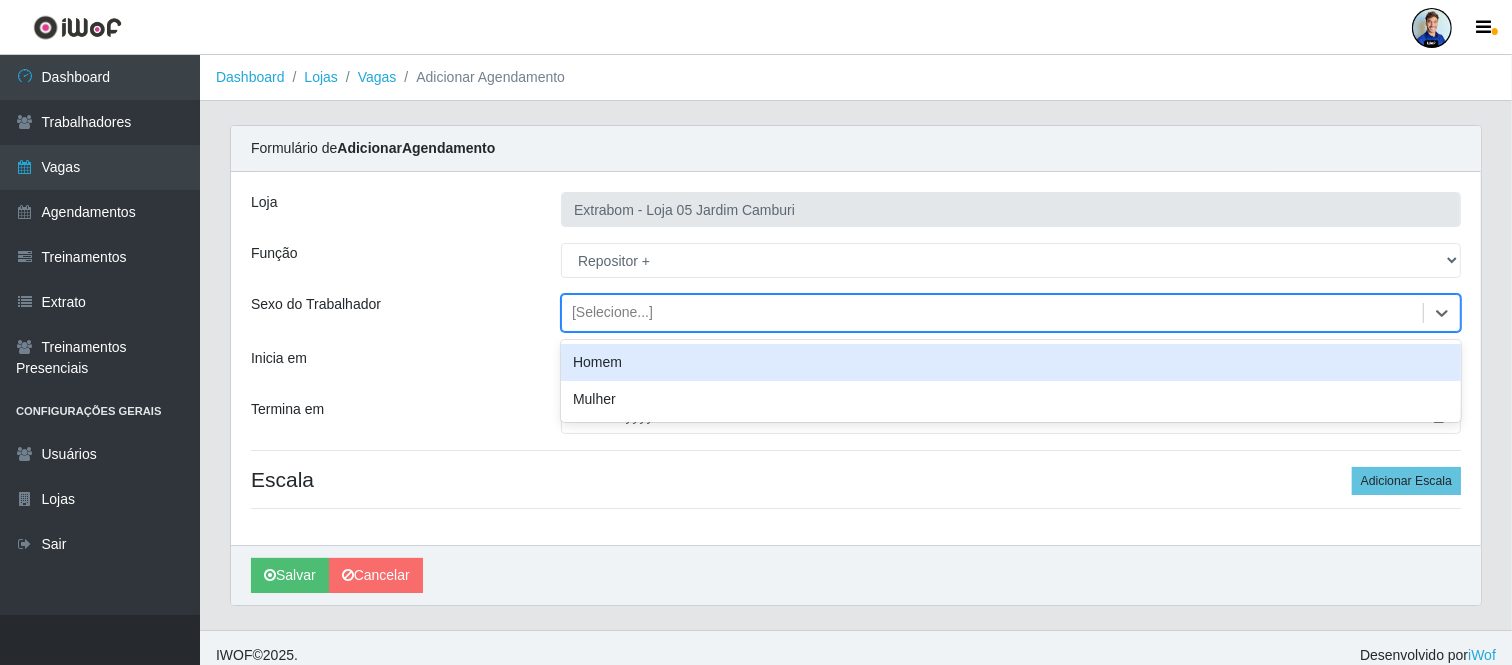 click on "Sexo do Trabalhador" at bounding box center (391, 313) 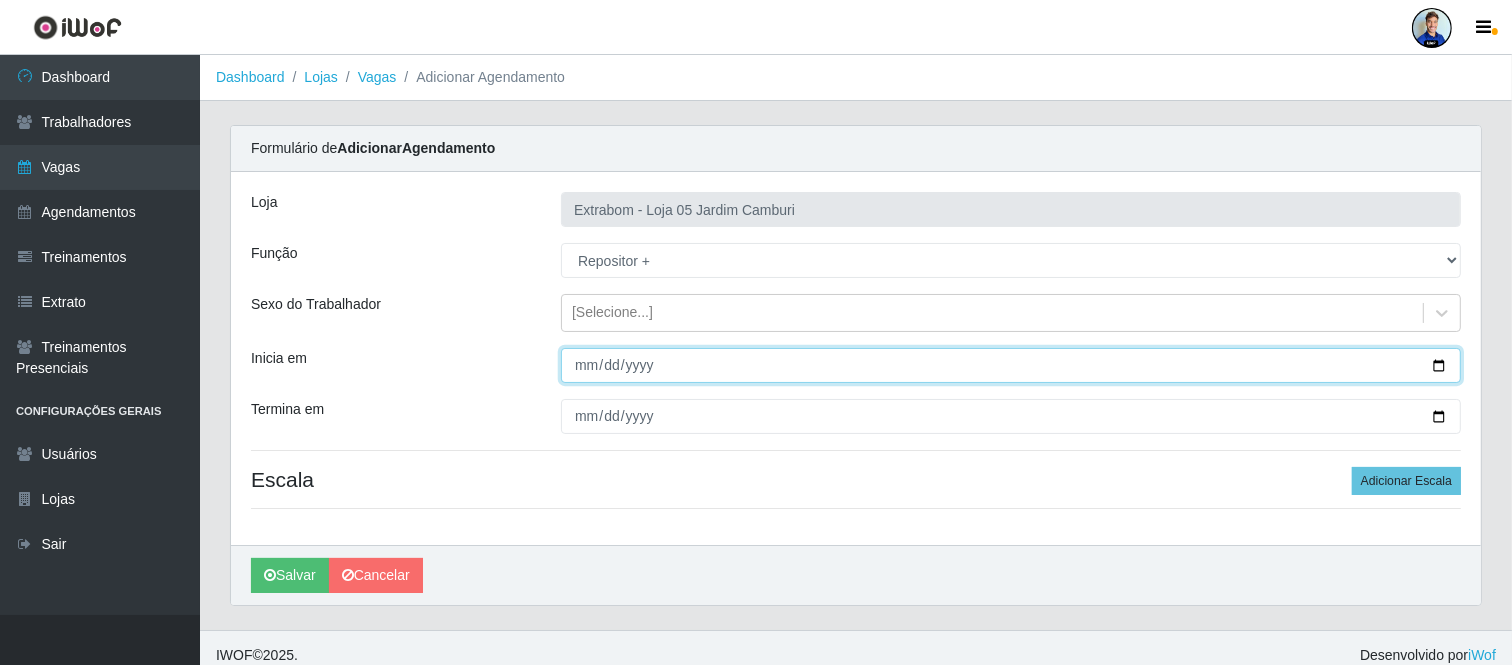 drag, startPoint x: 576, startPoint y: 382, endPoint x: 573, endPoint y: 372, distance: 10.440307 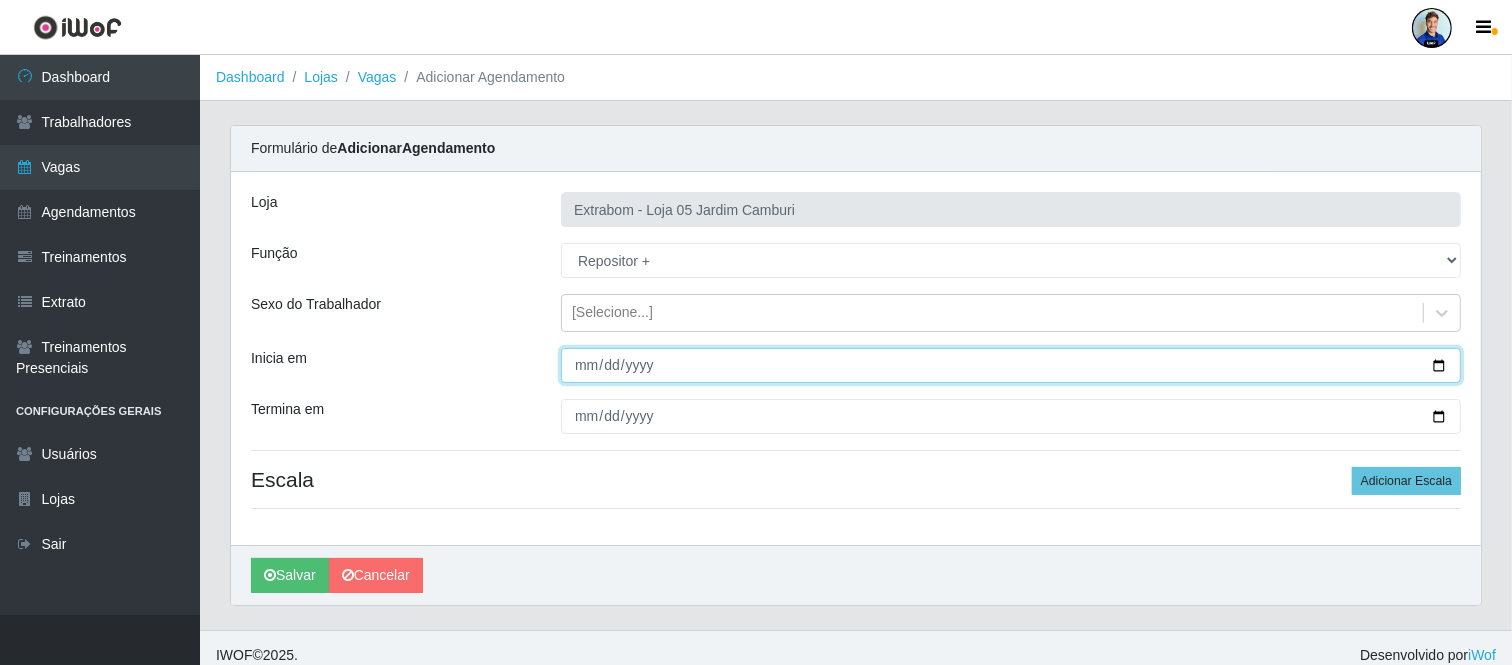 type on "2025-08-08" 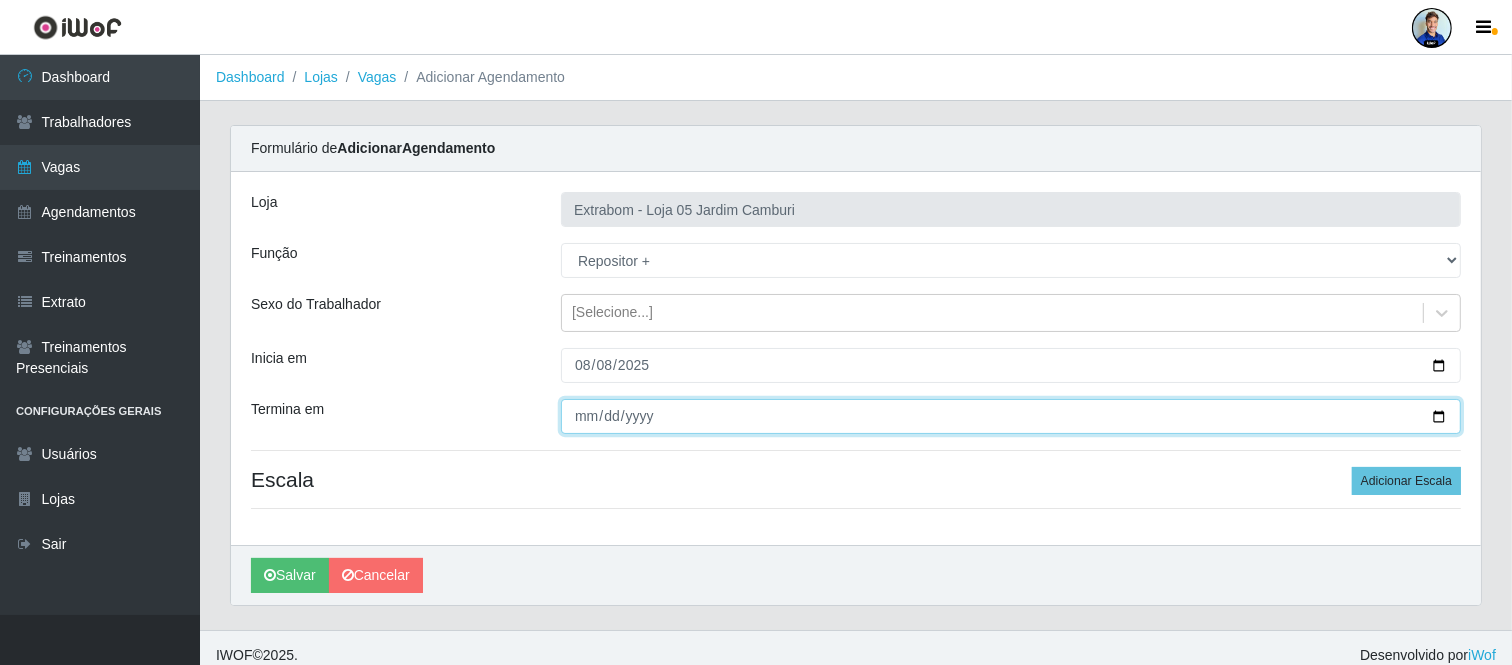 type on "2025-08-08" 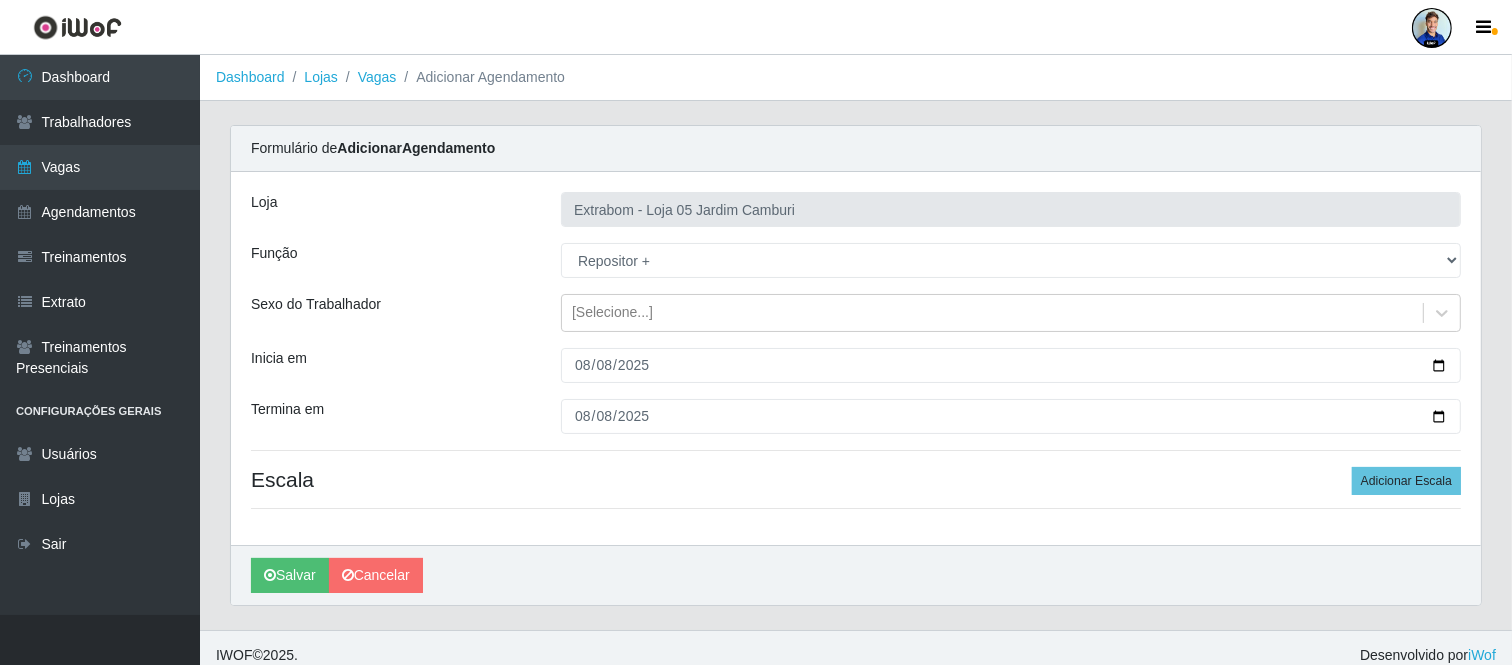 click on "Loja Extrabom - Loja 05 Jardim Camburi Função [Selecione...] Repositor  Repositor + Repositor ++ Sexo do Trabalhador [Selecione...] Inicia em 2025-08-08 Termina em 2025-08-08 Escala Adicionar Escala" at bounding box center [856, 358] 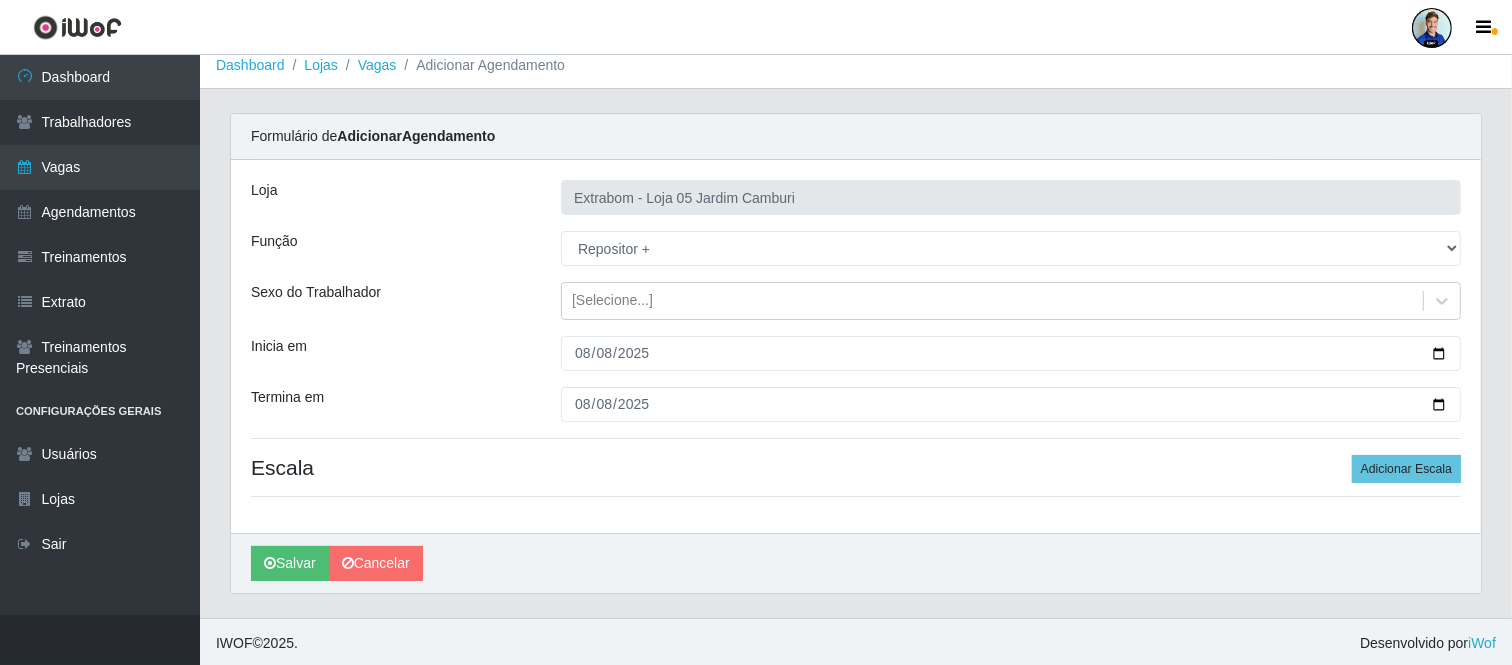 scroll, scrollTop: 15, scrollLeft: 0, axis: vertical 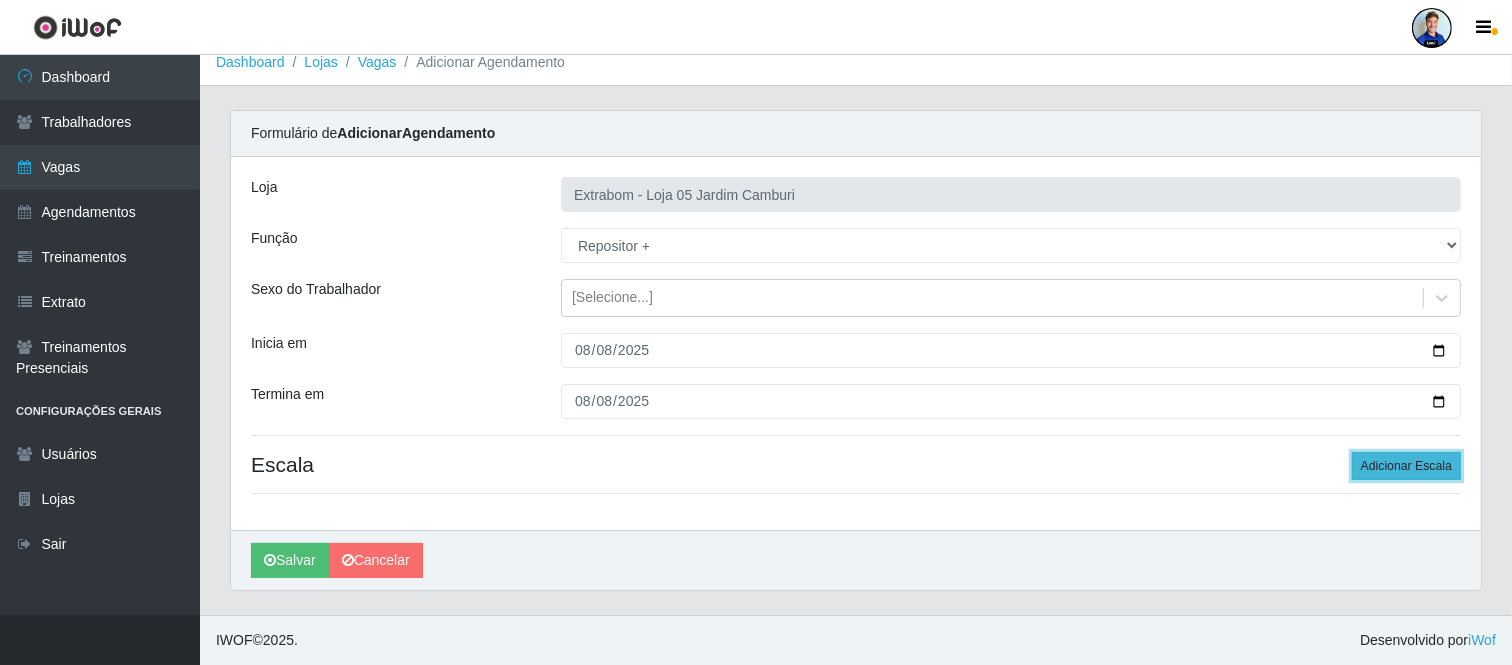 click on "Adicionar Escala" at bounding box center [1406, 466] 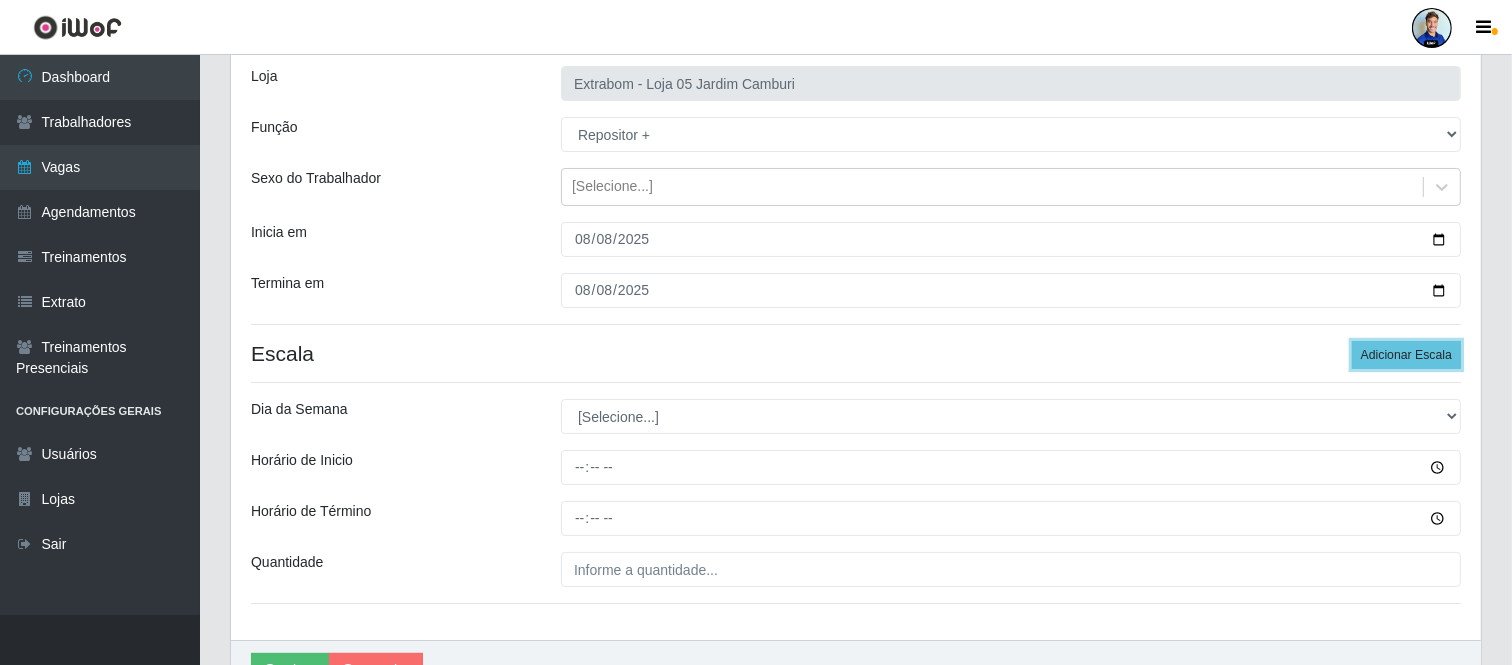 scroll, scrollTop: 236, scrollLeft: 0, axis: vertical 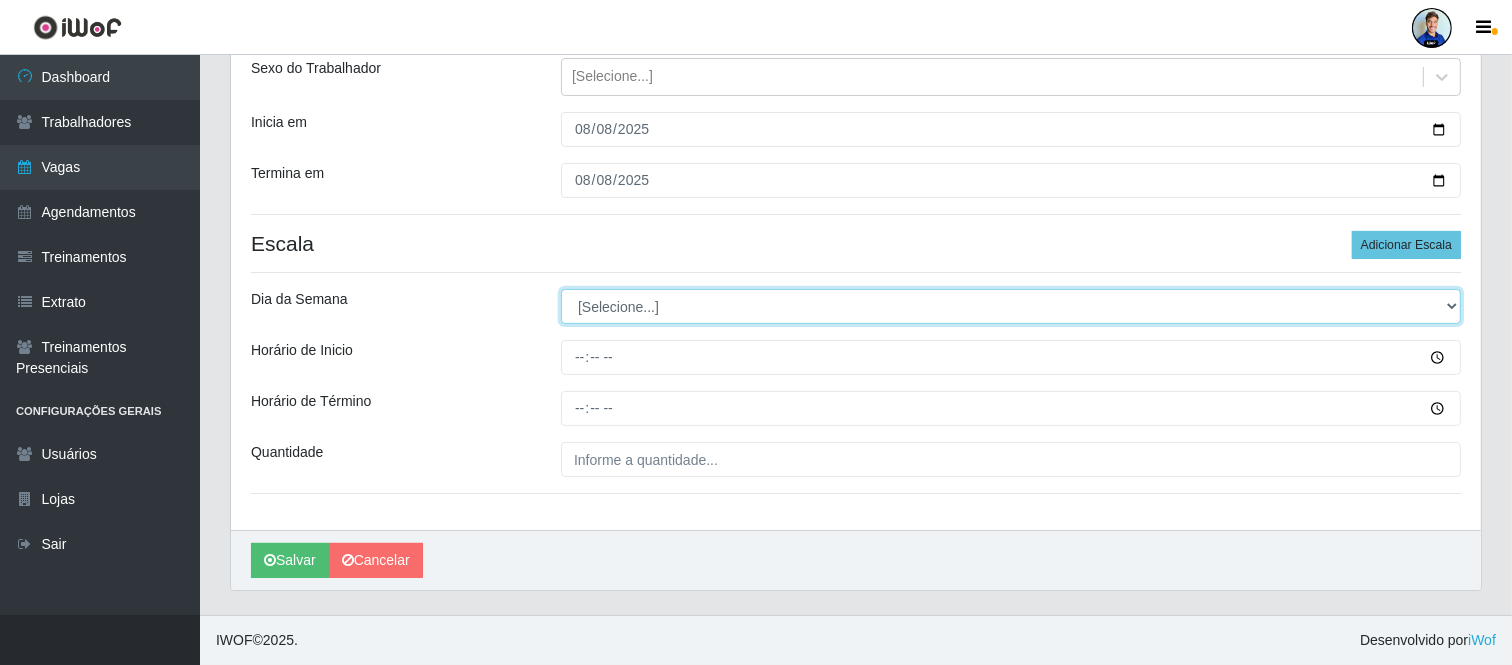 click on "[Selecione...] Segunda Terça Quarta Quinta Sexta Sábado Domingo" at bounding box center (1011, 306) 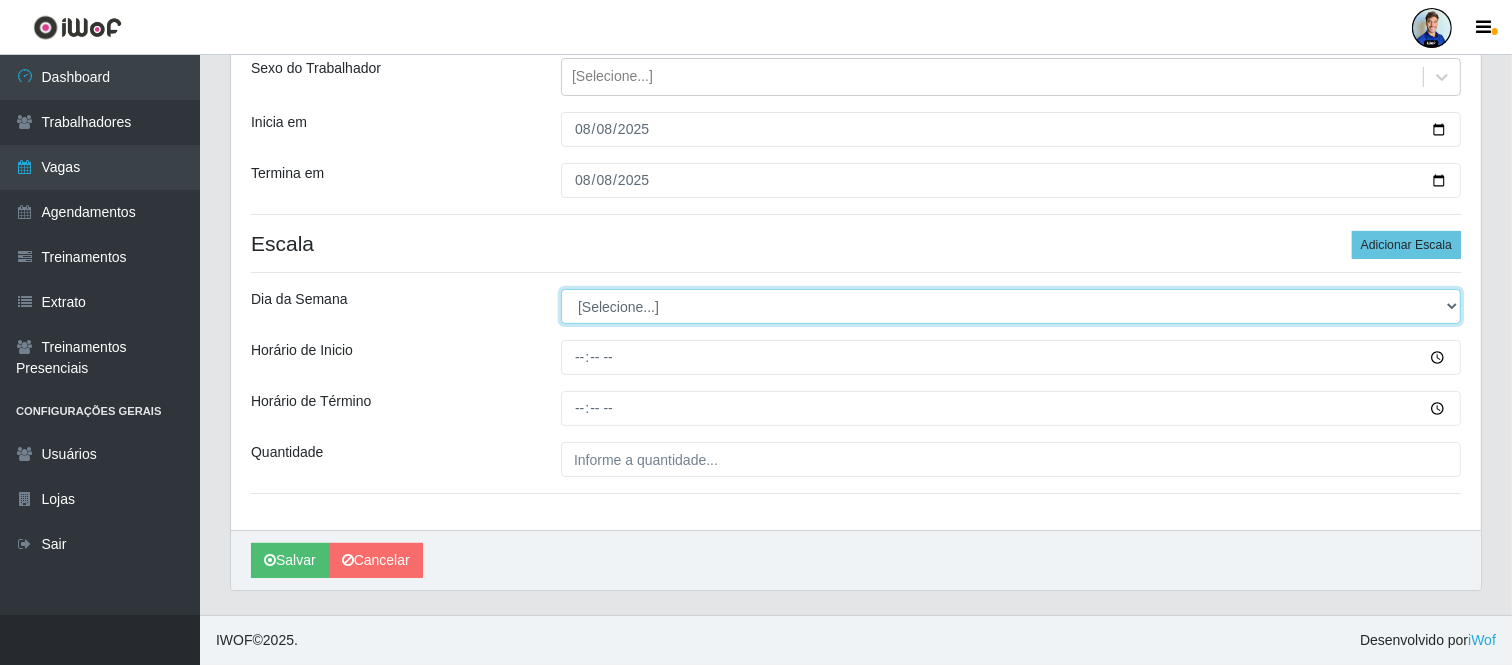select on "5" 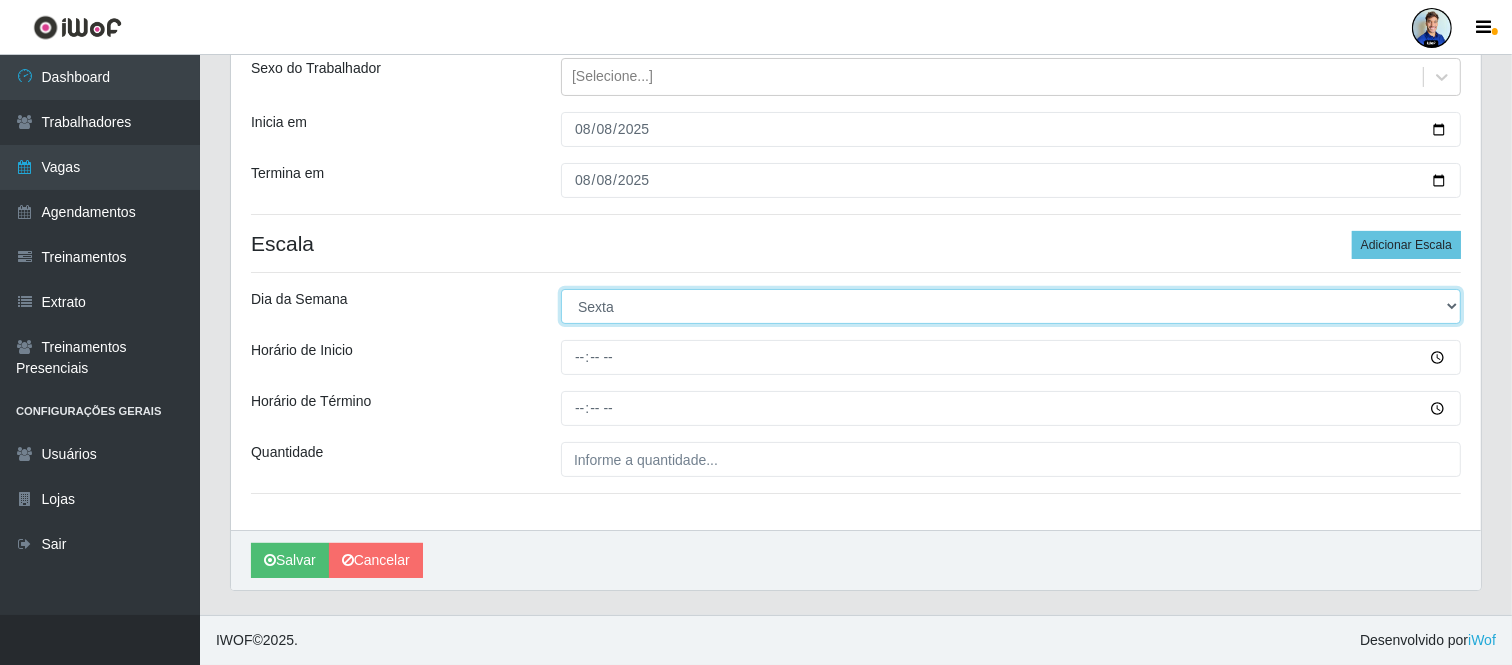 click on "[Selecione...] Segunda Terça Quarta Quinta Sexta Sábado Domingo" at bounding box center [1011, 306] 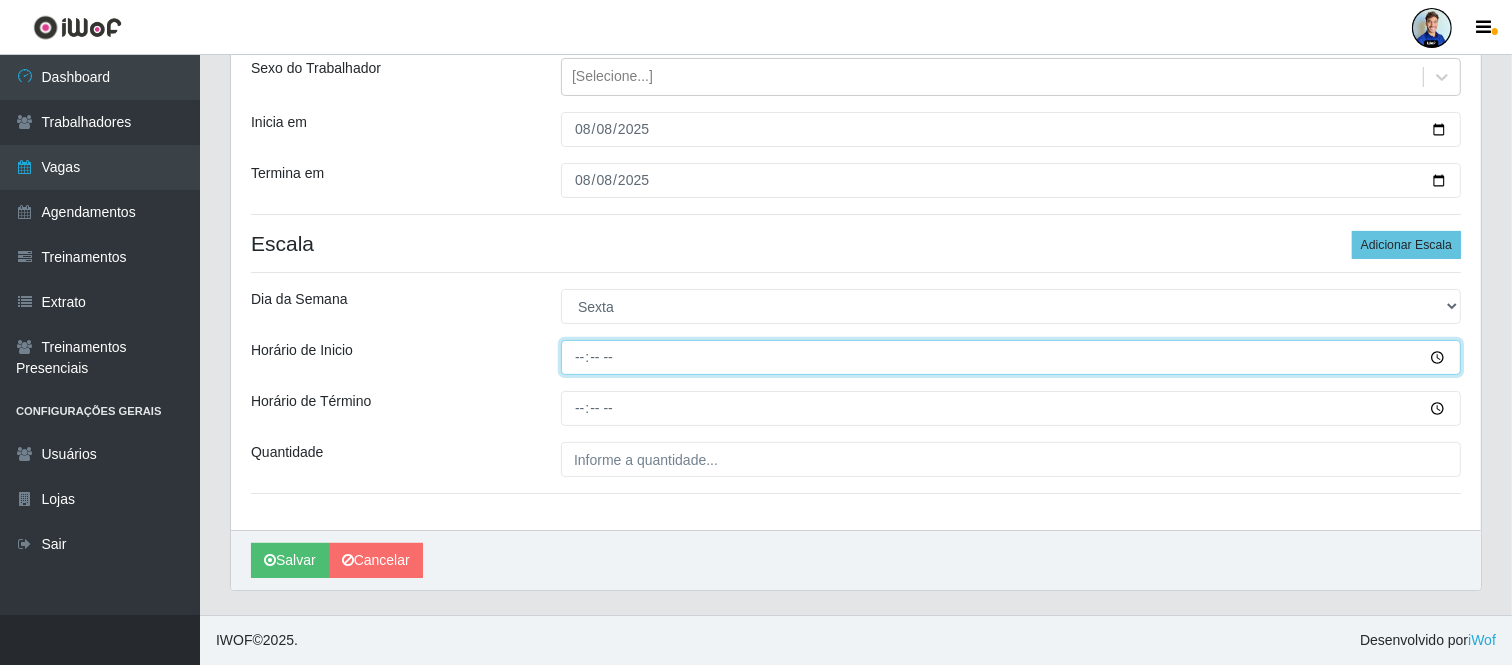 click on "Horário de Inicio" at bounding box center [1011, 357] 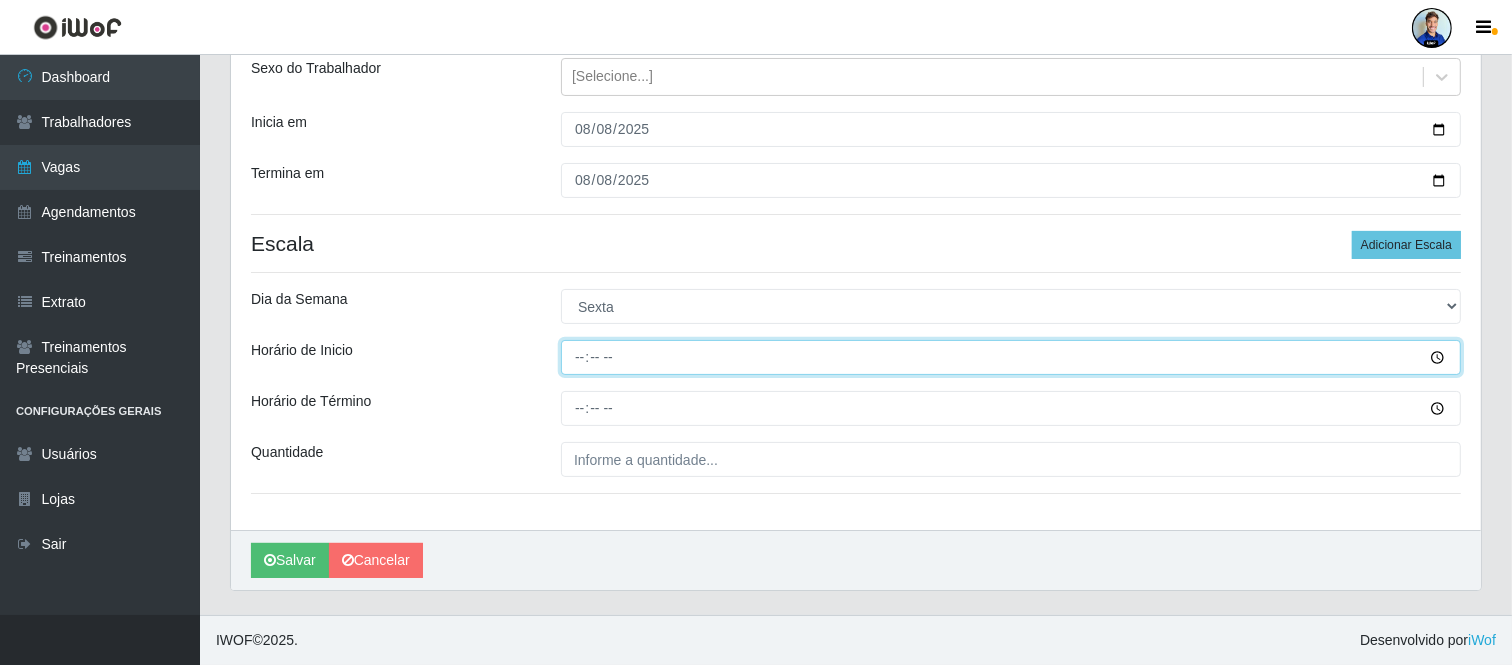 type on "14:00" 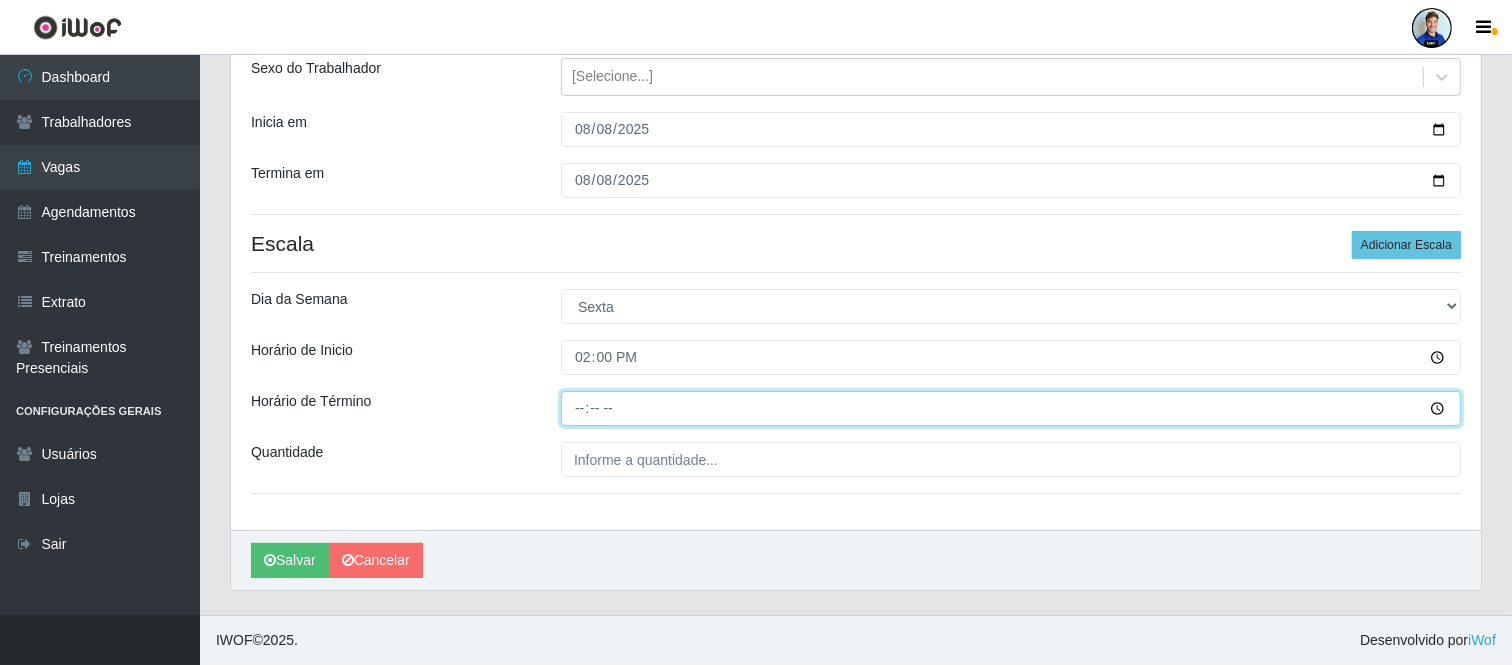 type on "20:00" 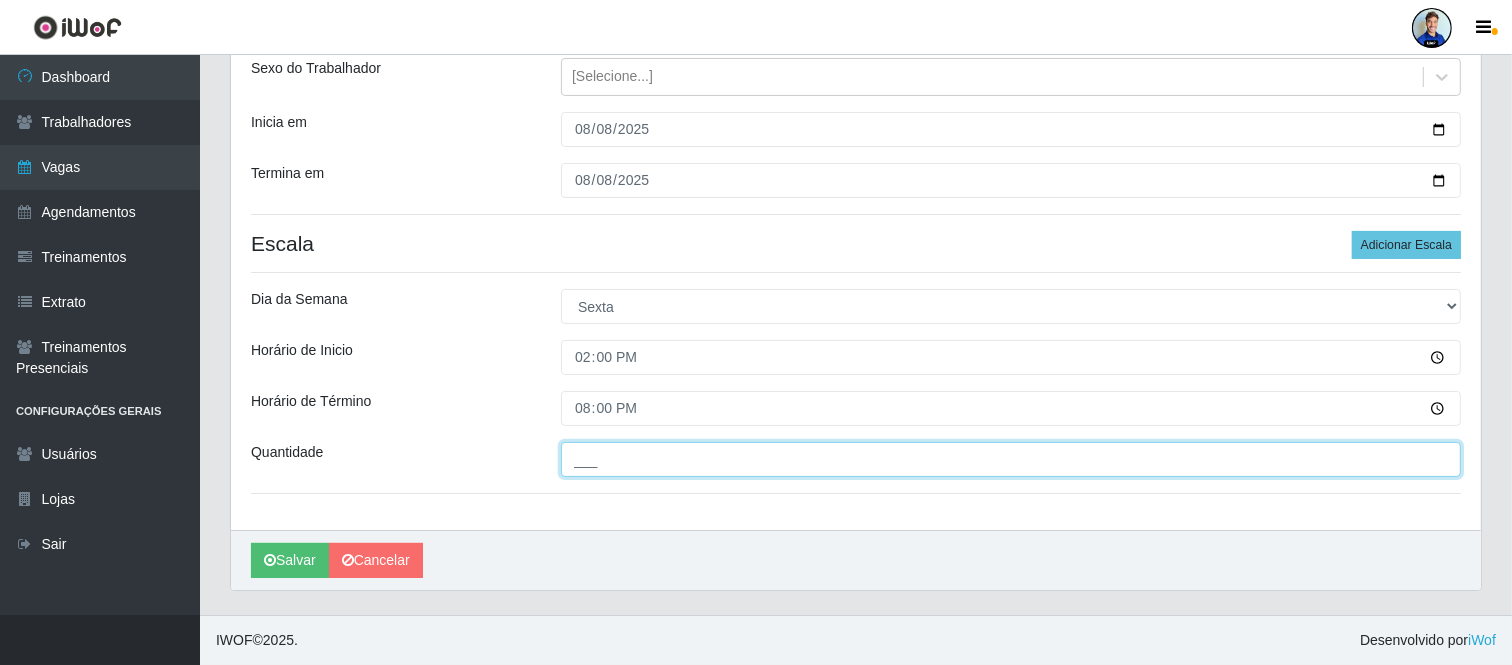 click on "___" at bounding box center (1011, 459) 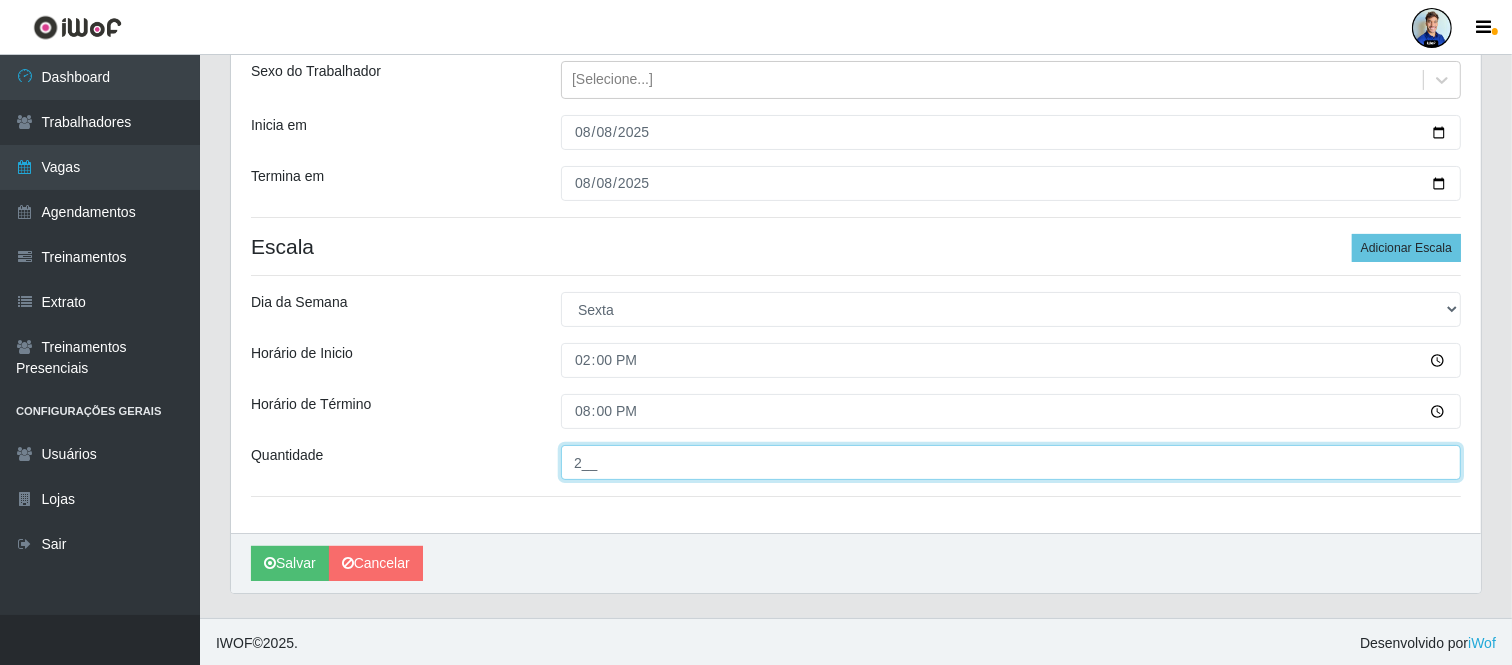 scroll, scrollTop: 236, scrollLeft: 0, axis: vertical 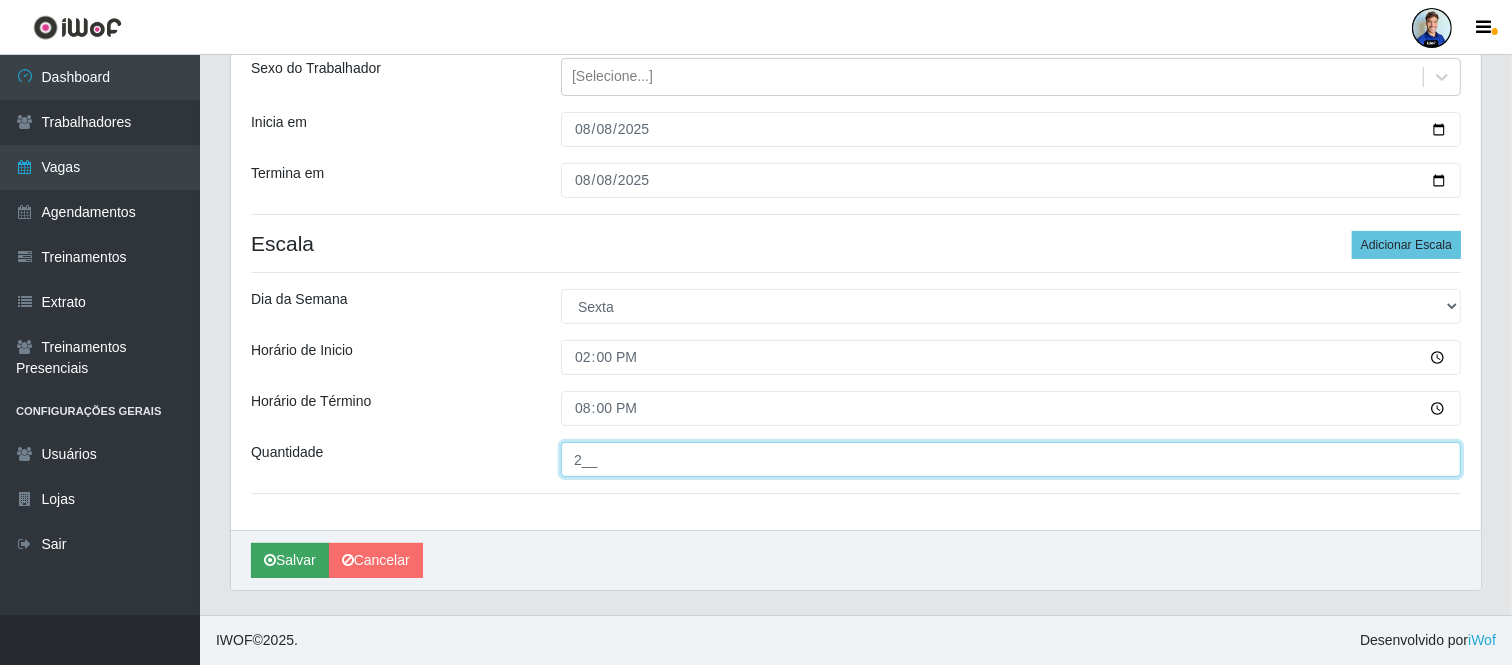 type on "2__" 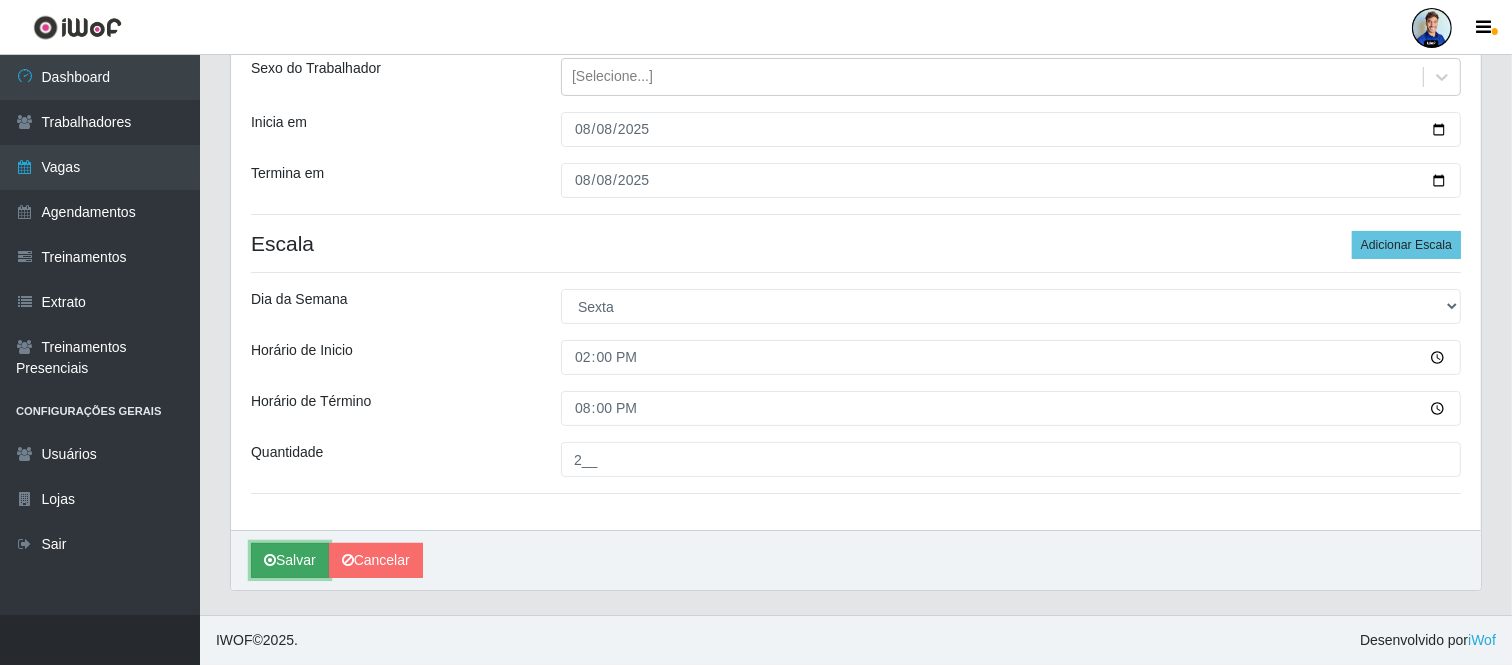 click on "Salvar" at bounding box center (290, 560) 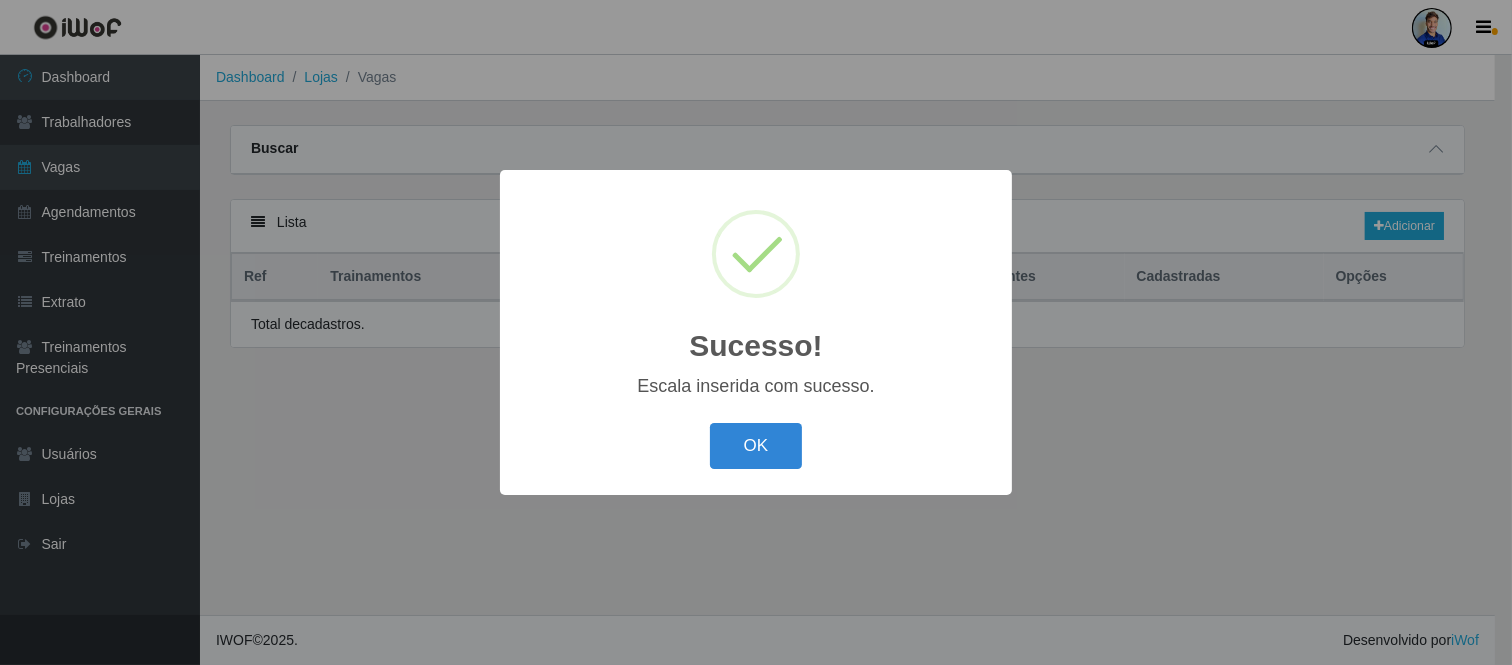 scroll, scrollTop: 0, scrollLeft: 0, axis: both 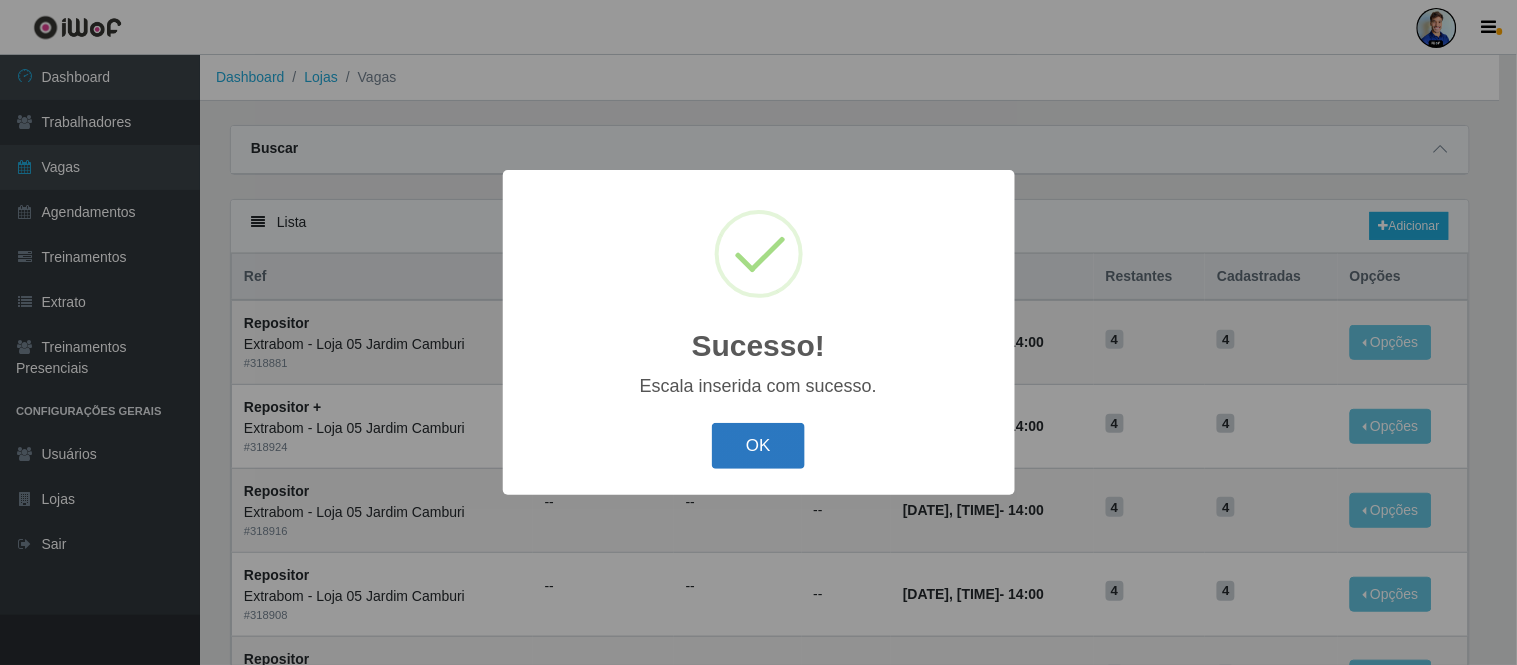 click on "OK" at bounding box center (758, 446) 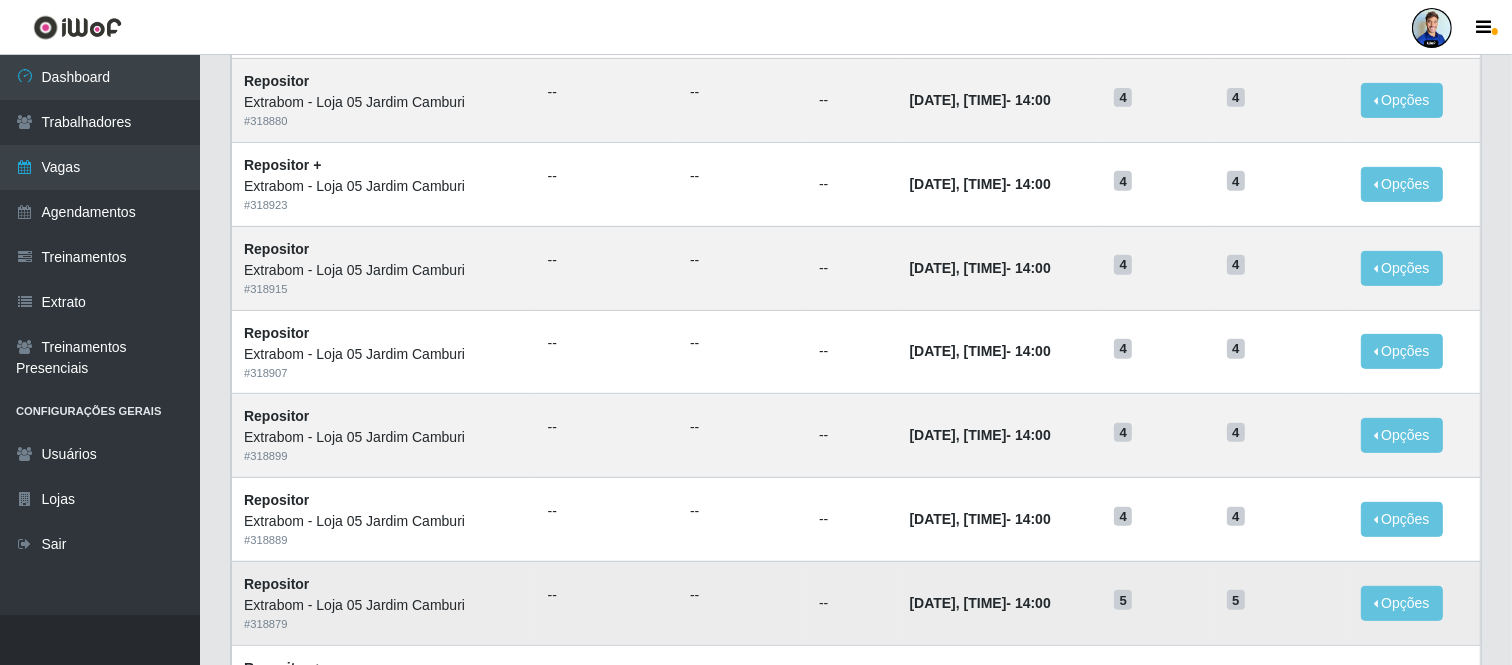 scroll, scrollTop: 1030, scrollLeft: 0, axis: vertical 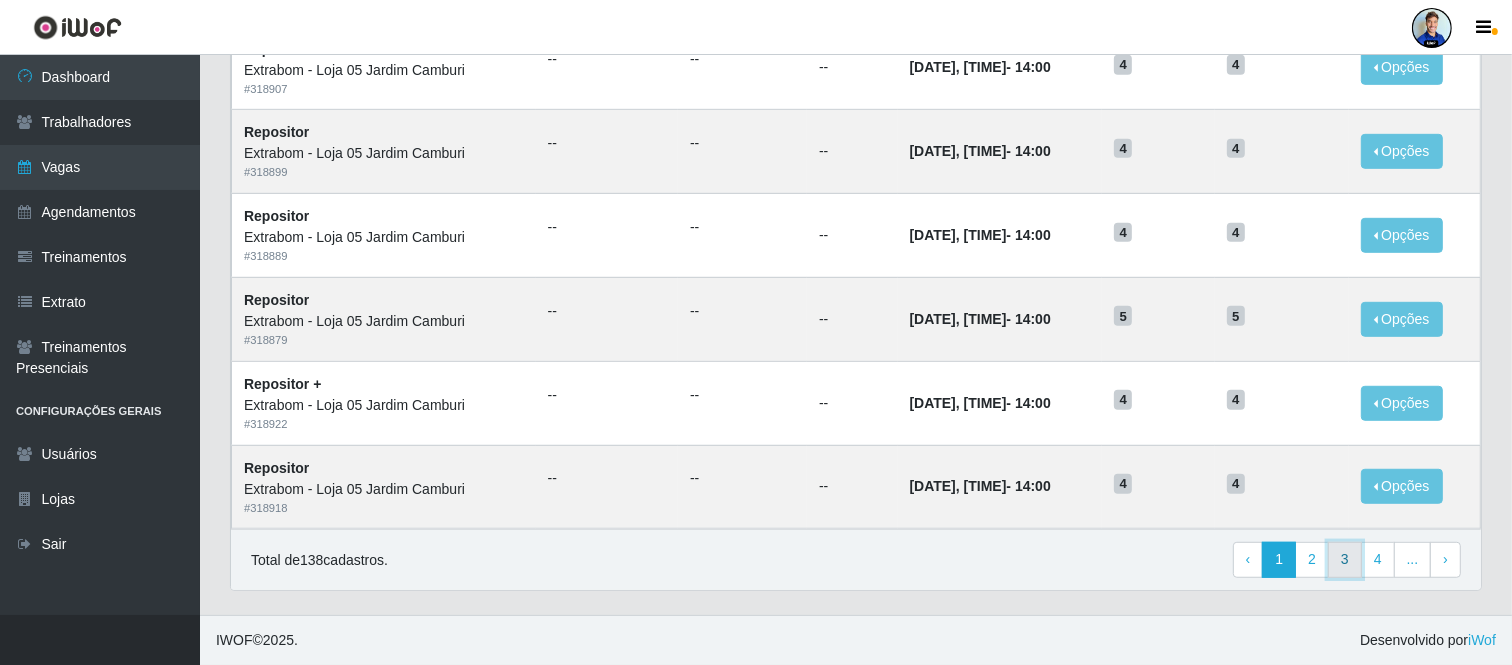 click on "3" at bounding box center (1345, 560) 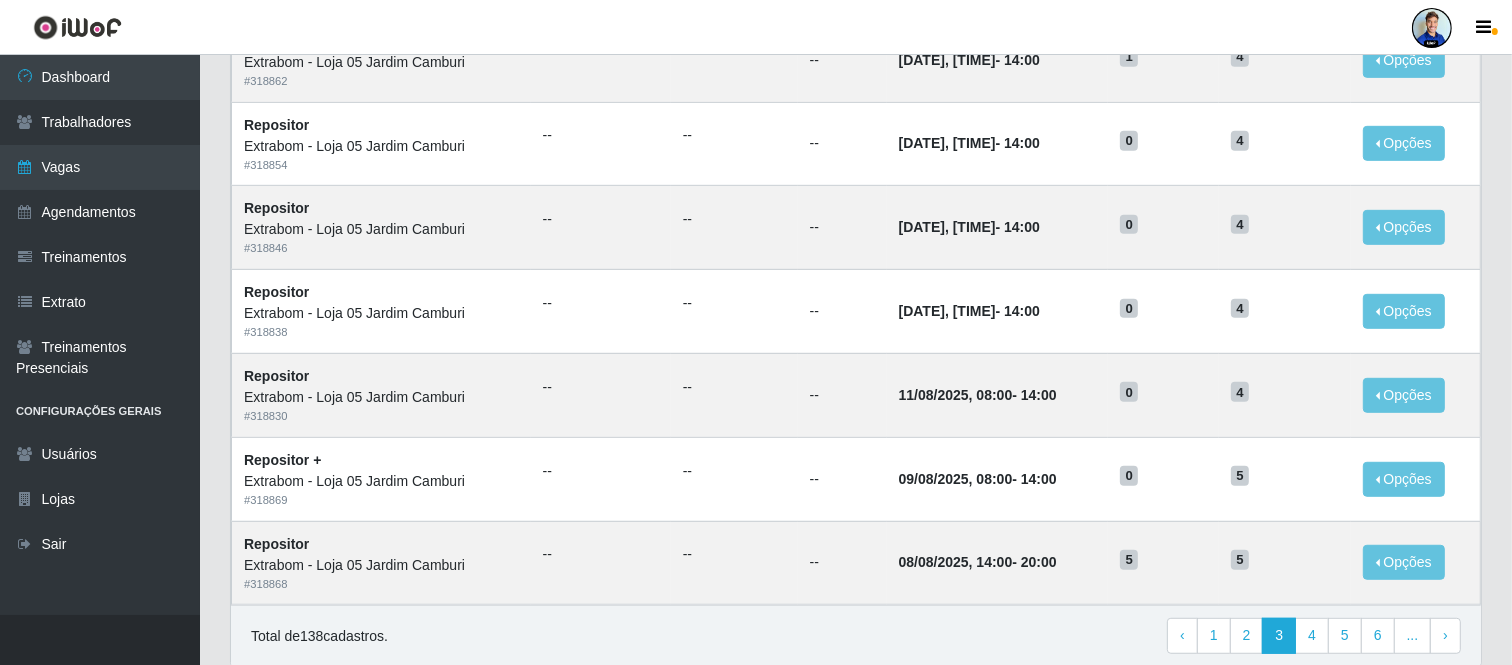 scroll, scrollTop: 1030, scrollLeft: 0, axis: vertical 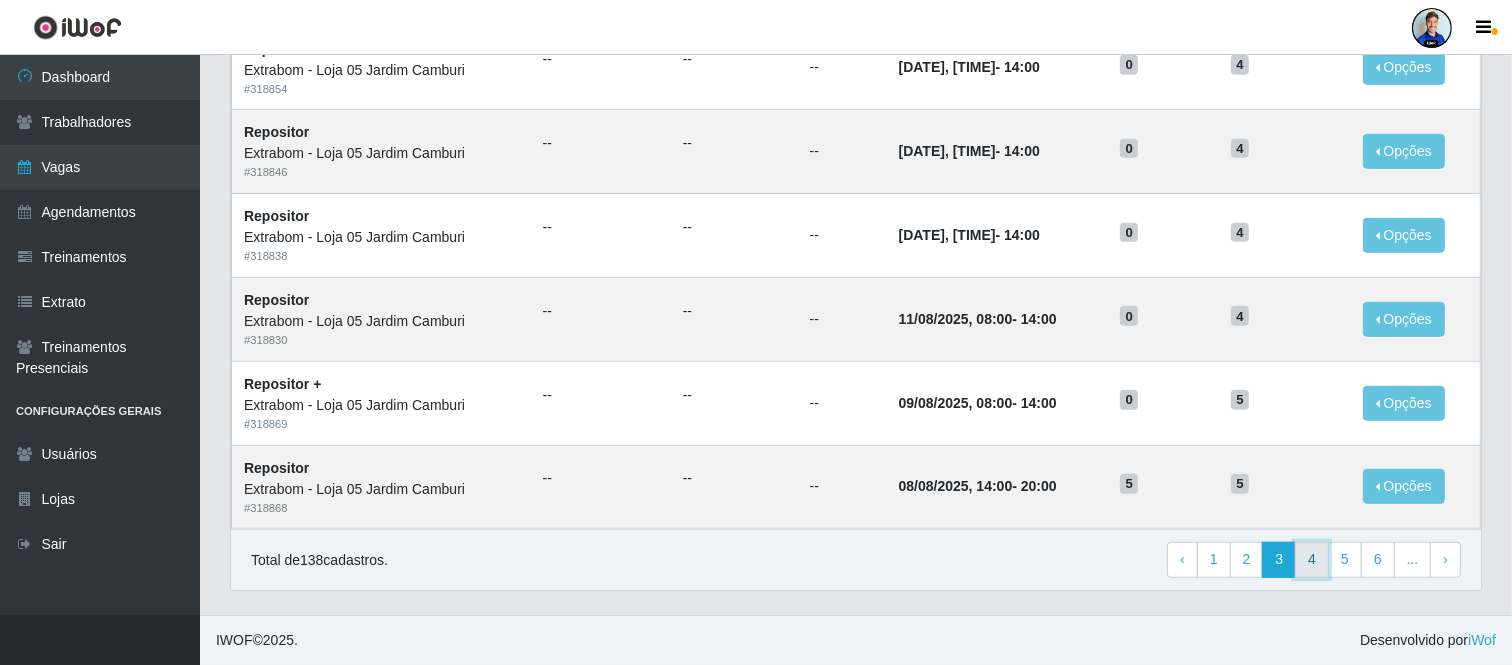 click on "4" at bounding box center (1312, 560) 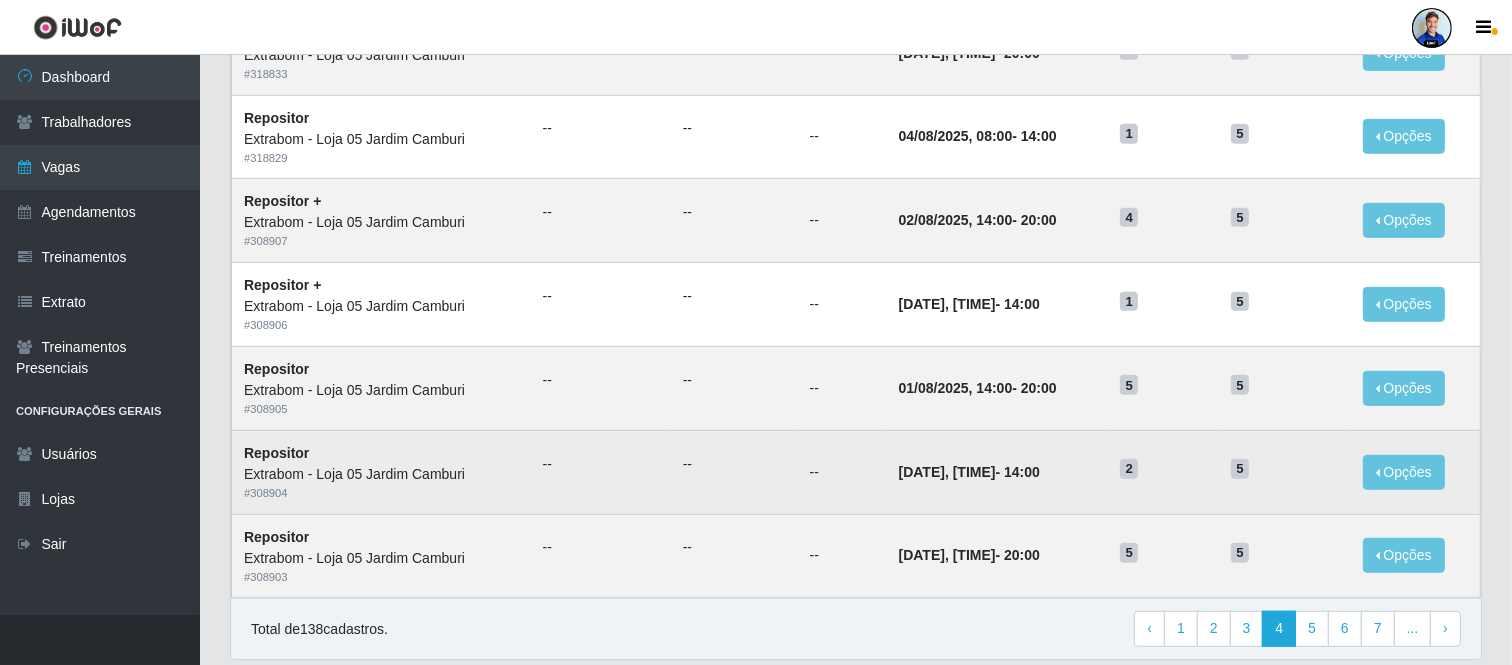 scroll, scrollTop: 1030, scrollLeft: 0, axis: vertical 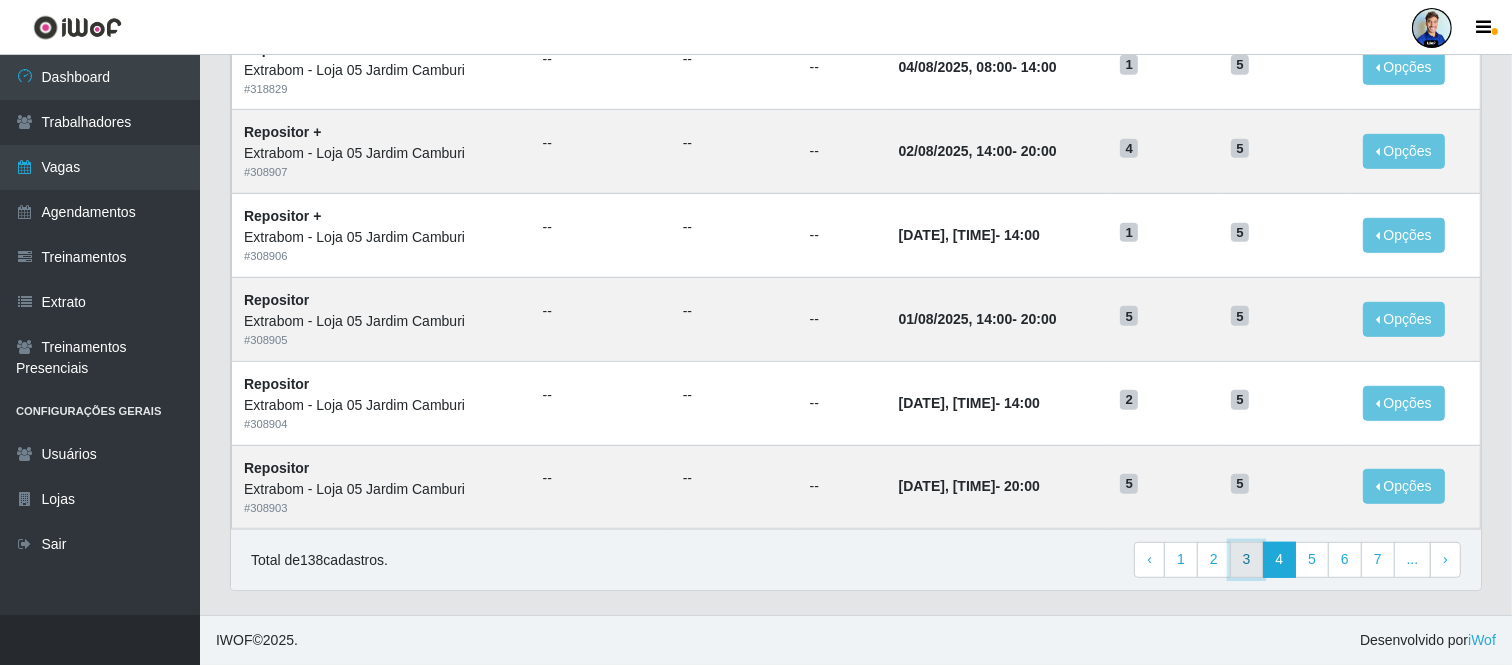 click on "3" at bounding box center [1247, 560] 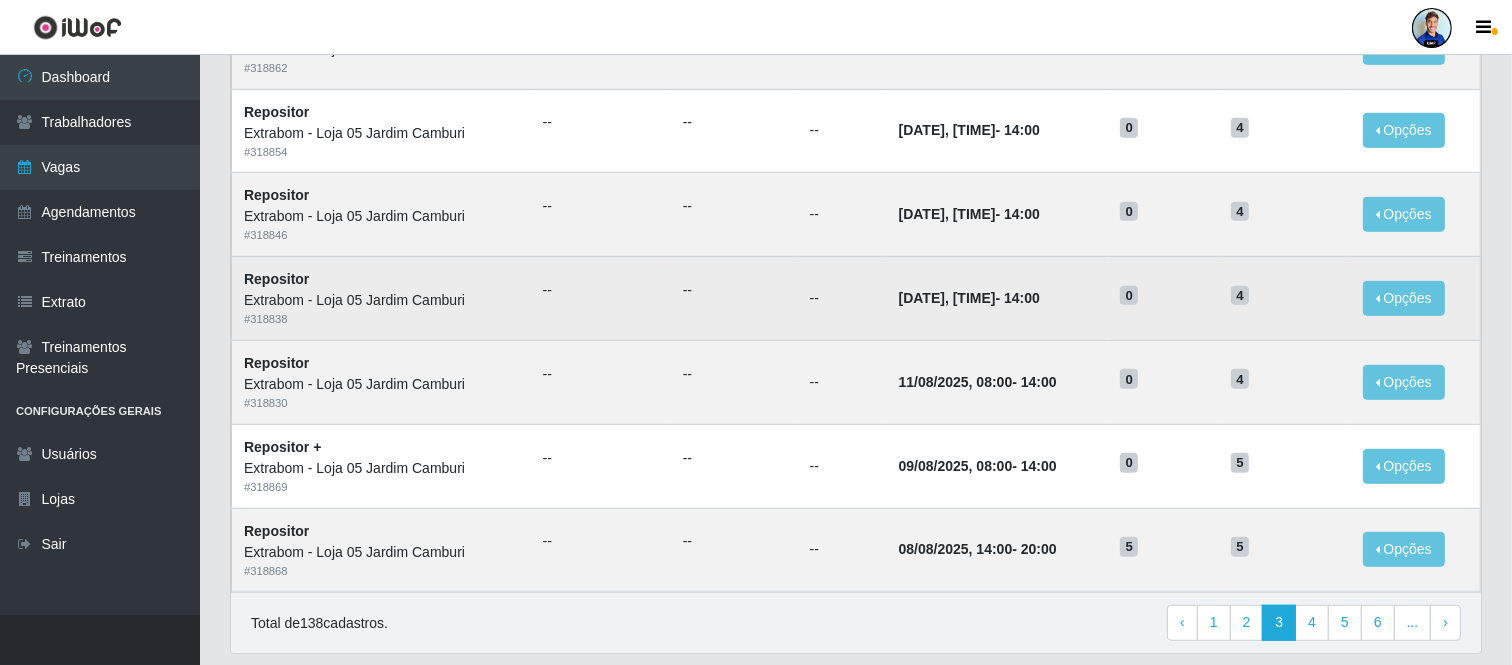 scroll, scrollTop: 1030, scrollLeft: 0, axis: vertical 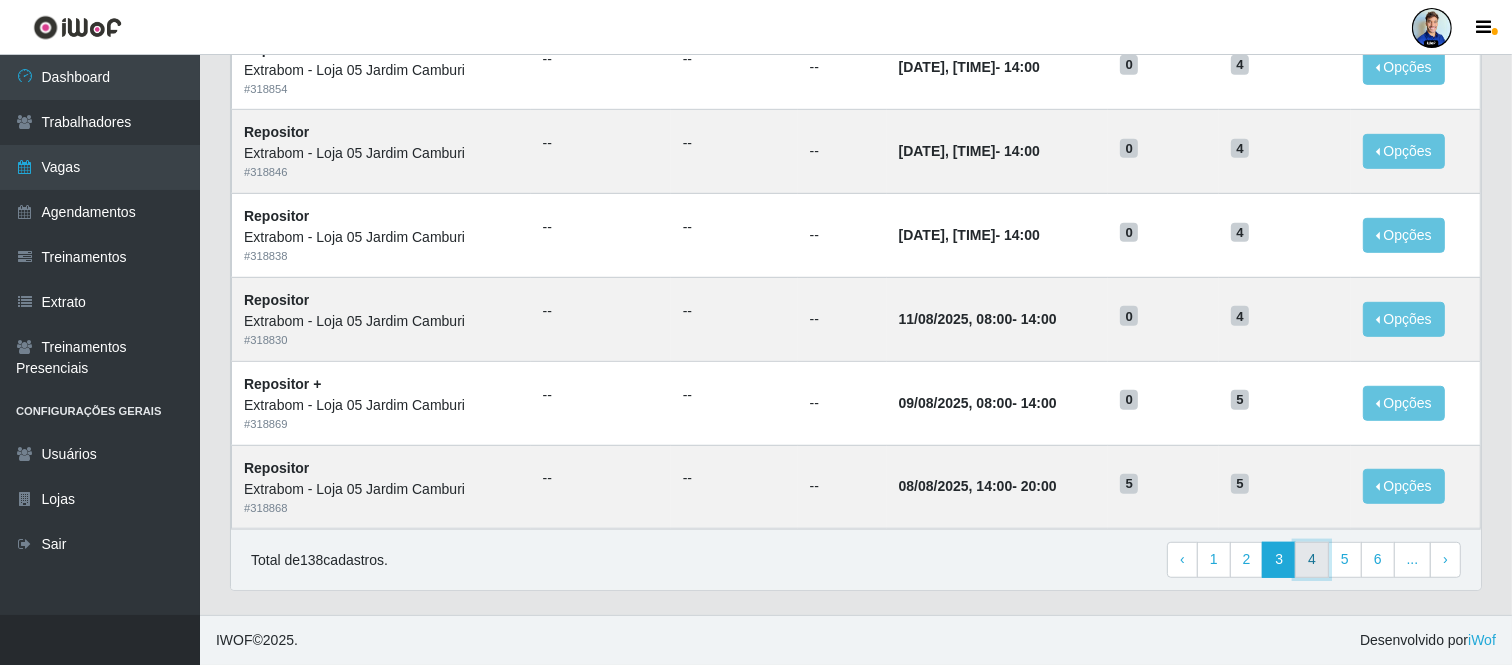click on "4" at bounding box center (1312, 560) 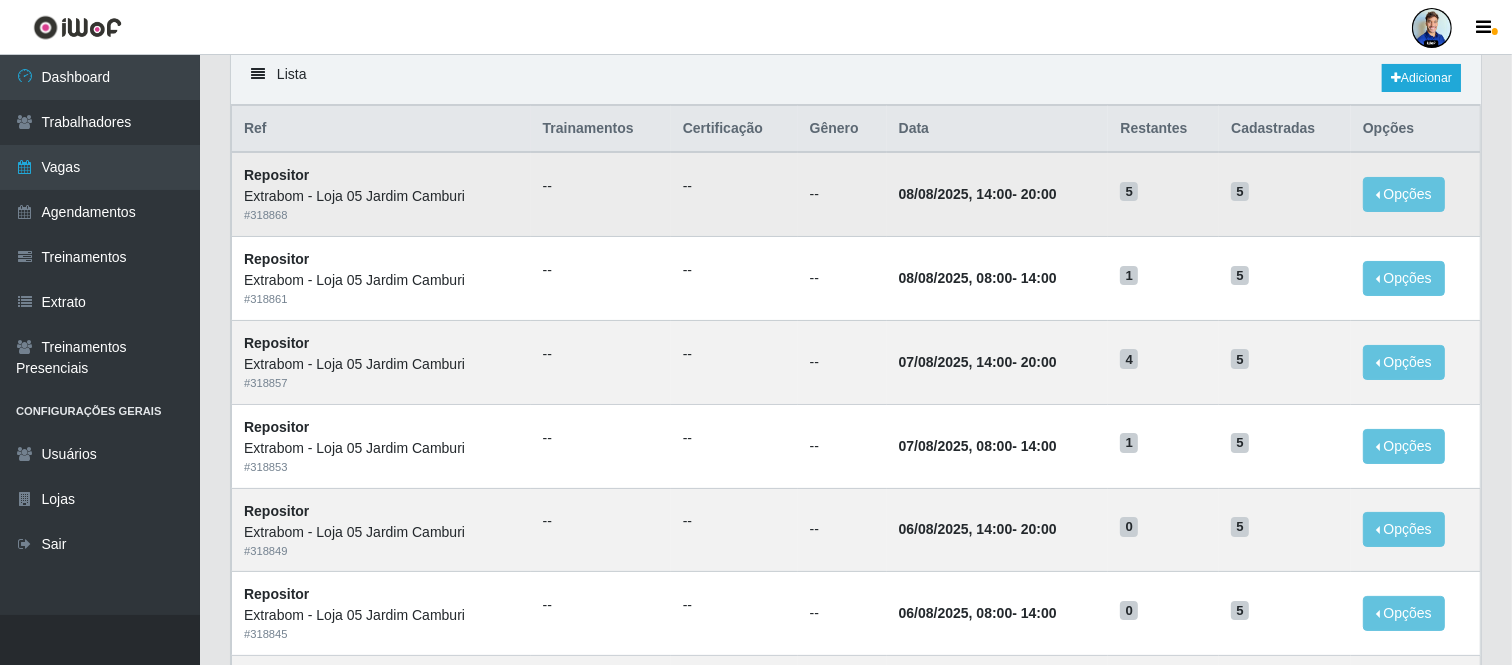 scroll, scrollTop: 111, scrollLeft: 0, axis: vertical 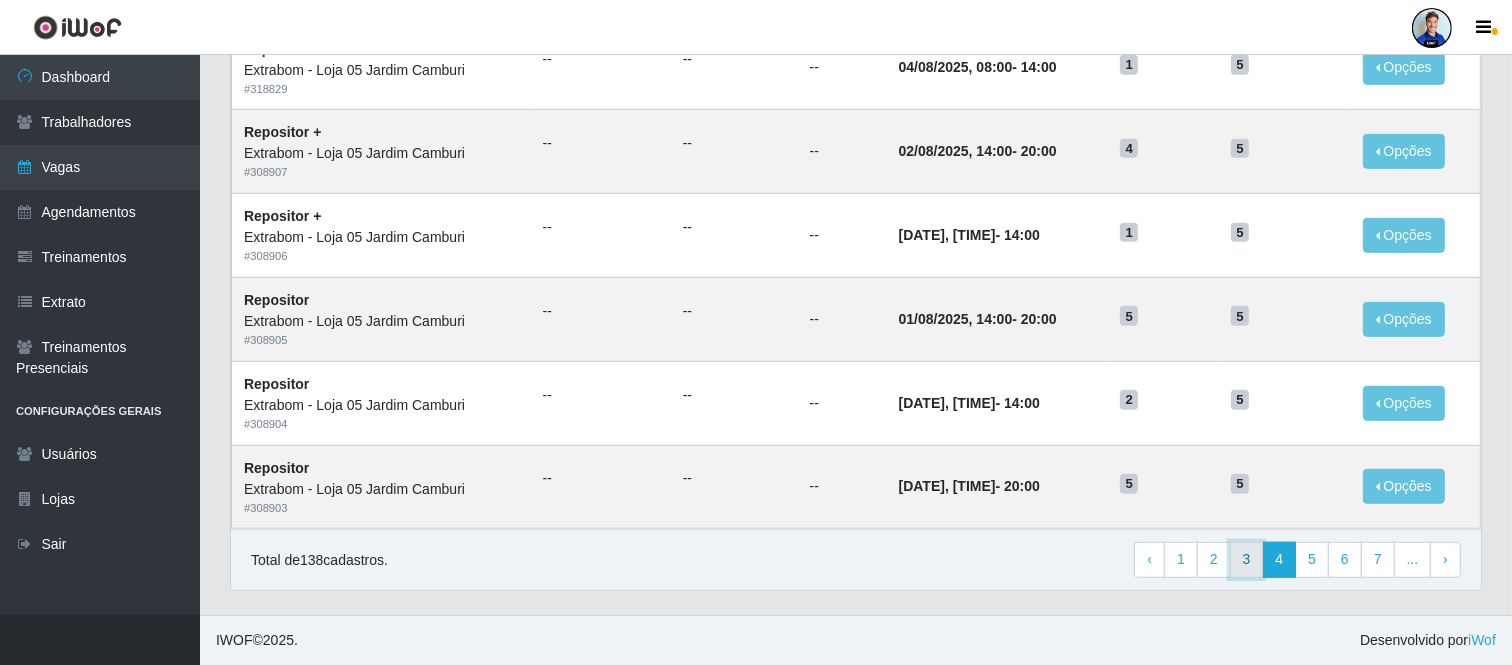 click on "3" at bounding box center (1247, 560) 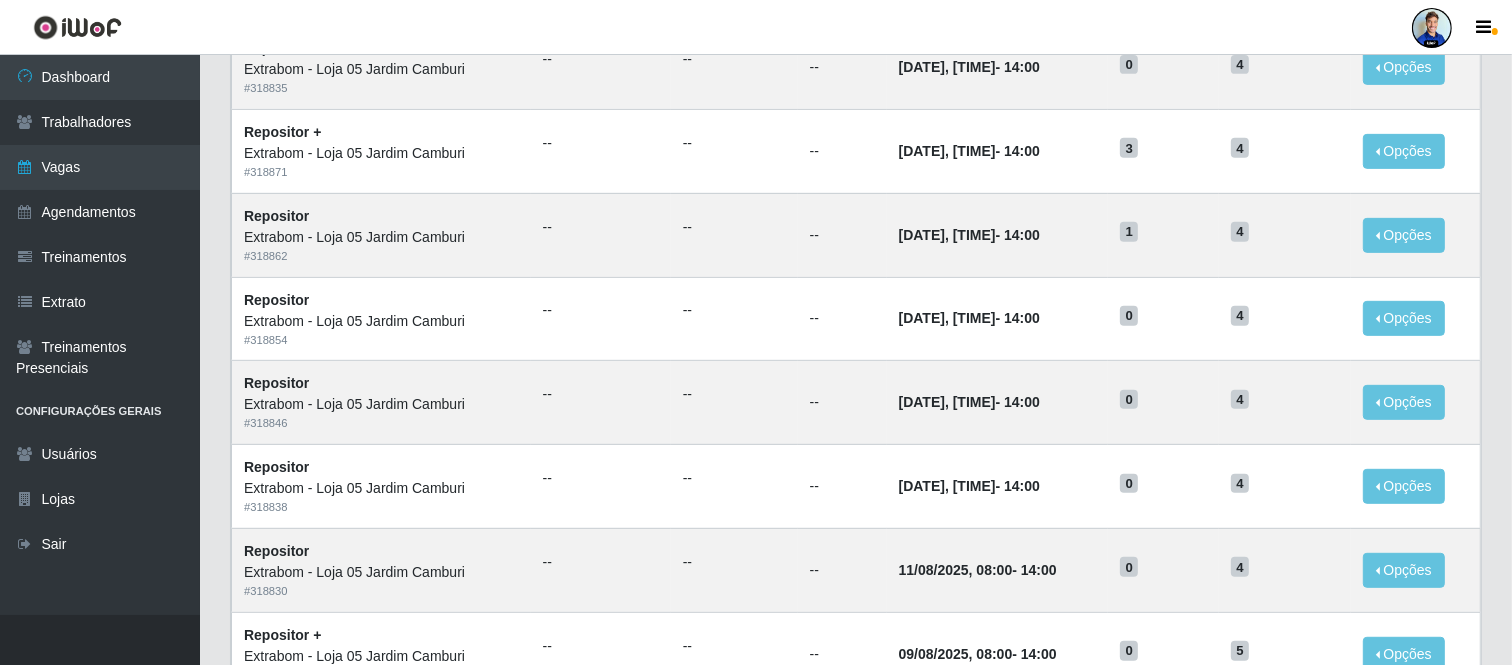 scroll, scrollTop: 1030, scrollLeft: 0, axis: vertical 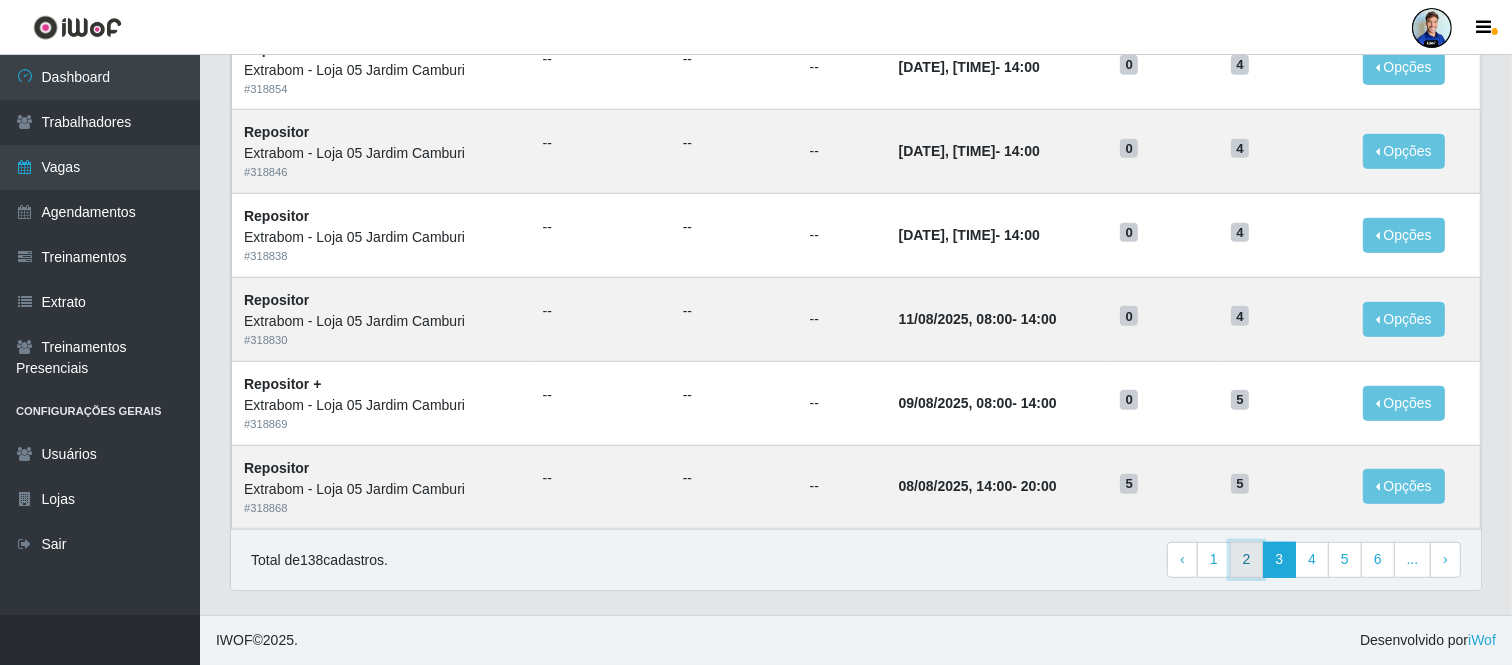 click on "2" at bounding box center (1247, 560) 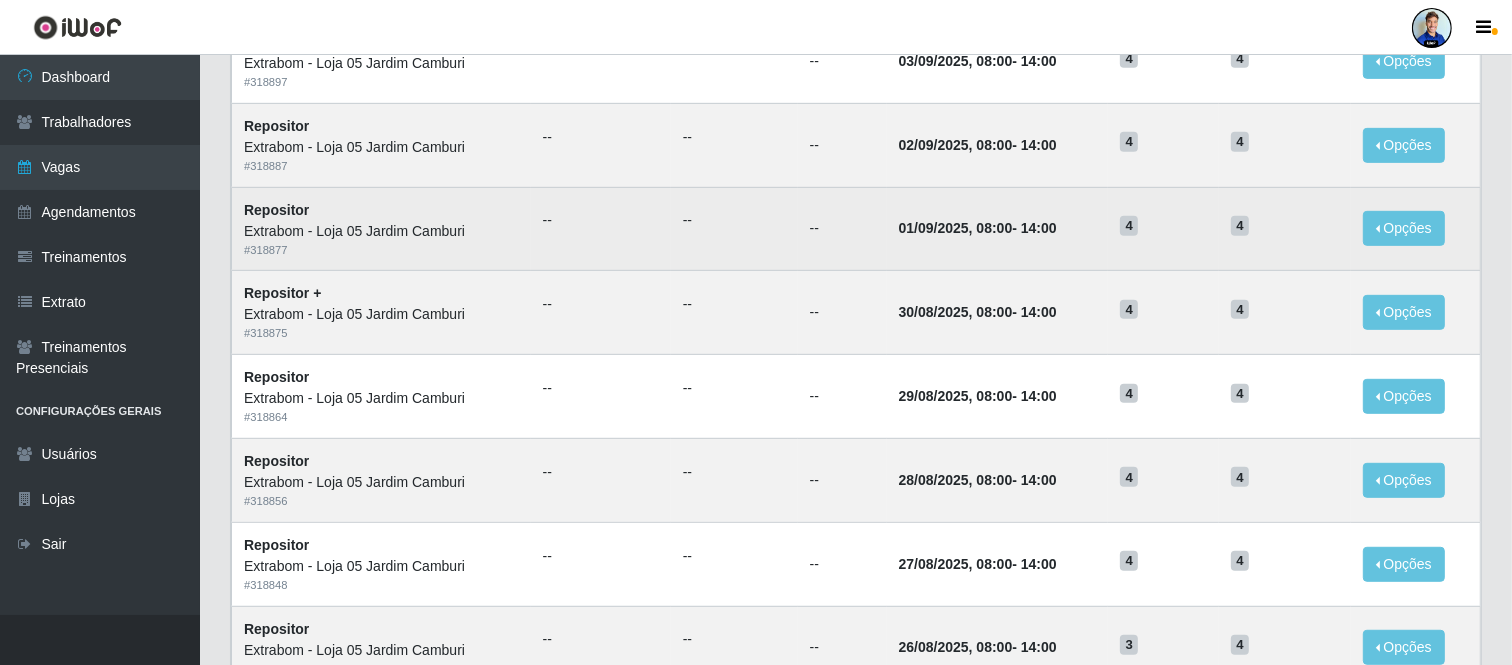 scroll, scrollTop: 1030, scrollLeft: 0, axis: vertical 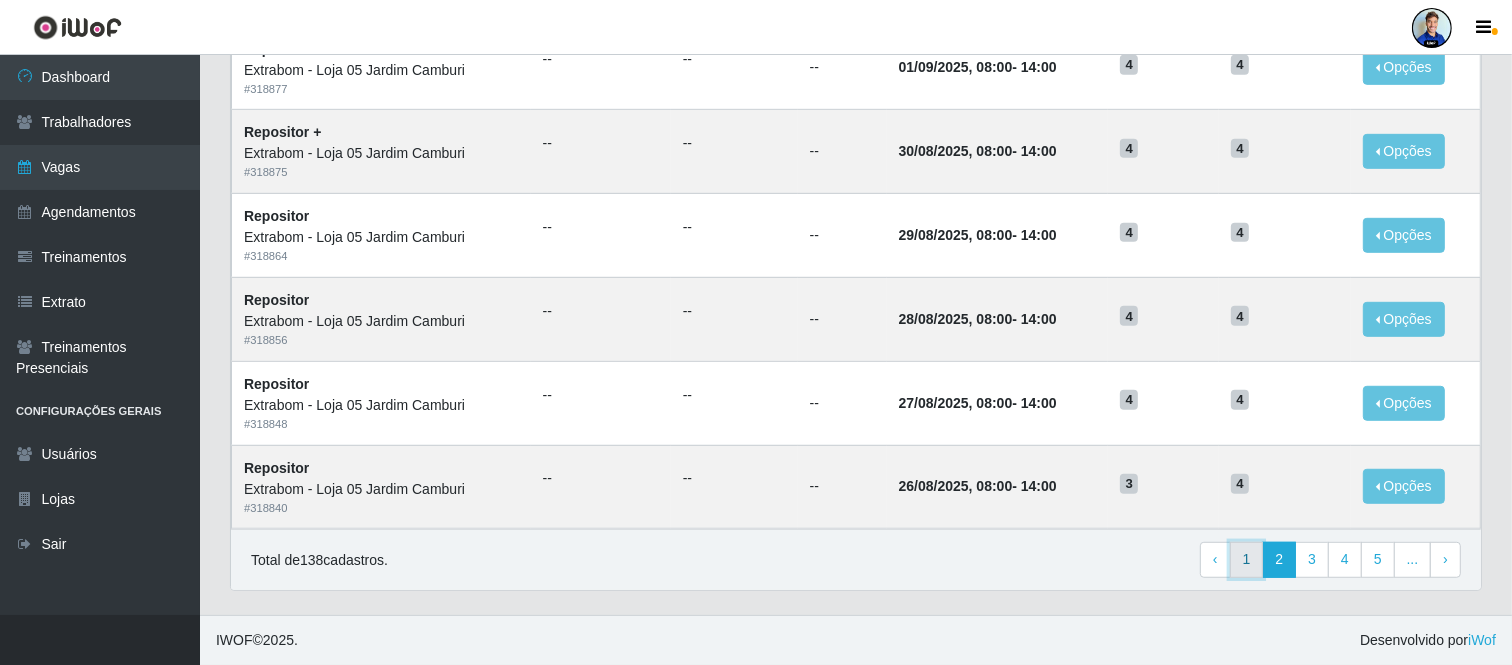 click on "1" at bounding box center [1247, 560] 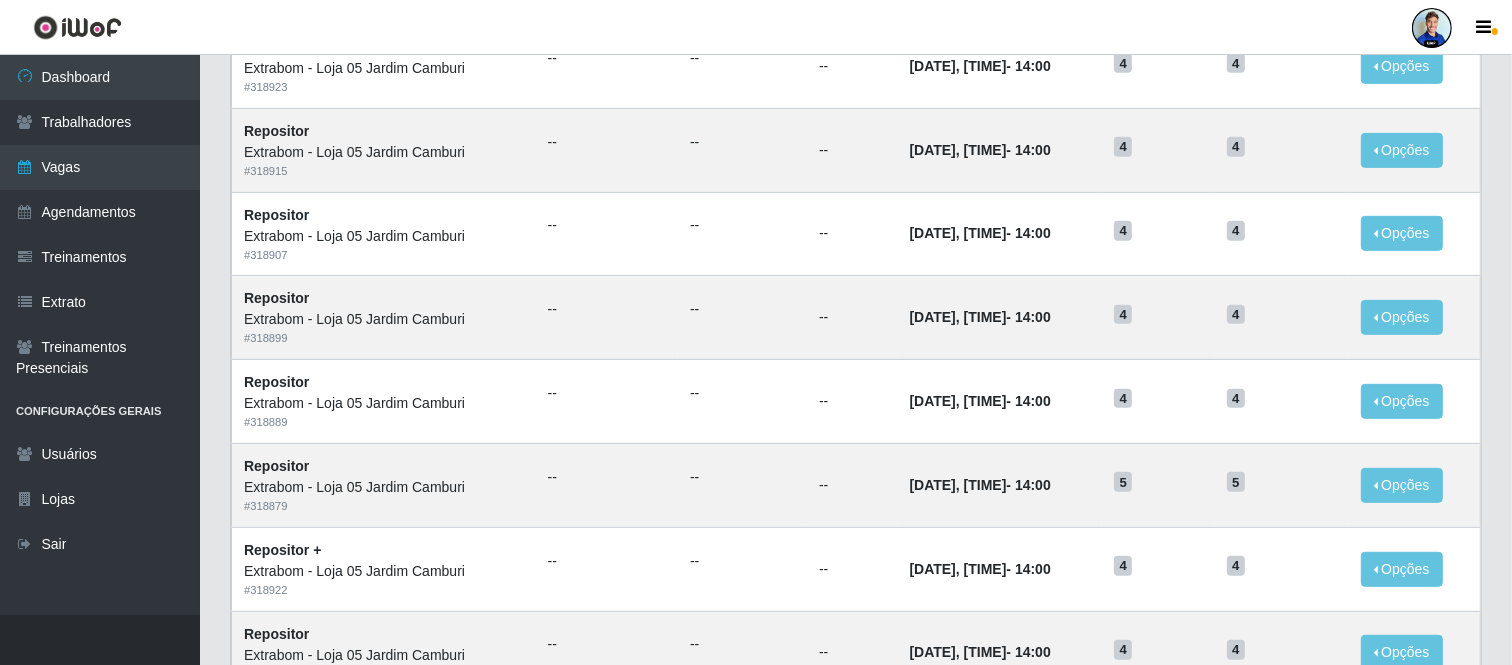 scroll, scrollTop: 1030, scrollLeft: 0, axis: vertical 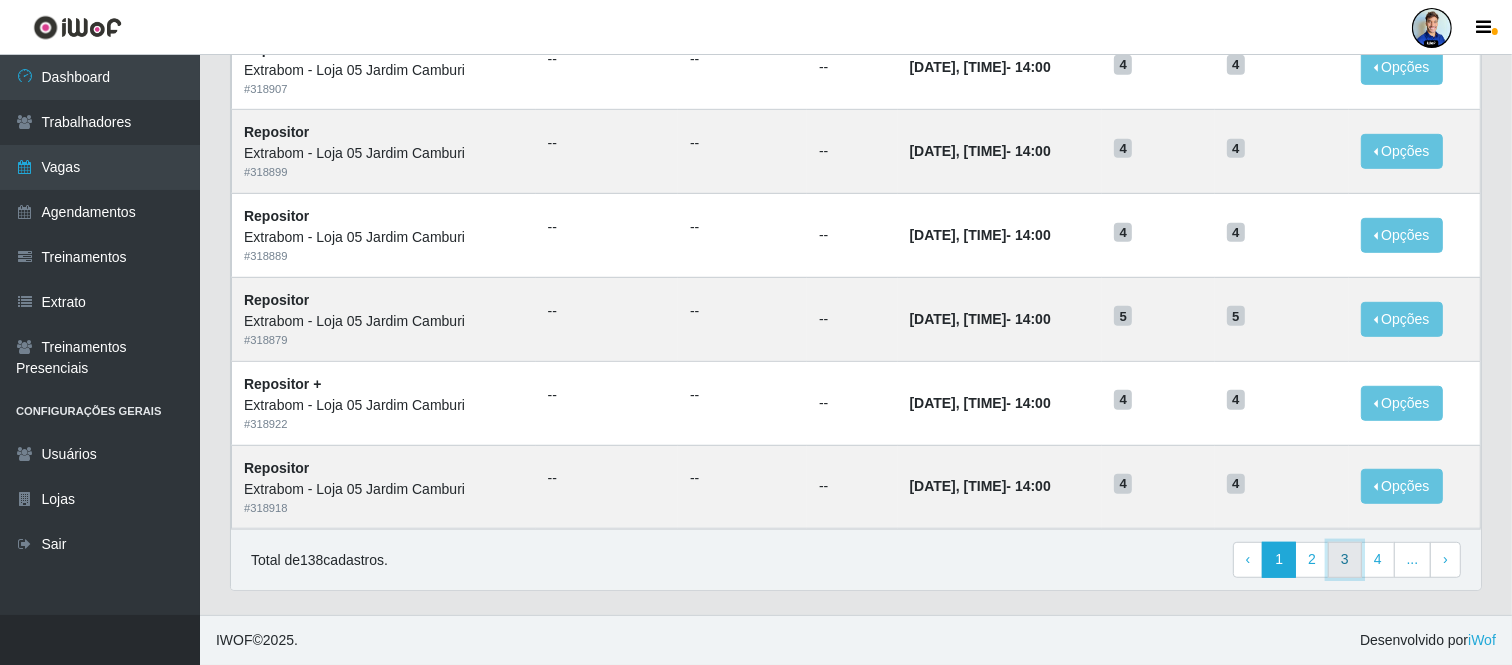 click on "3" at bounding box center (1345, 560) 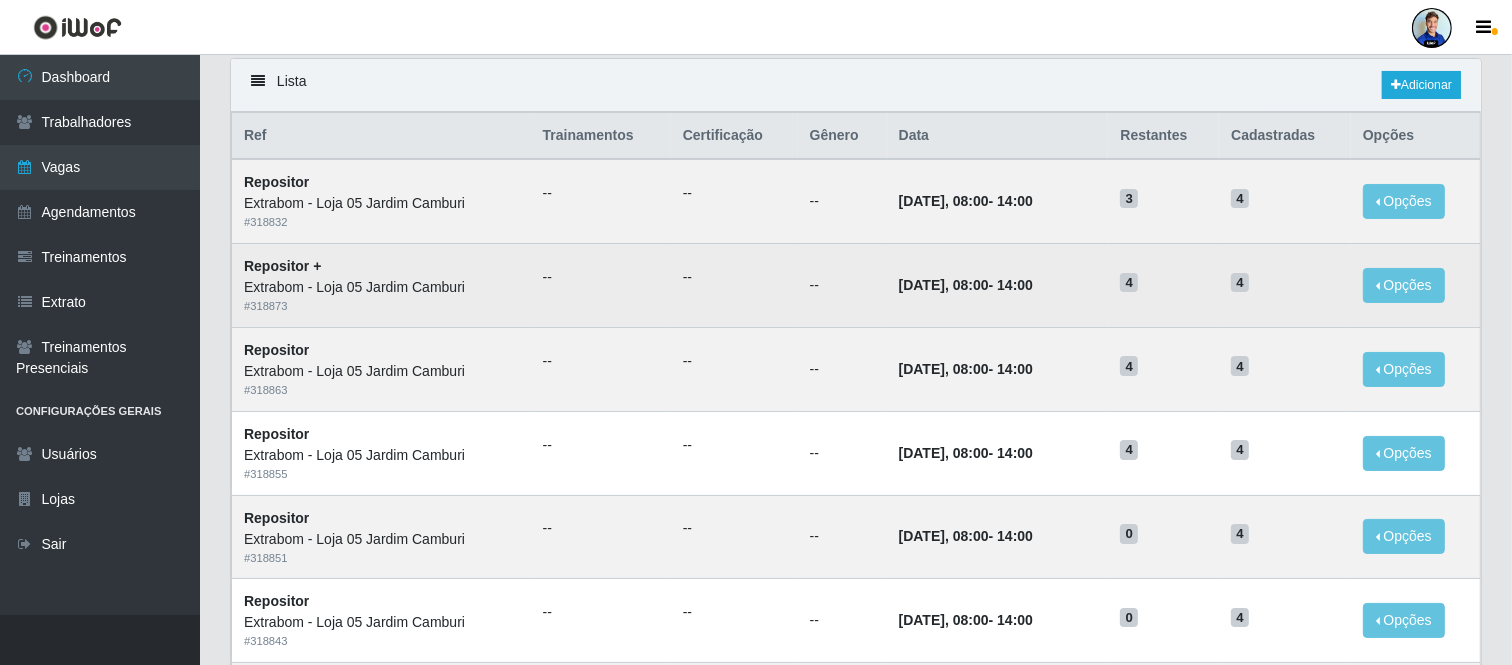 scroll, scrollTop: 0, scrollLeft: 0, axis: both 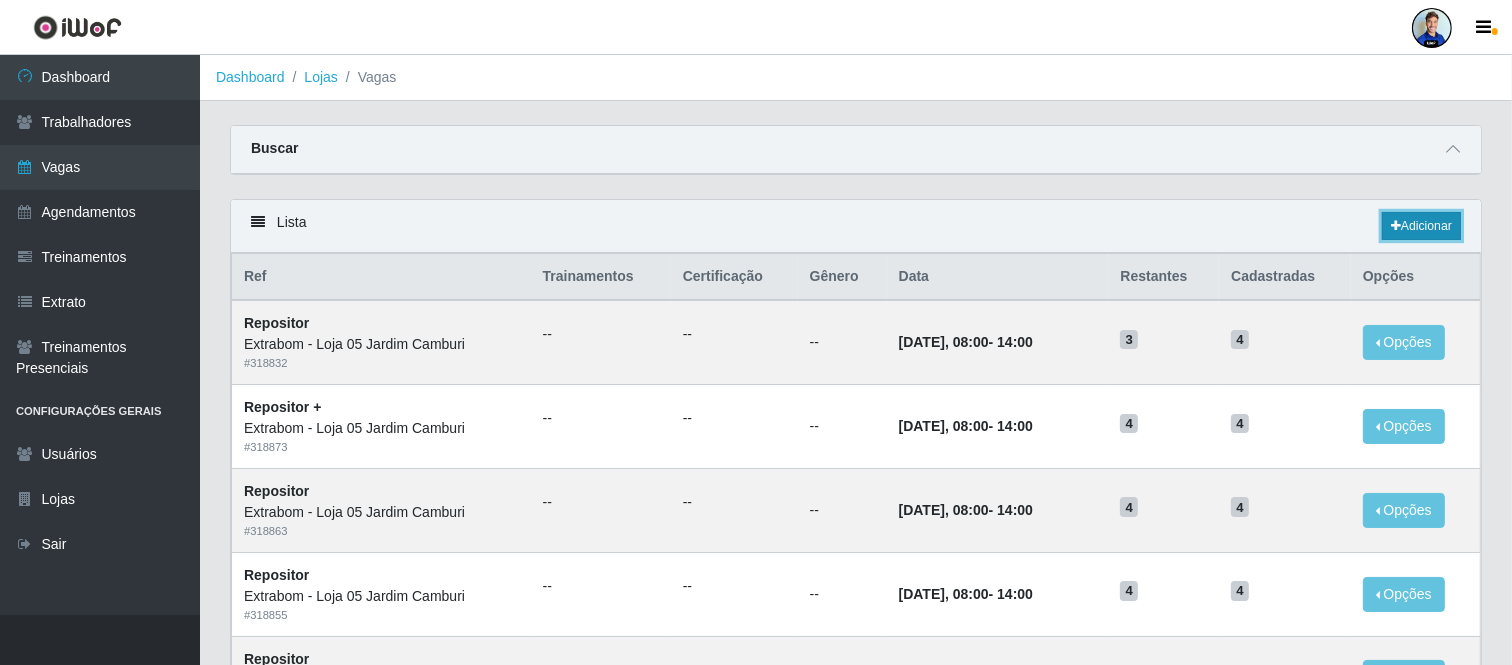 click on "Adicionar" at bounding box center [1421, 226] 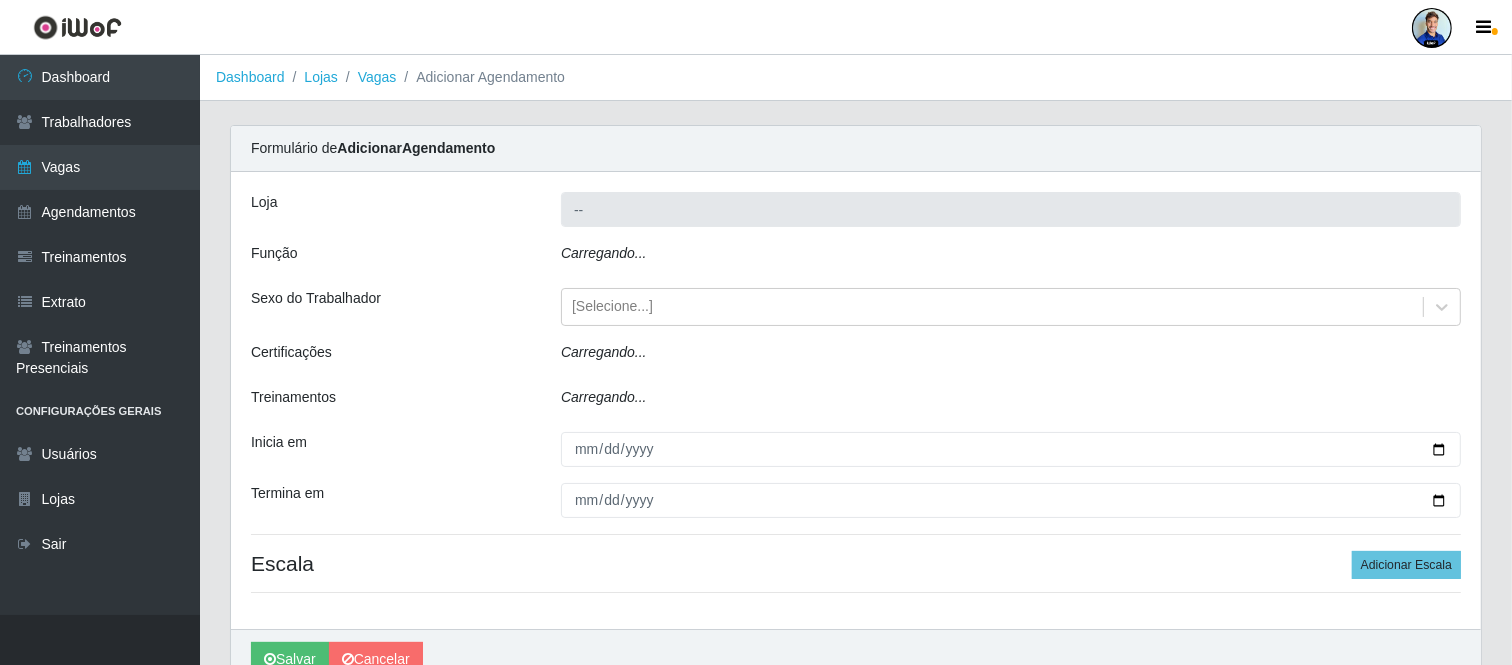 type on "Extrabom - Loja 05 Jardim Camburi" 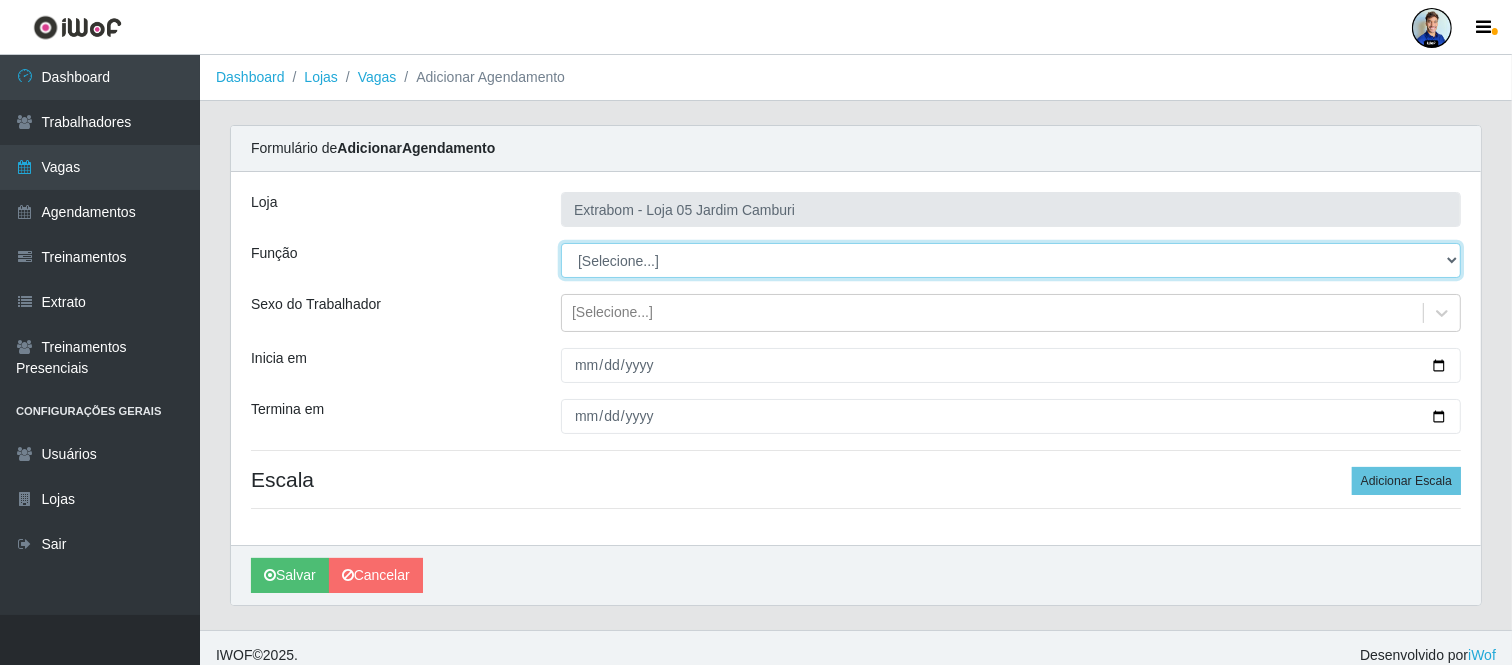 click on "[Selecione...] Repositor  Repositor + Repositor ++" at bounding box center [1011, 260] 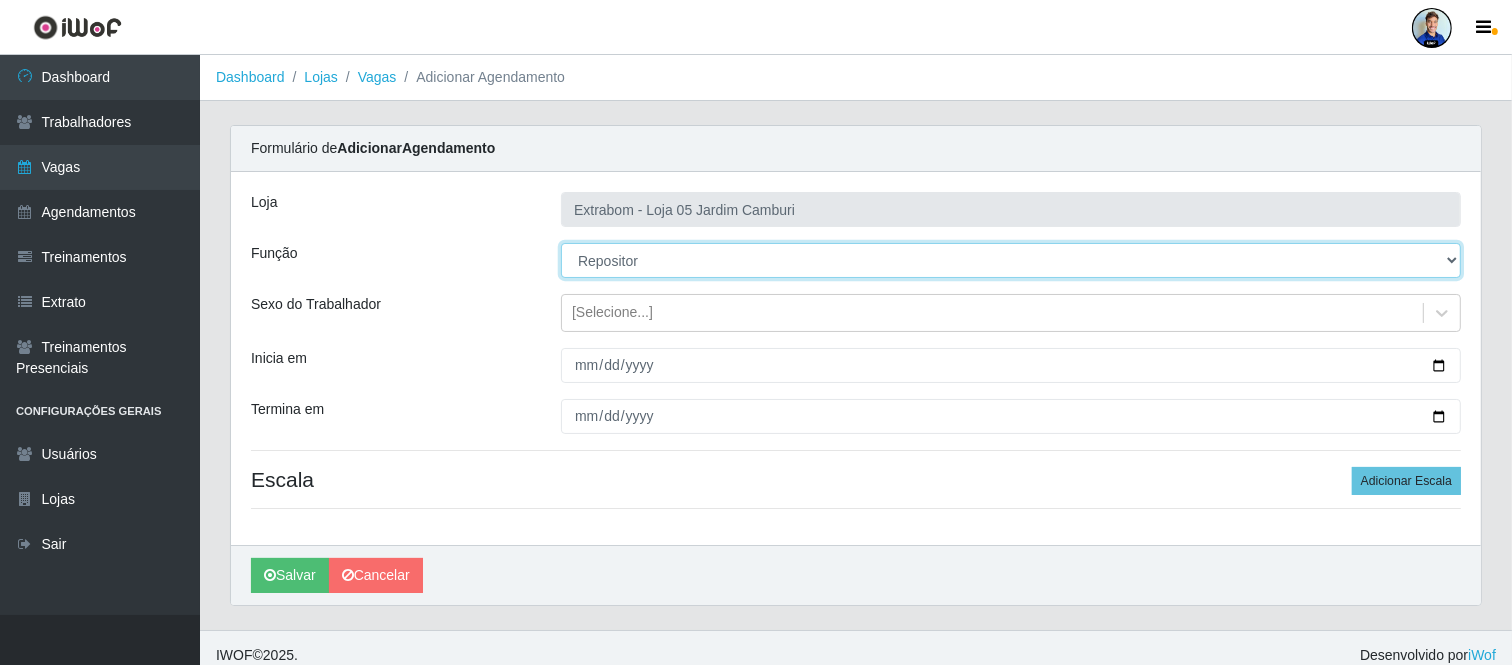 click on "[Selecione...] Repositor  Repositor + Repositor ++" at bounding box center (1011, 260) 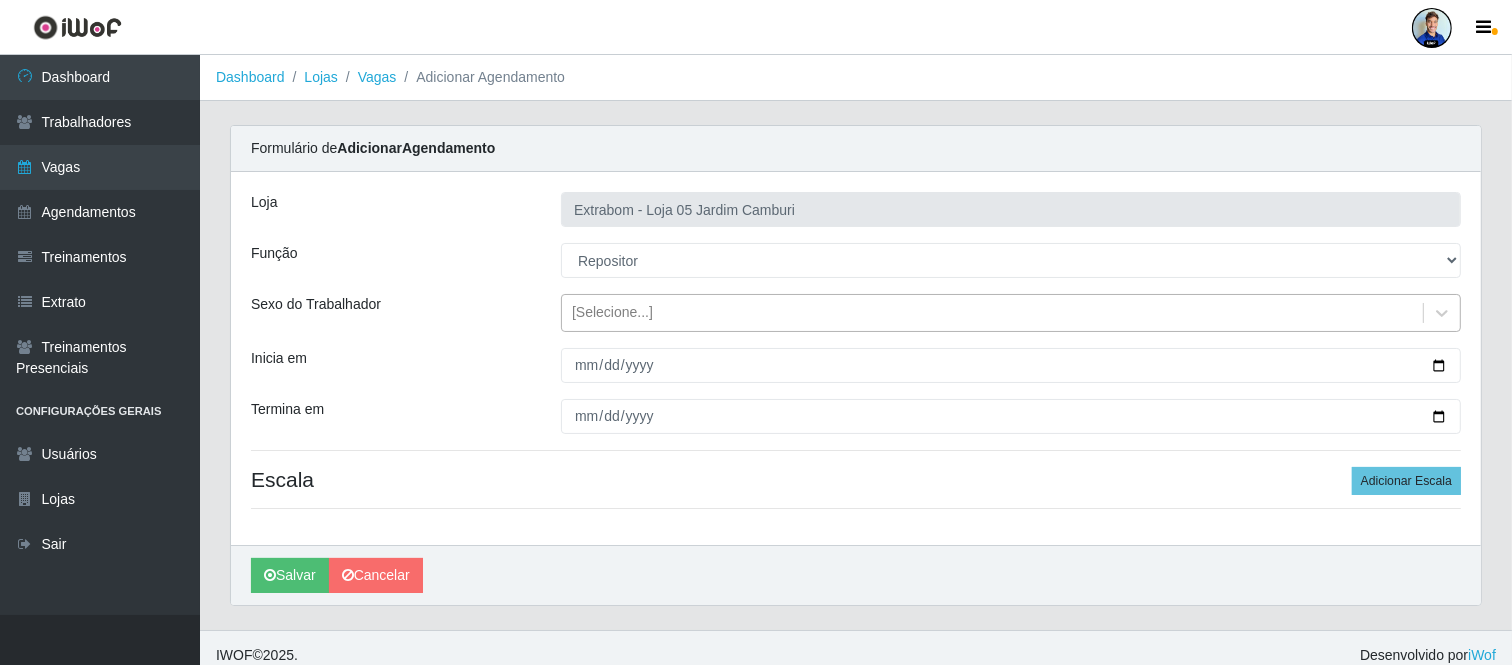 click on "[Selecione...]" at bounding box center [992, 313] 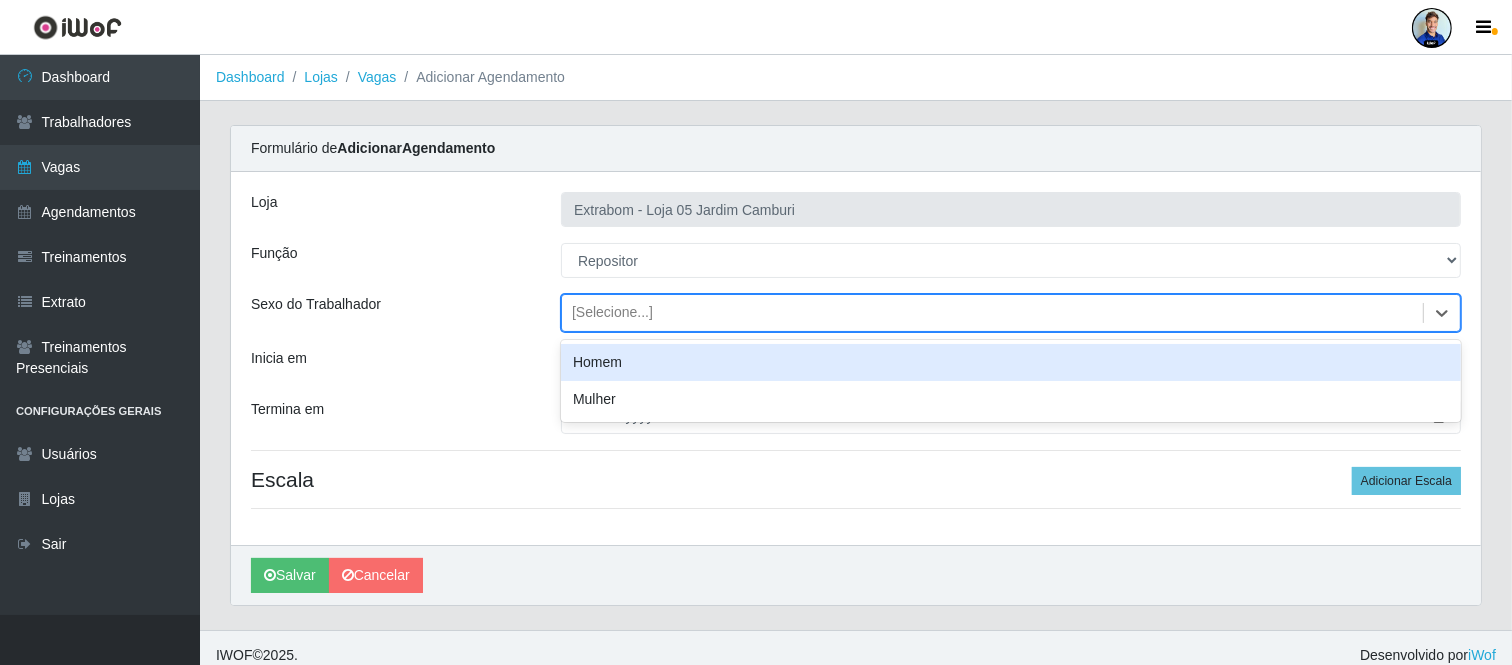 click on "[Selecione...]" at bounding box center [992, 313] 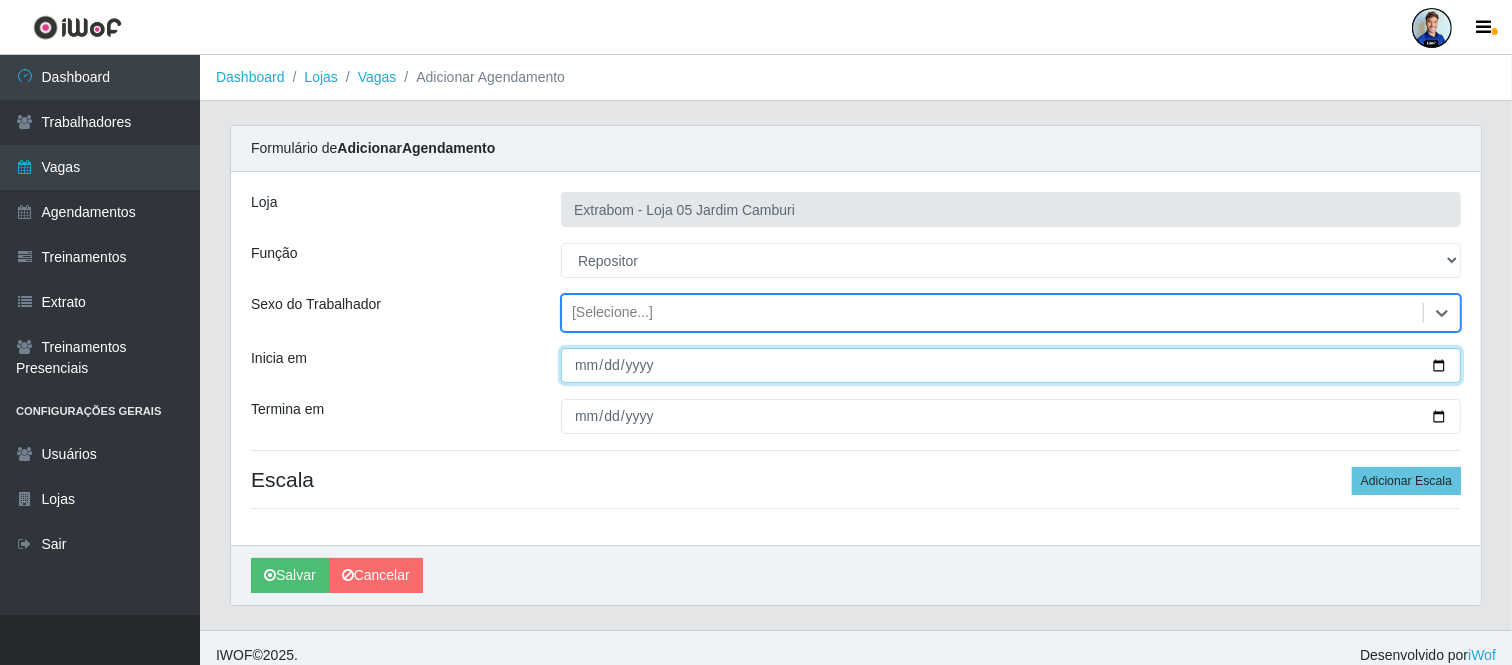click on "Inicia em" at bounding box center [1011, 365] 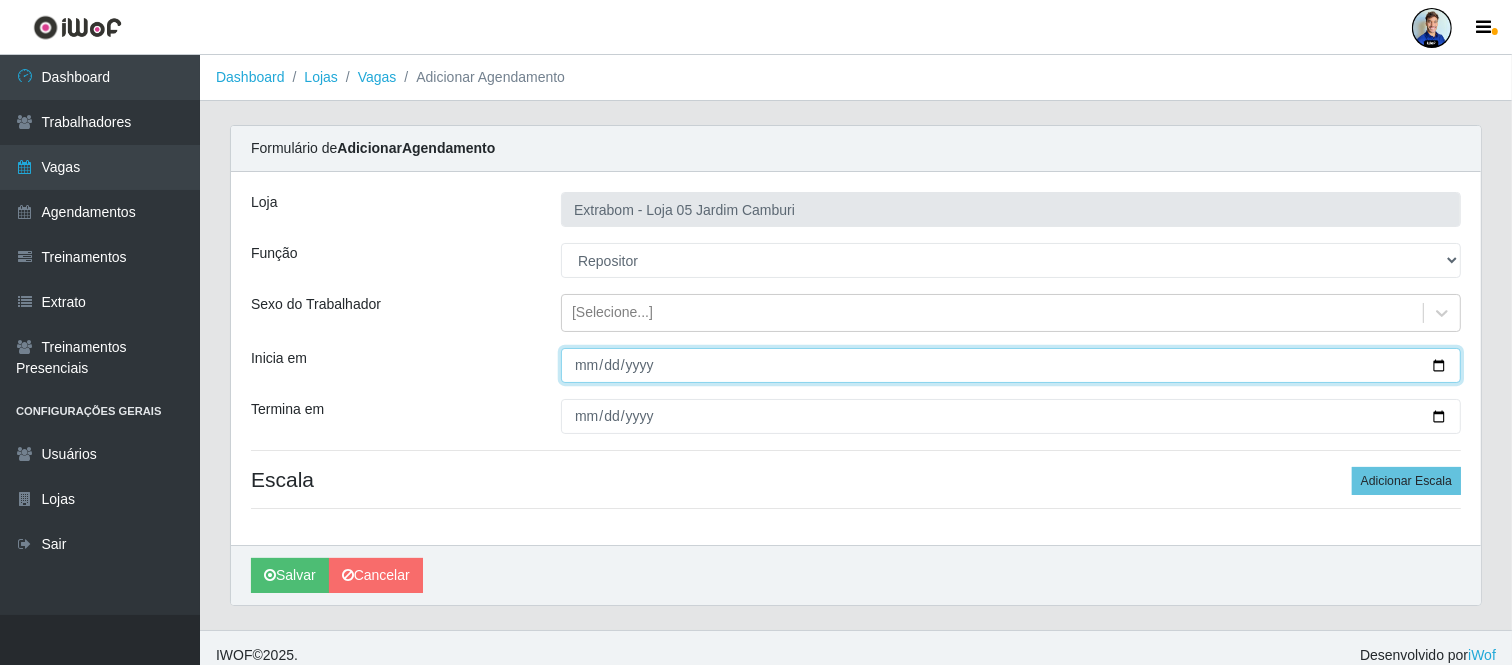type on "0020-08-11" 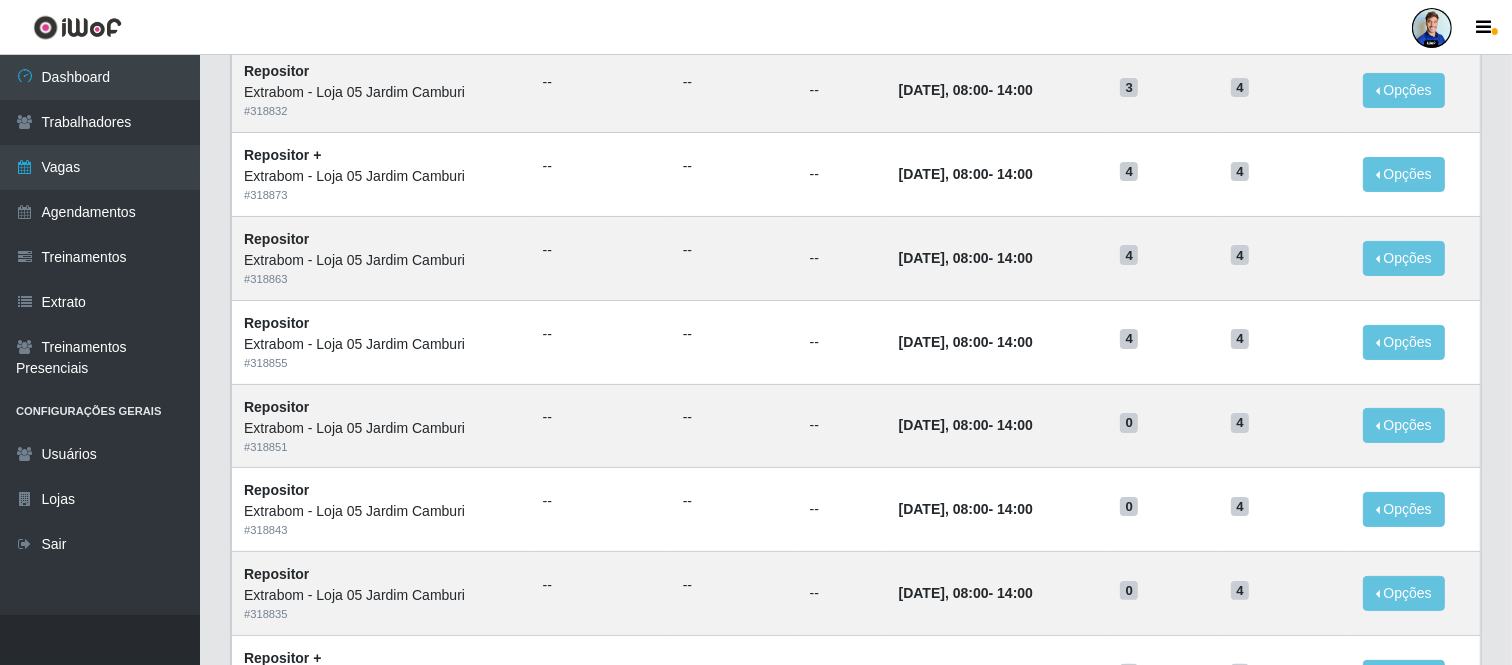 scroll, scrollTop: 0, scrollLeft: 0, axis: both 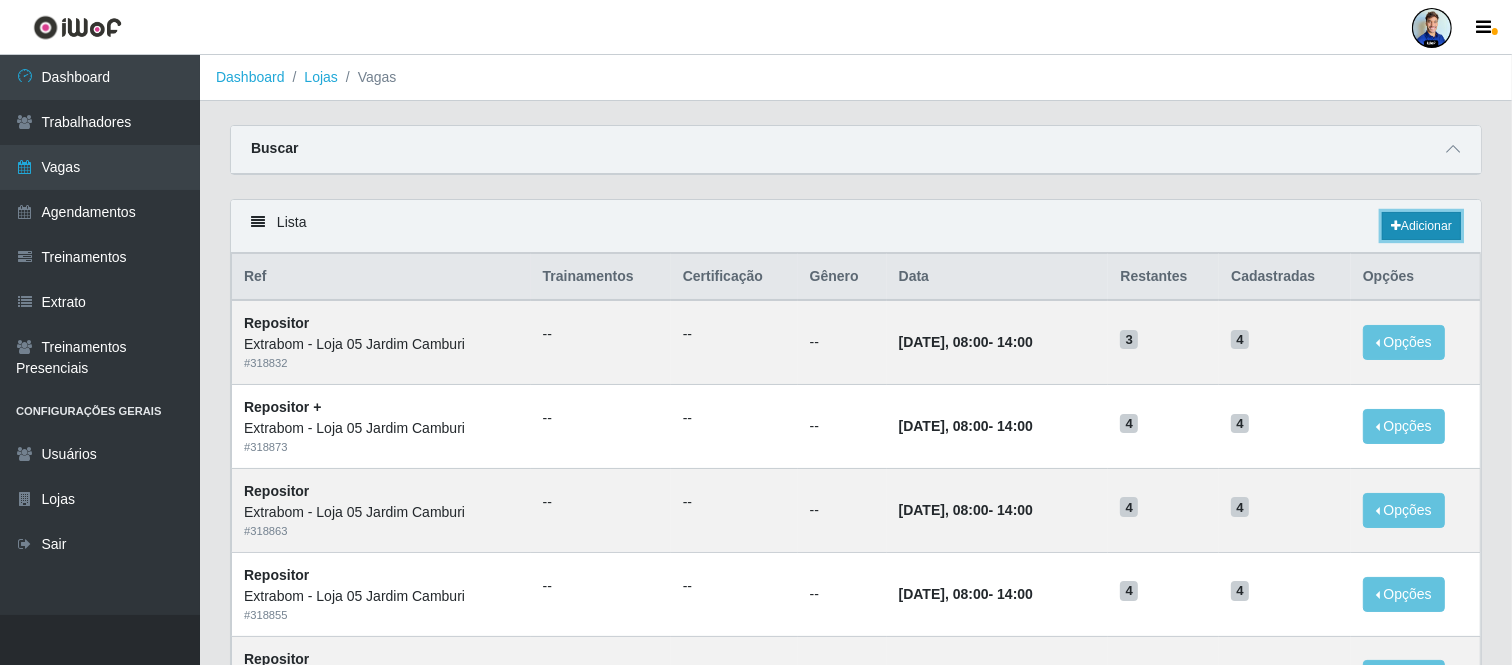 click on "Adicionar" at bounding box center [1421, 226] 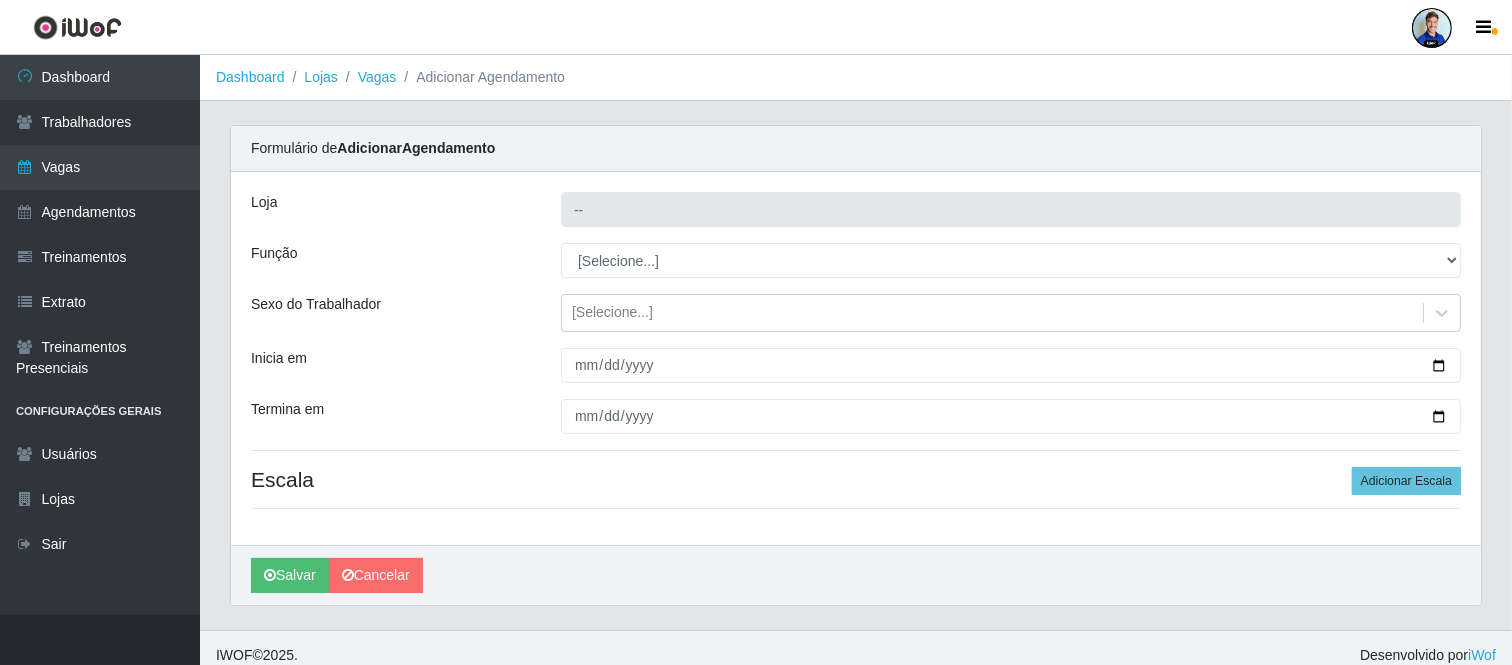 type on "Extrabom - Loja 05 Jardim Camburi" 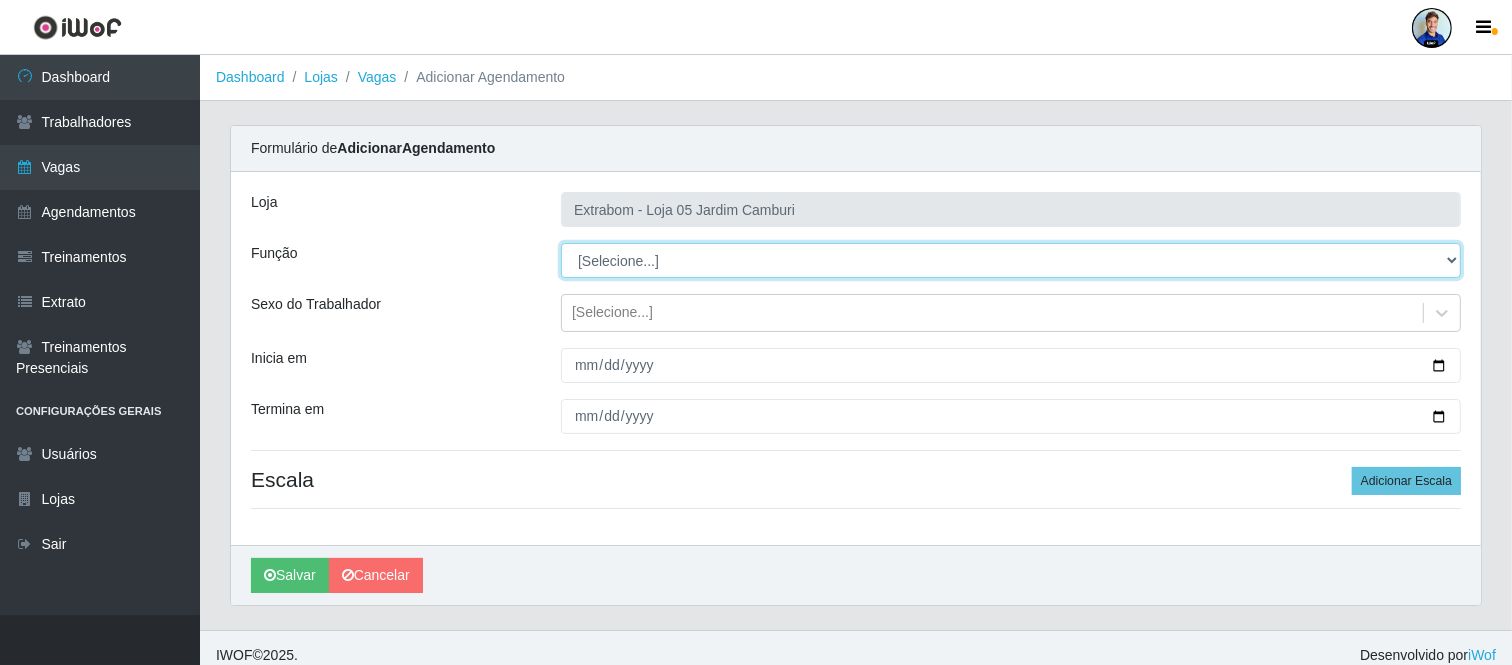 click on "[Selecione...] Repositor  Repositor + Repositor ++" at bounding box center [1011, 260] 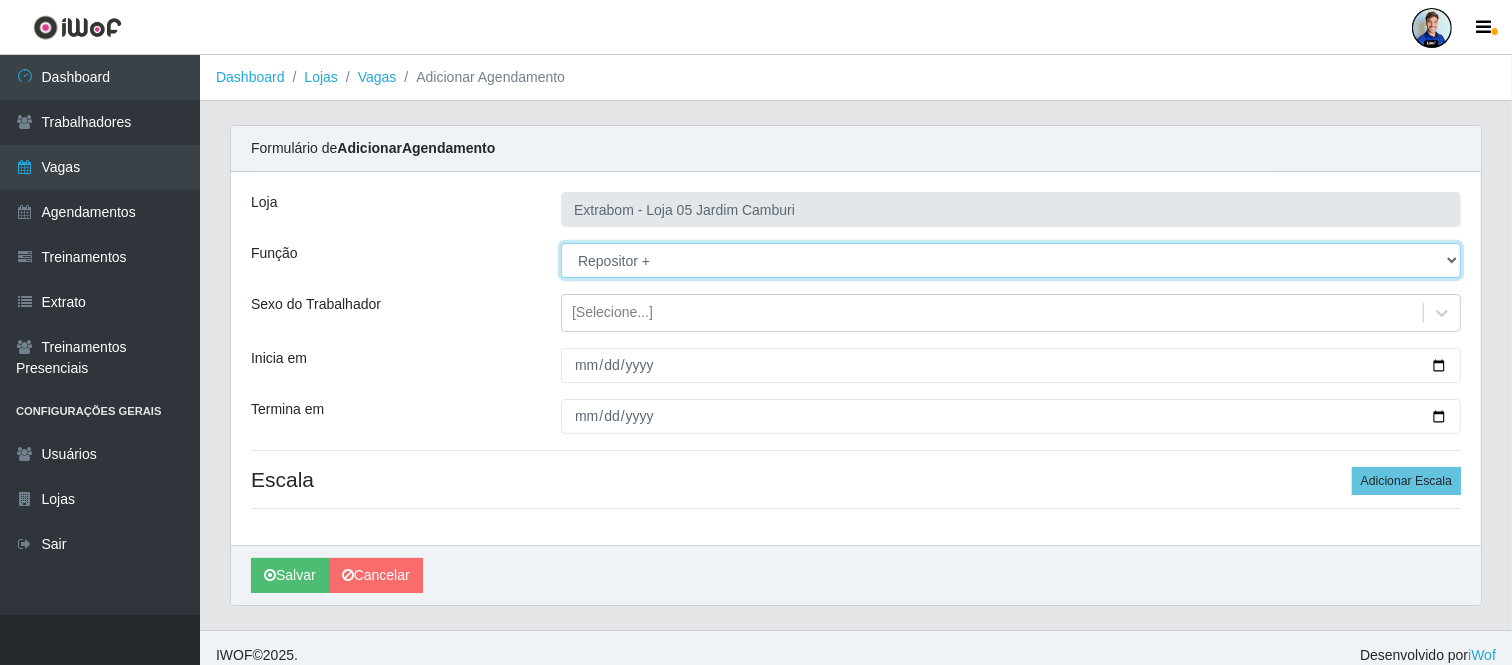 click on "[Selecione...] Repositor  Repositor + Repositor ++" at bounding box center [1011, 260] 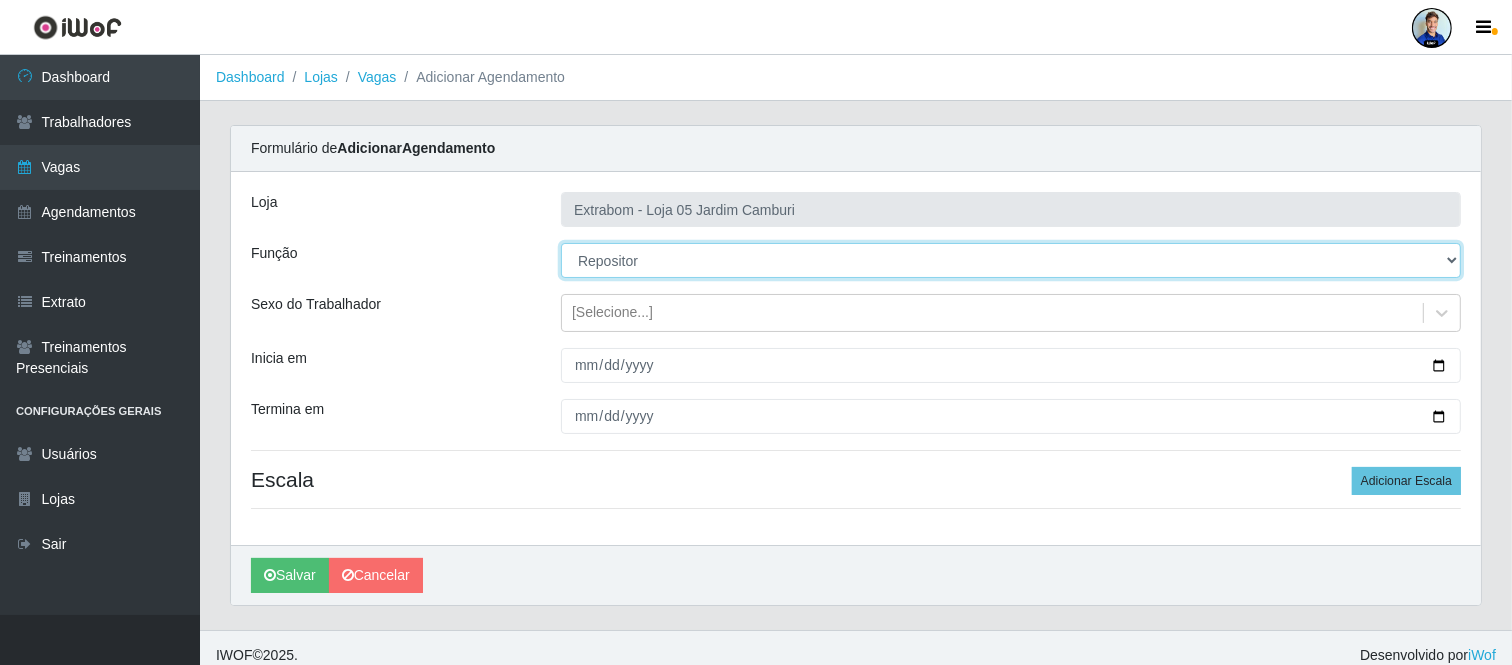 click on "[Selecione...] Repositor  Repositor + Repositor ++" at bounding box center (1011, 260) 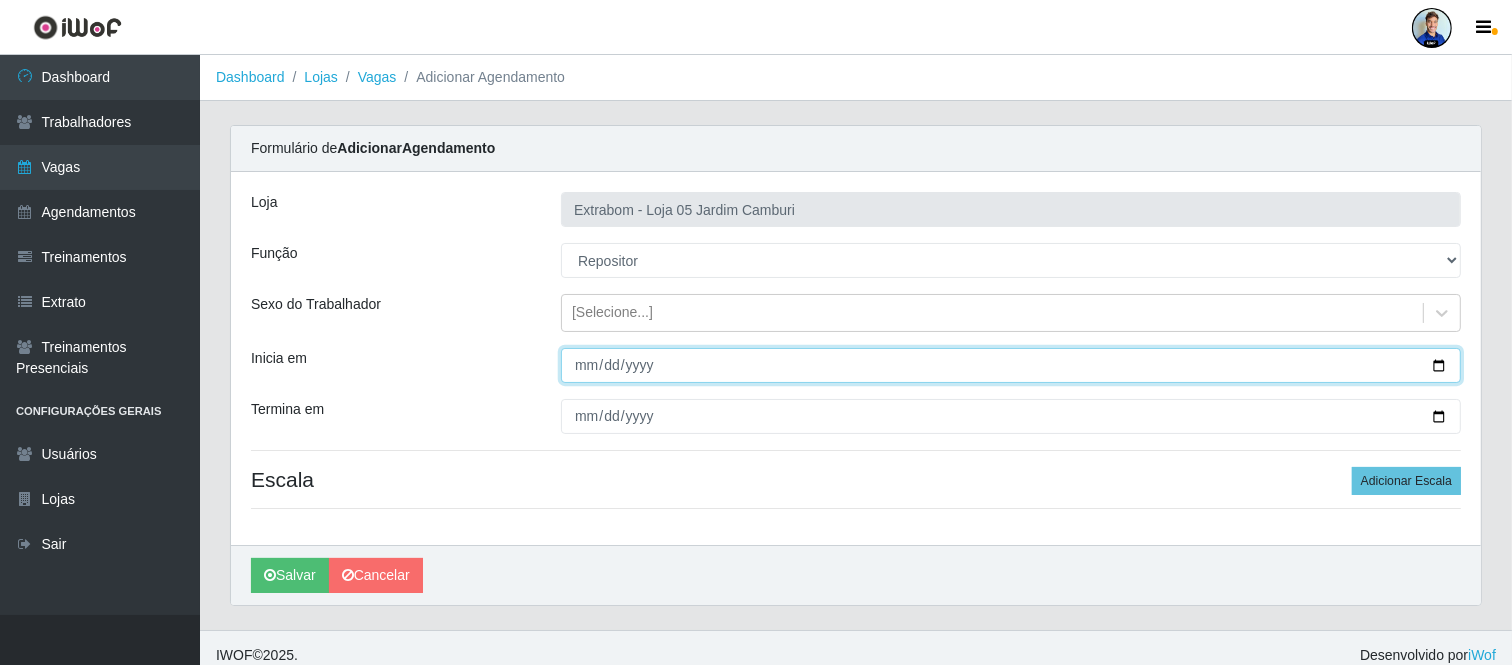 click on "Inicia em" at bounding box center [1011, 365] 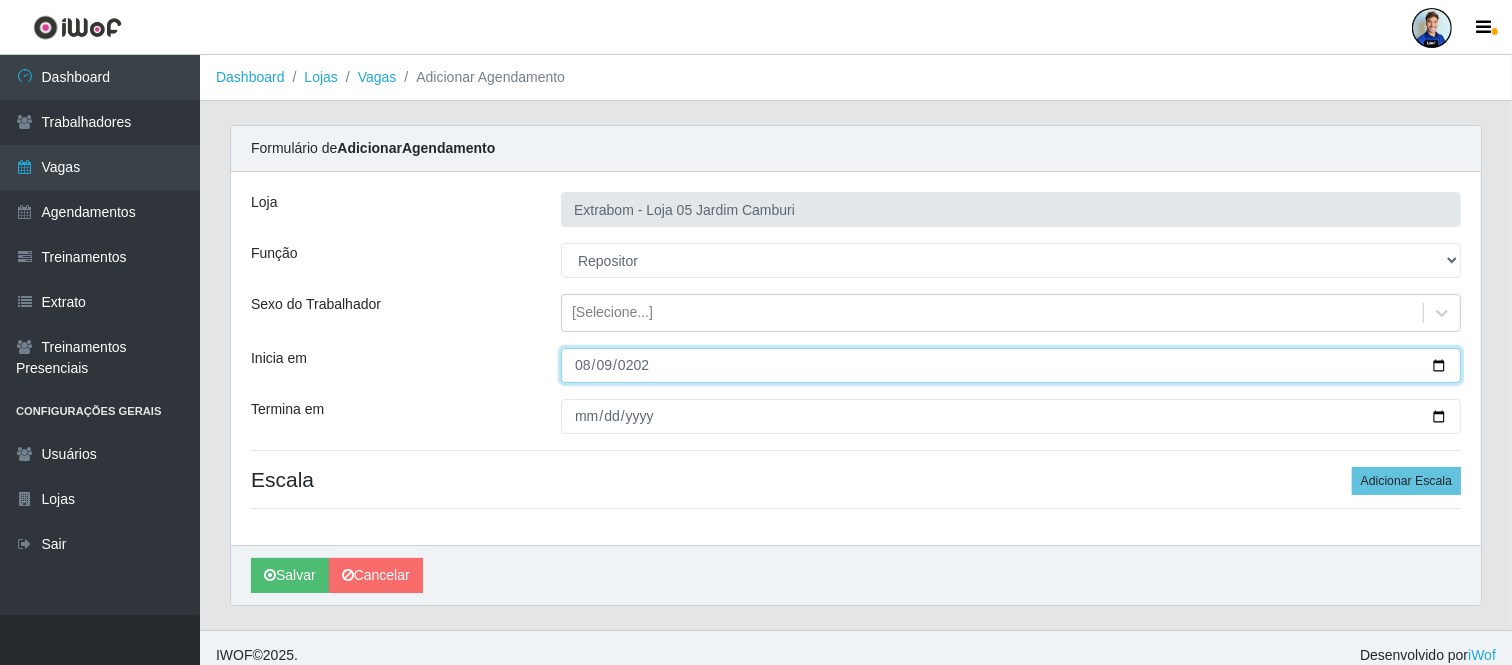 type on "2025-08-09" 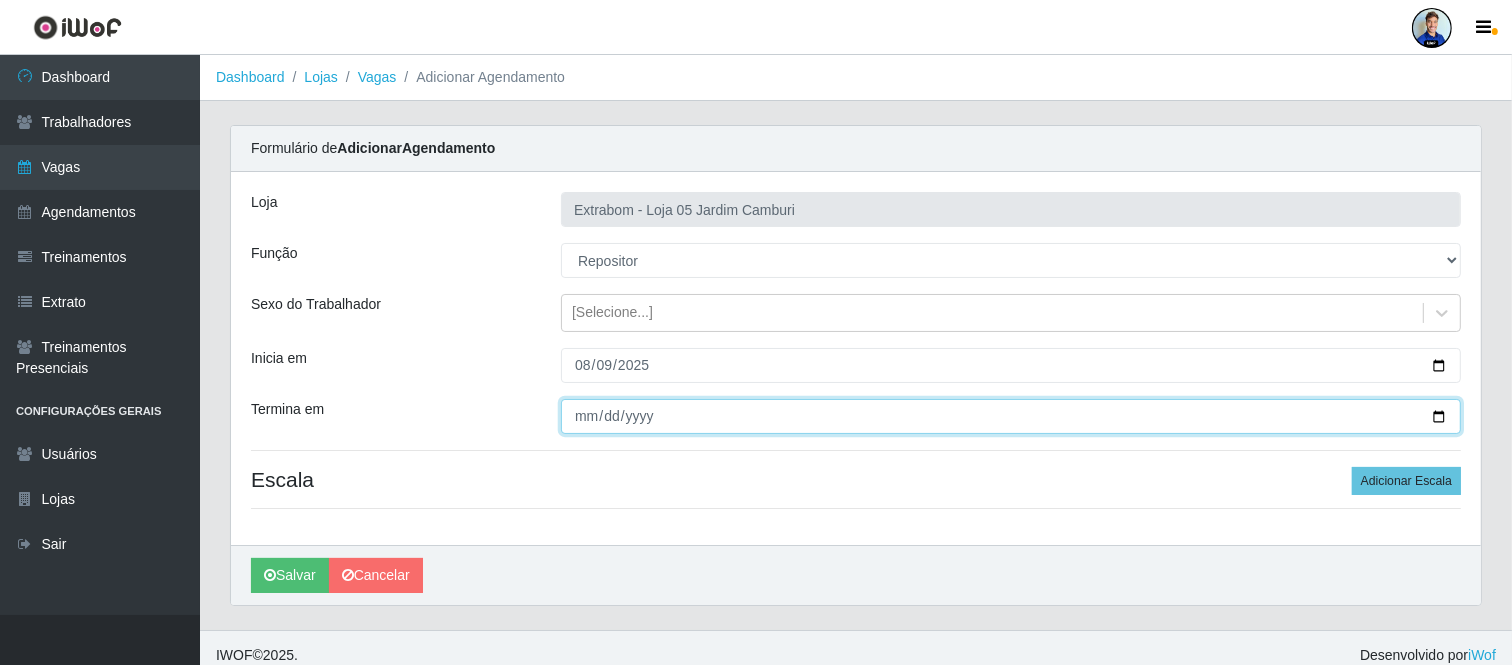 click on "Termina em" at bounding box center [1011, 416] 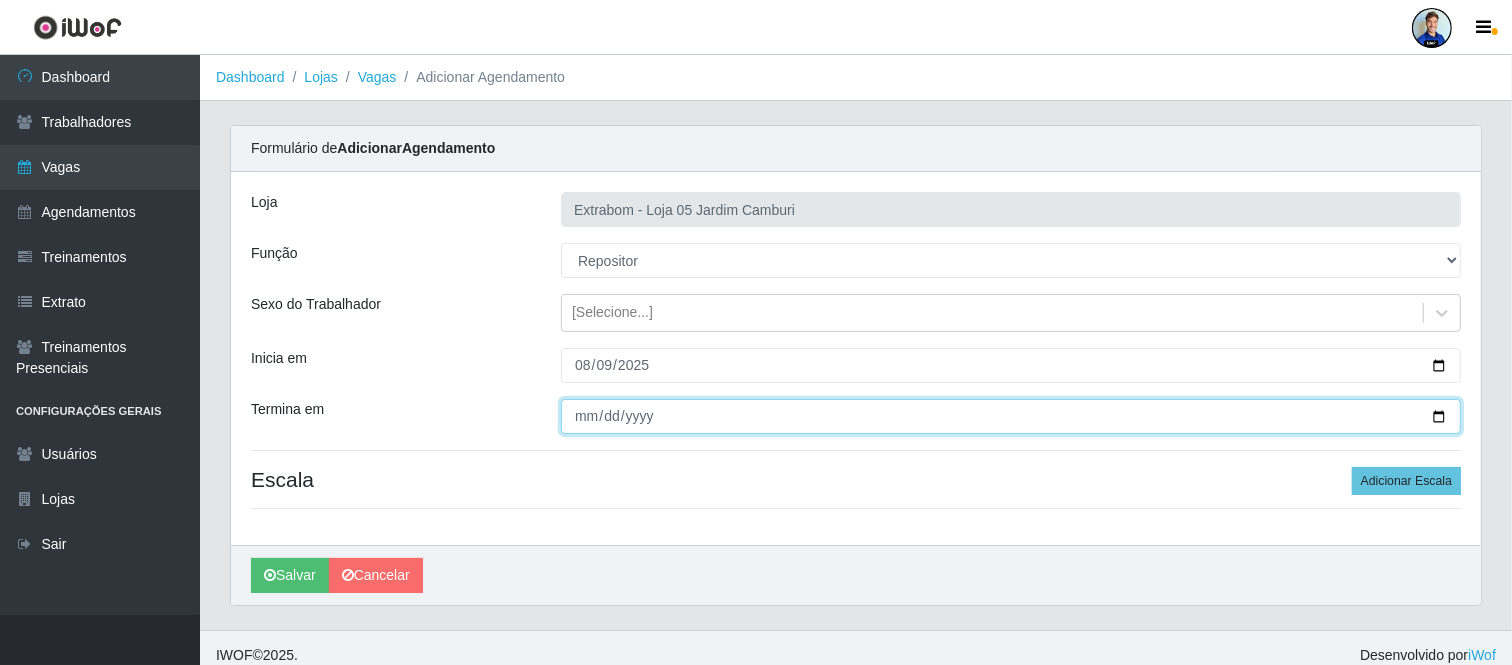 click on "Termina em" at bounding box center [1011, 416] 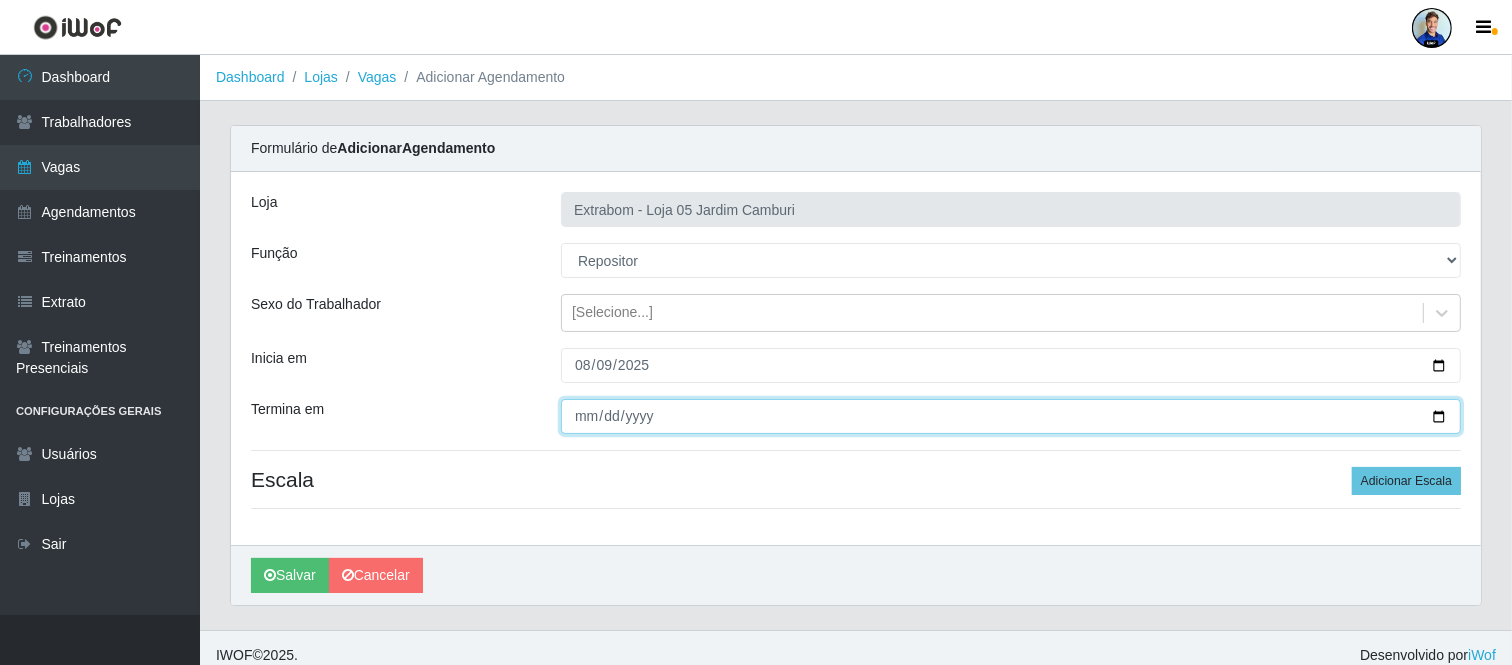 type on "2025-09-30" 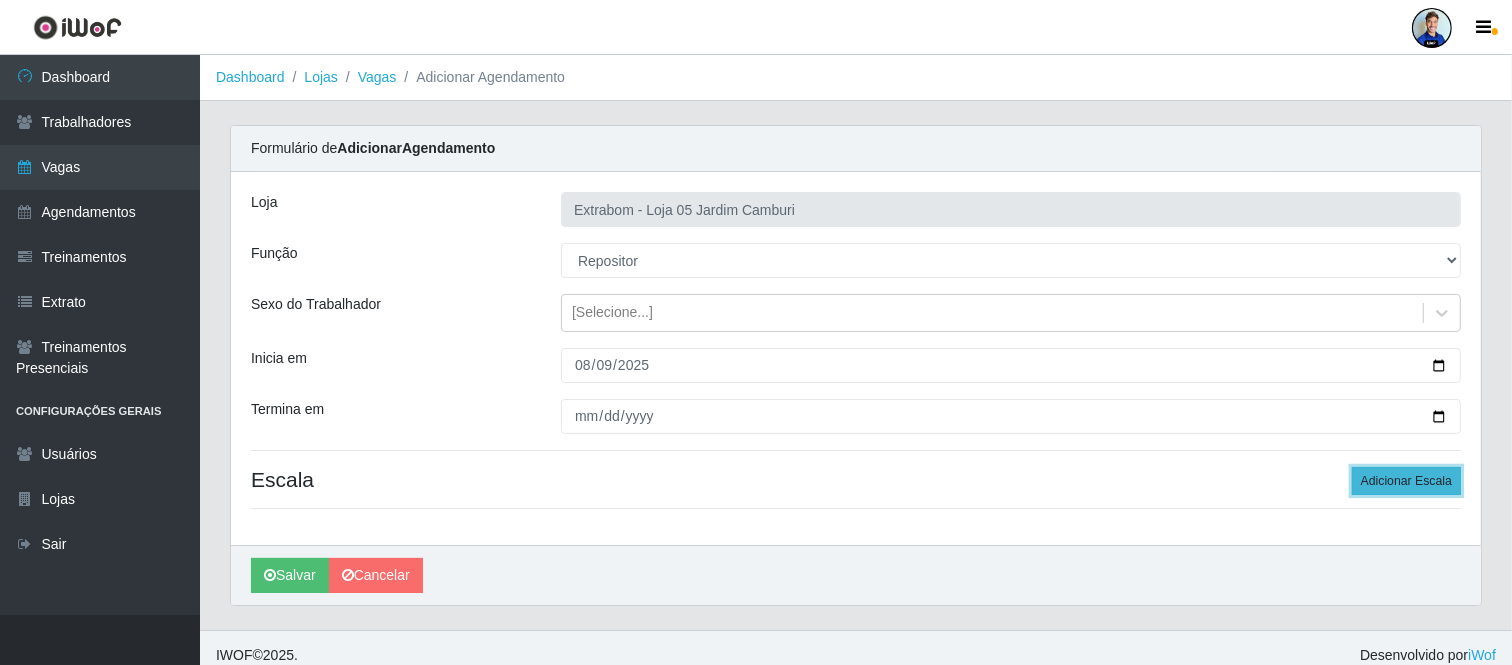 click on "Adicionar Escala" at bounding box center [1406, 481] 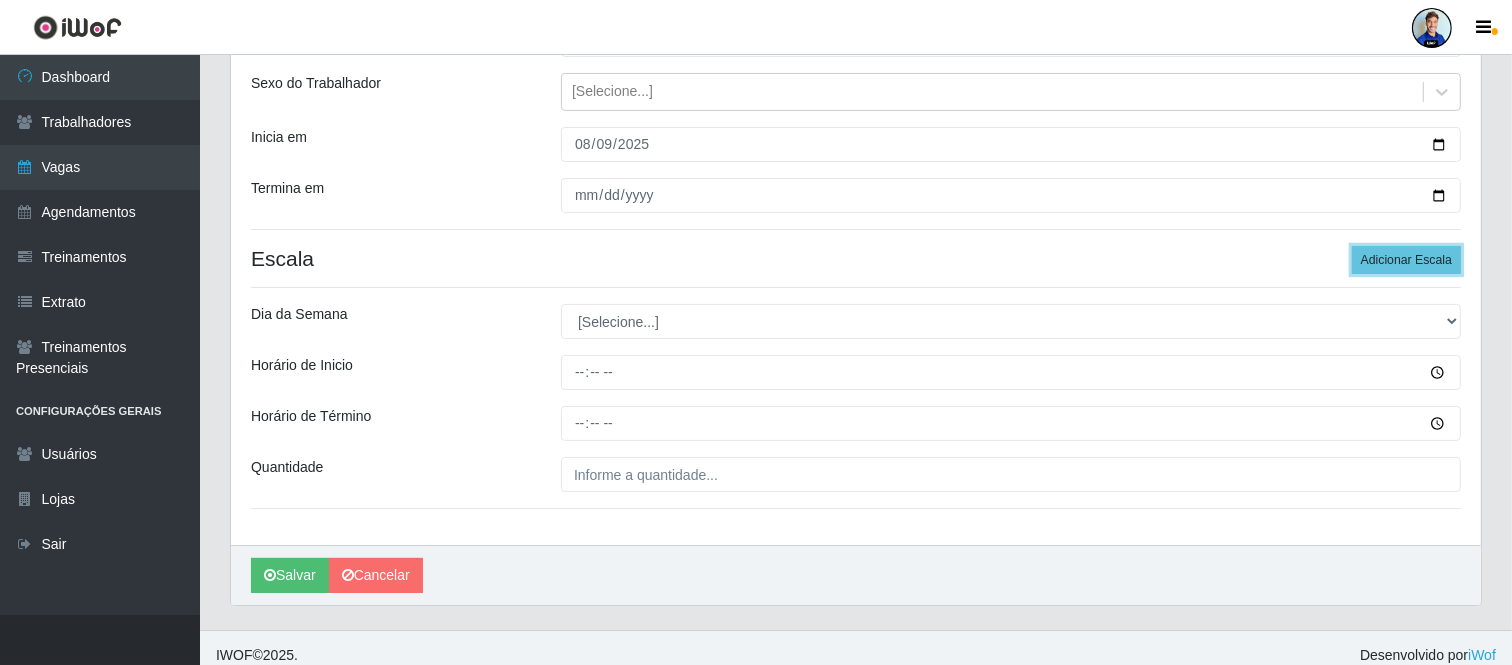 scroll, scrollTop: 222, scrollLeft: 0, axis: vertical 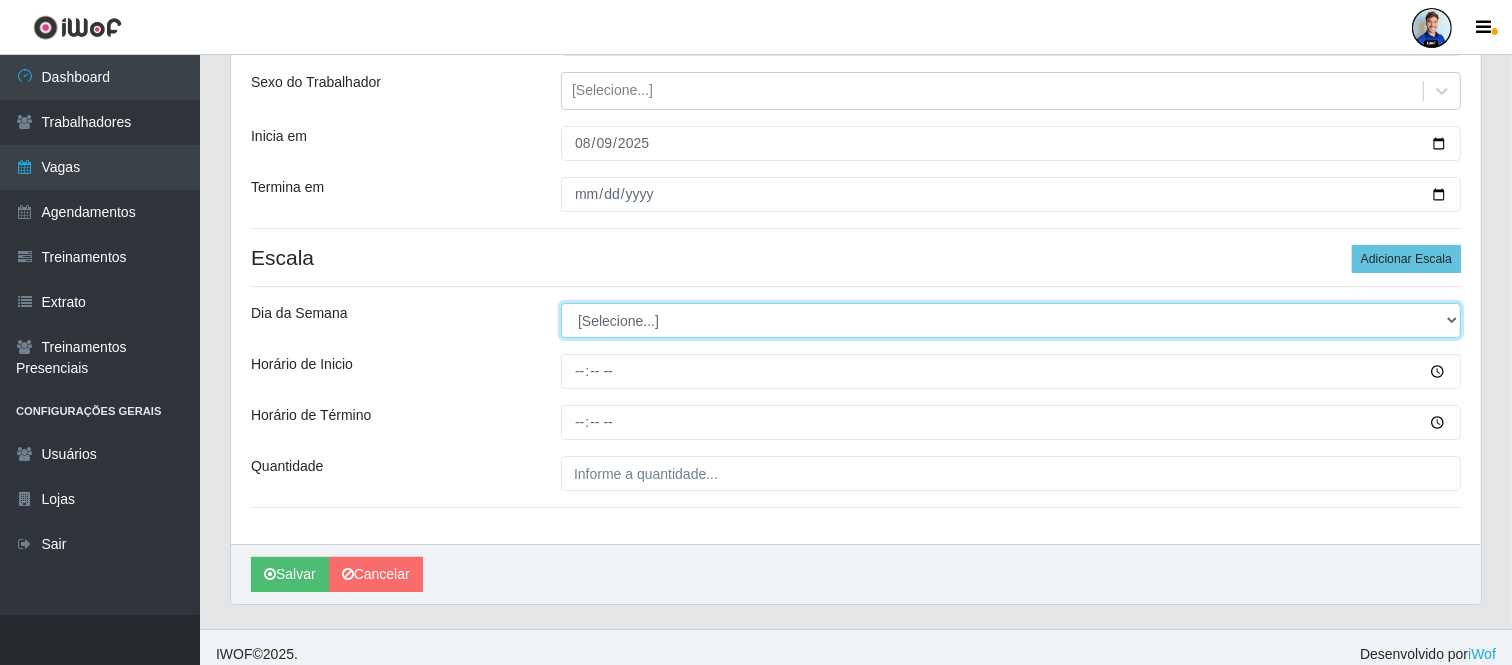 click on "[Selecione...] Segunda Terça Quarta Quinta Sexta Sábado Domingo" at bounding box center [1011, 320] 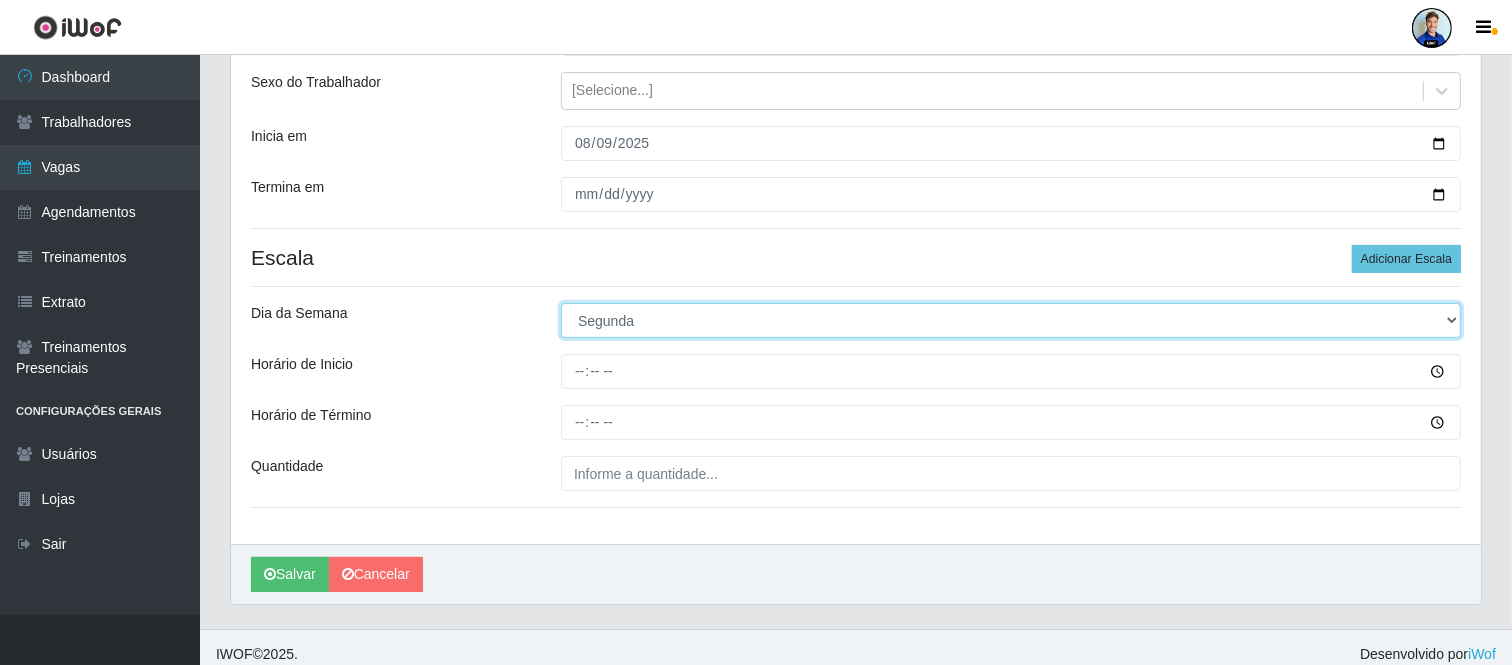 click on "[Selecione...] Segunda Terça Quarta Quinta Sexta Sábado Domingo" at bounding box center (1011, 320) 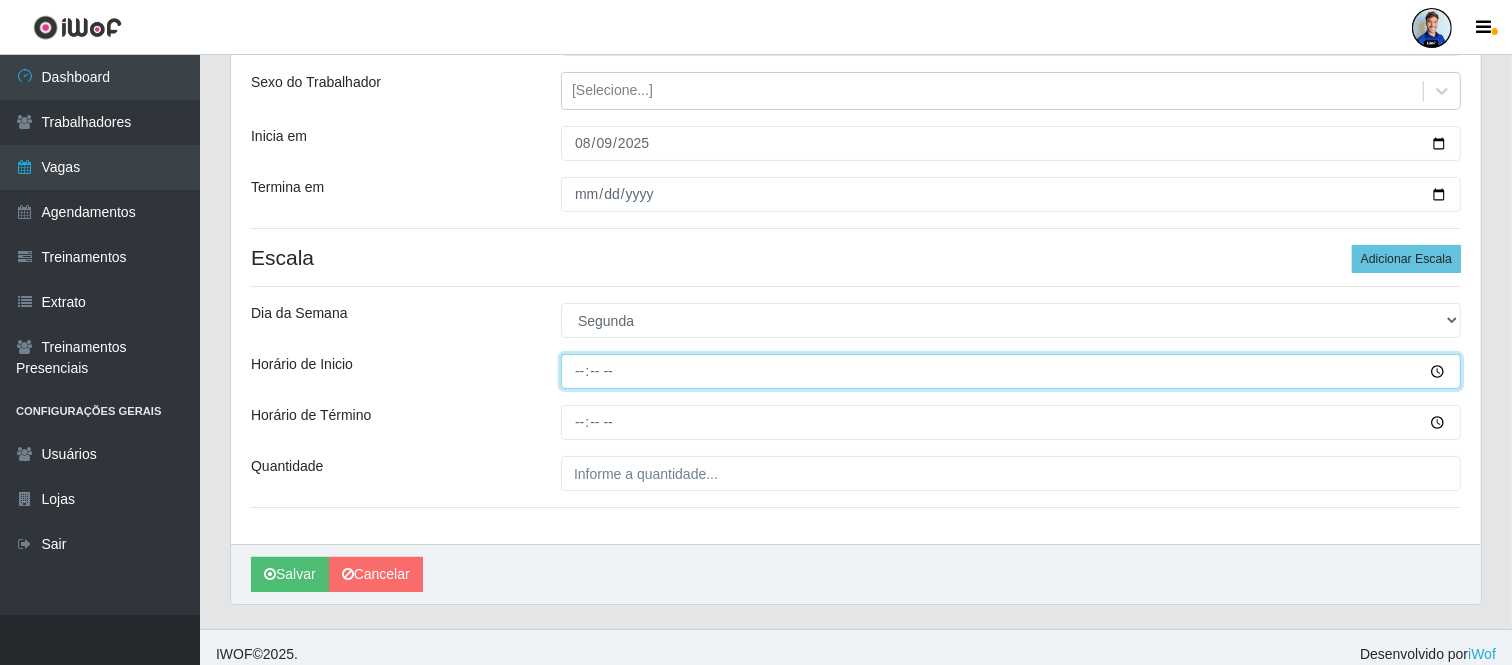click on "Horário de Inicio" at bounding box center [1011, 371] 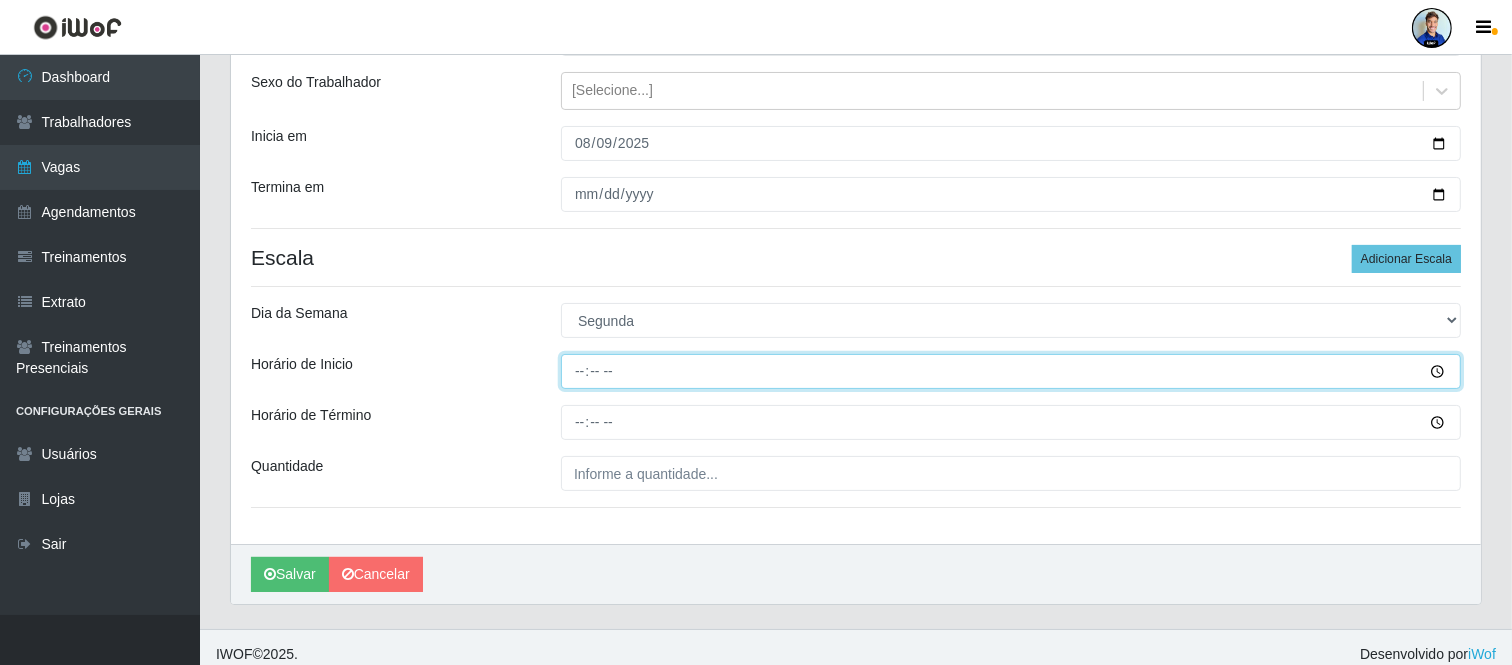 type on "14:00" 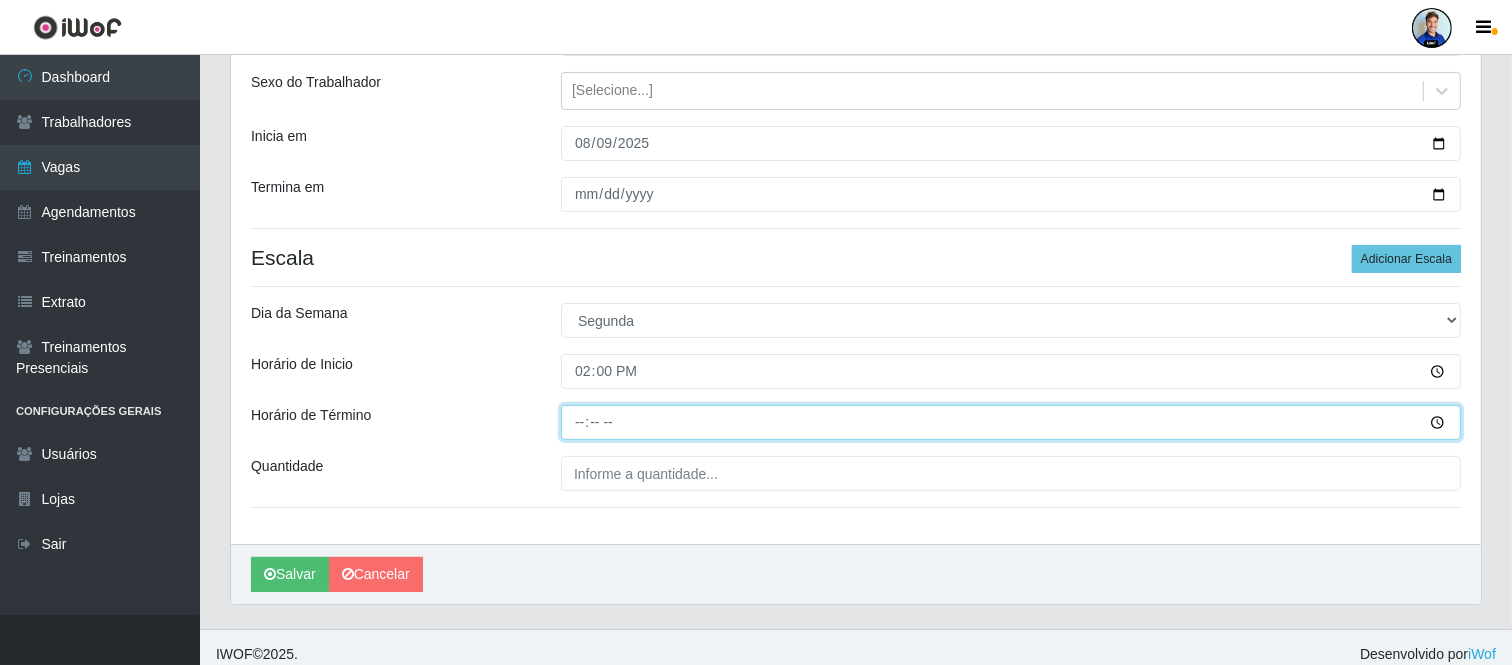 type on "20:00" 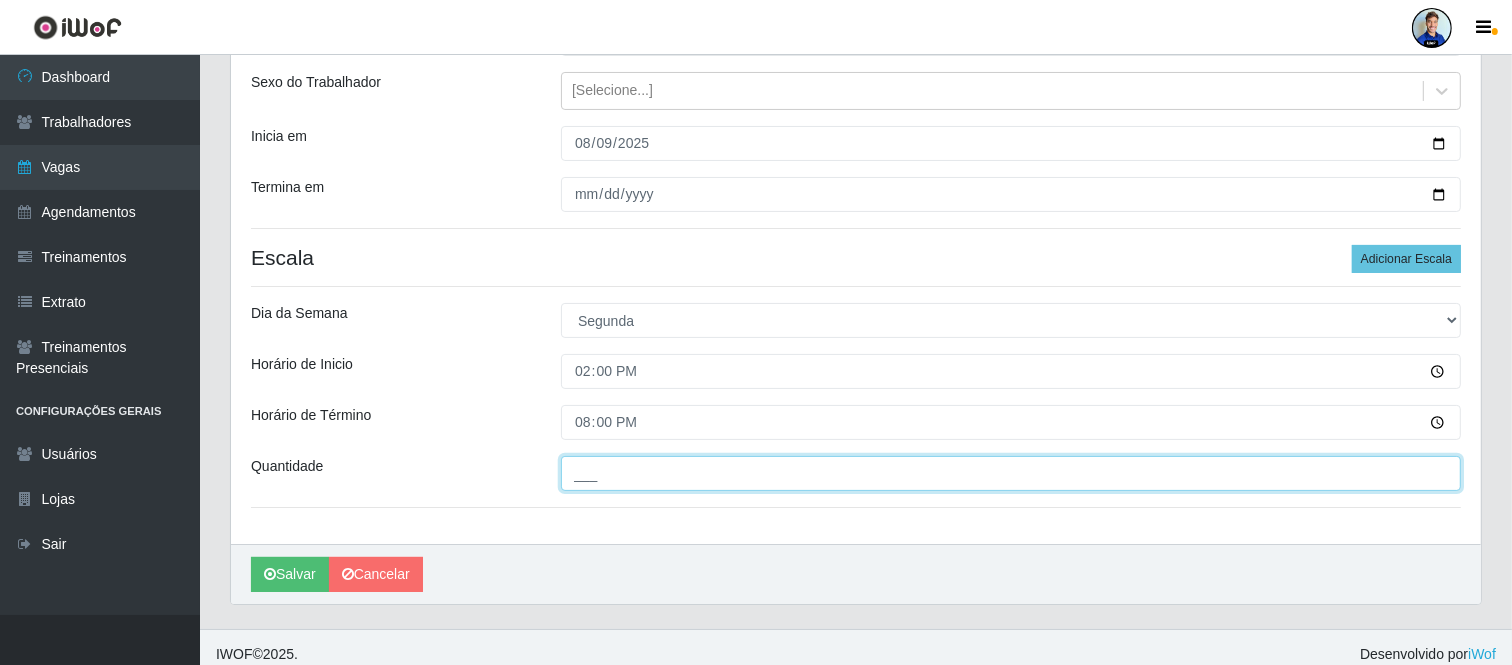 click on "___" at bounding box center [1011, 473] 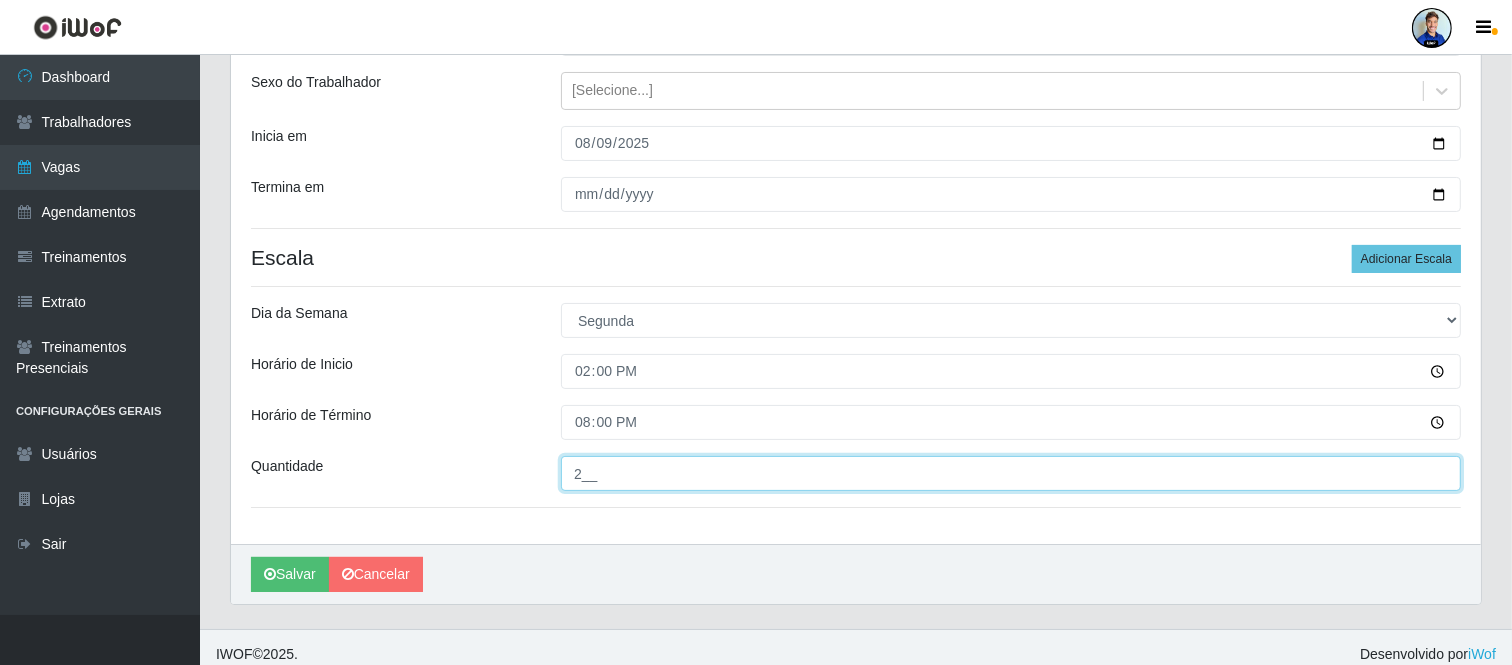 type on "2__" 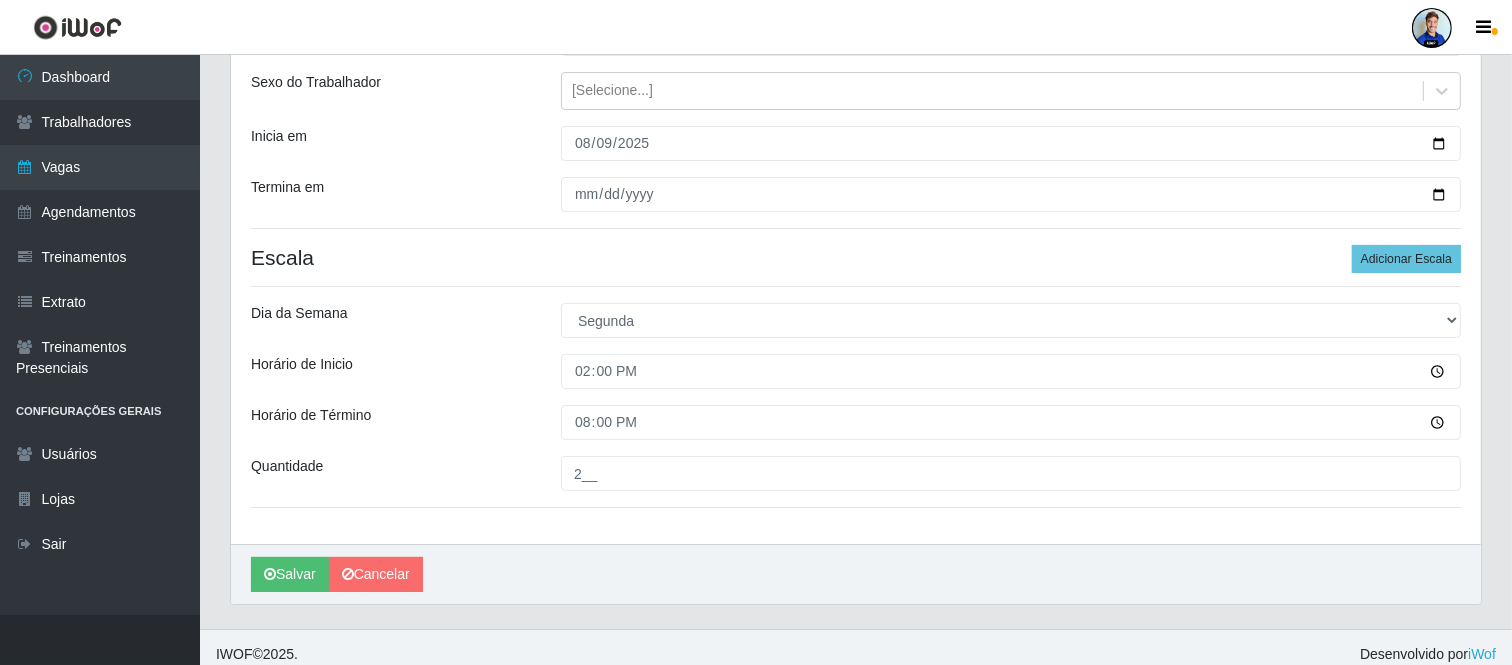 click on "Loja Extrabom - Loja 05 Jardim Camburi Função [Selecione...] Repositor  Repositor + Repositor ++ Sexo do Trabalhador [Selecione...] Inicia em 2025-08-09 Termina em 2025-09-30 Escala Adicionar Escala Dia da Semana [Selecione...] Segunda Terça Quarta Quinta Sexta Sábado Domingo Horário de Inicio 14:00 Horário de Término 20:00 Quantidade 2__" at bounding box center [856, 247] 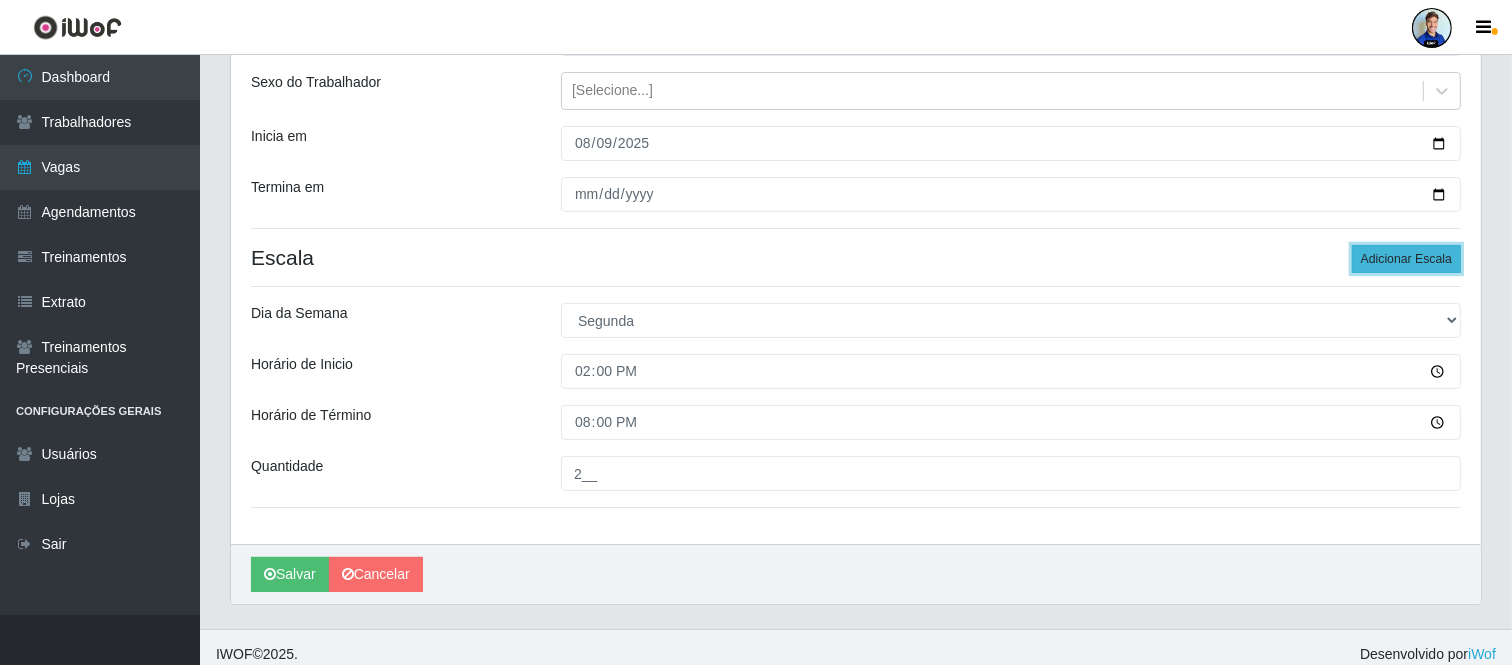 click on "Adicionar Escala" at bounding box center [1406, 259] 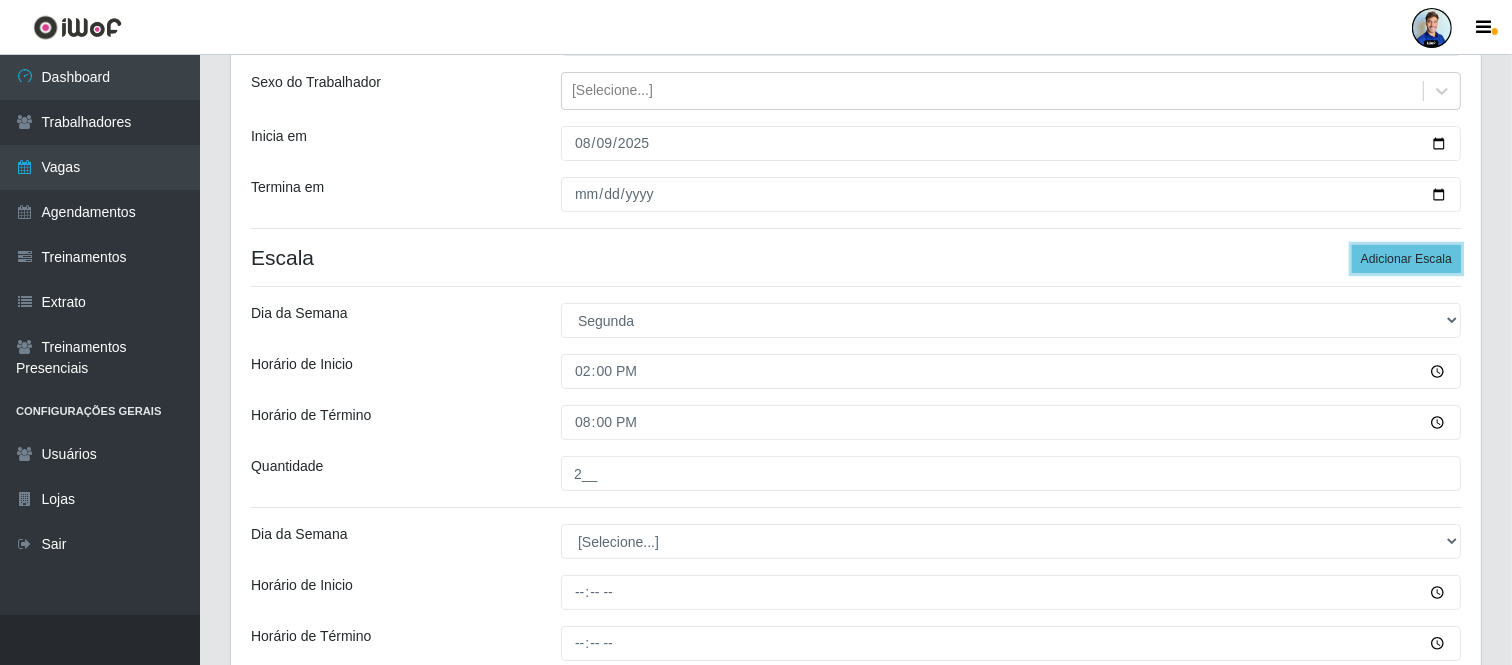 scroll, scrollTop: 333, scrollLeft: 0, axis: vertical 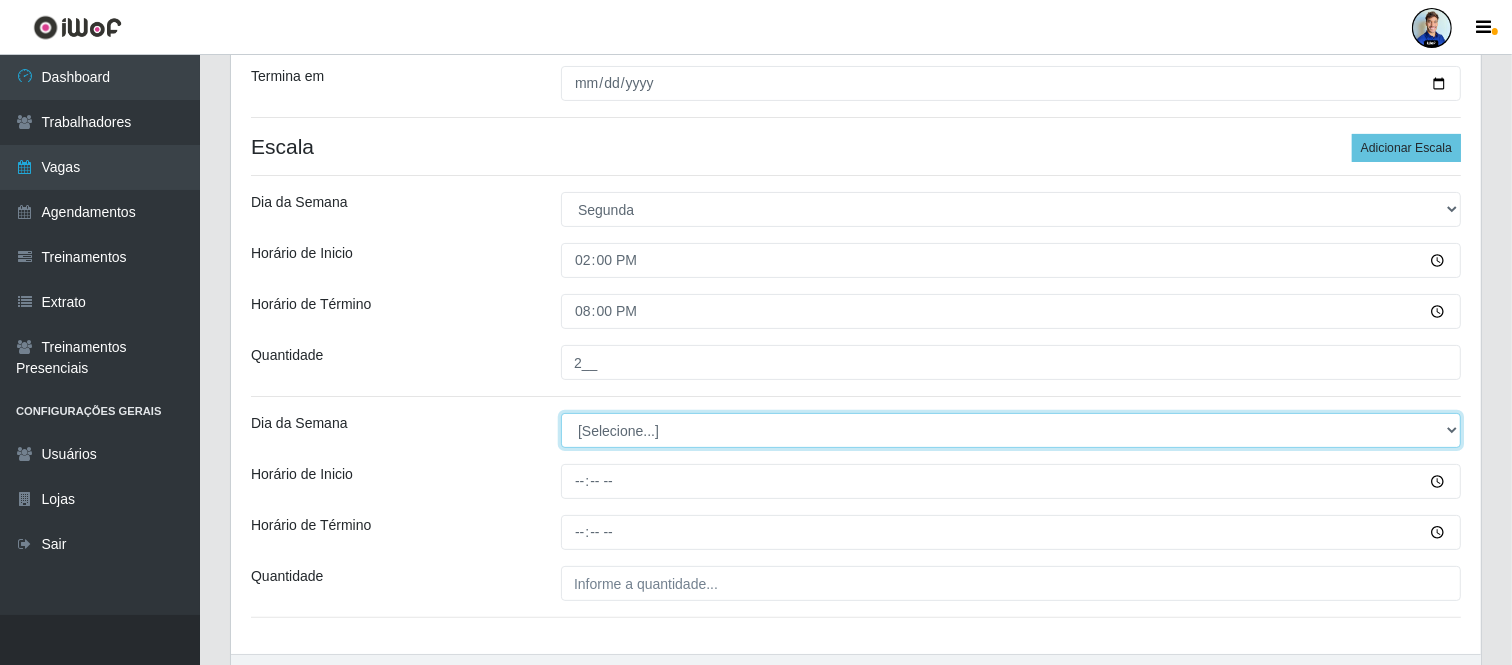 click on "[Selecione...] Segunda Terça Quarta Quinta Sexta Sábado Domingo" at bounding box center (1011, 430) 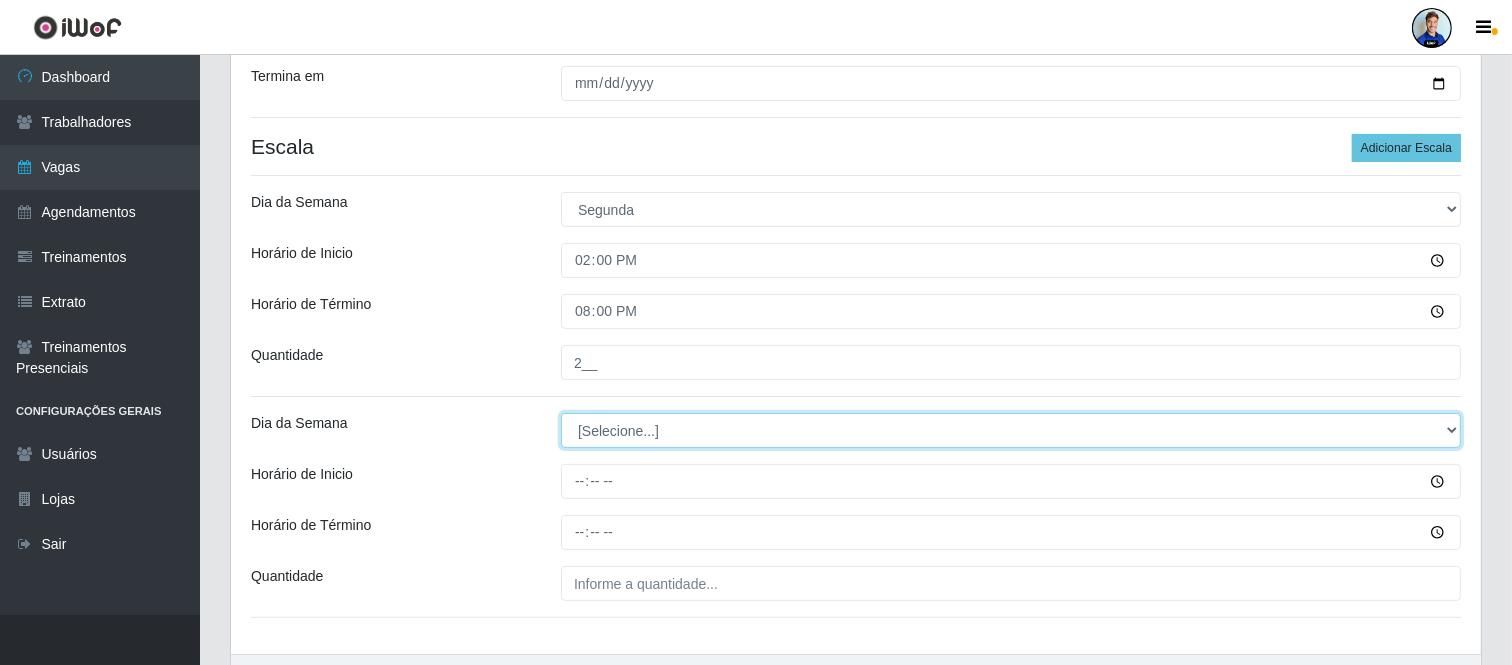 select on "2" 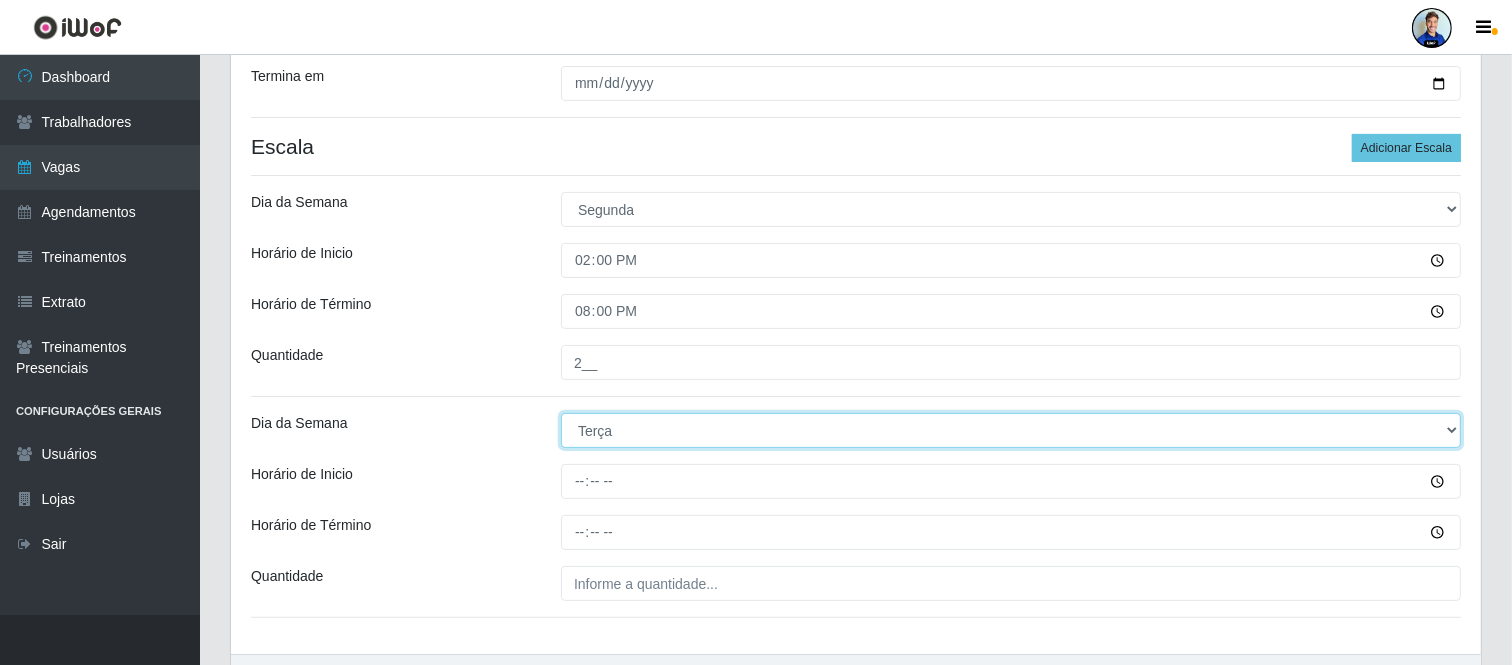 click on "[Selecione...] Segunda Terça Quarta Quinta Sexta Sábado Domingo" at bounding box center [1011, 430] 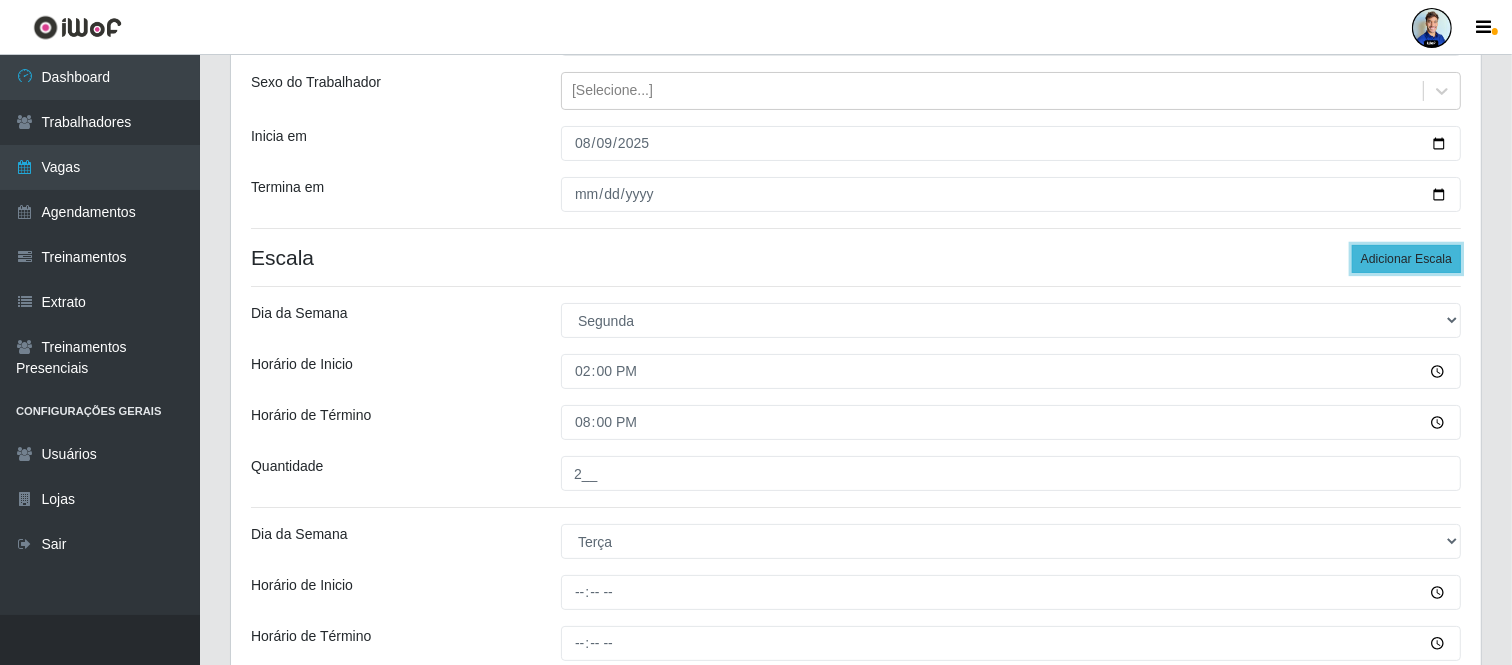 click on "Adicionar Escala" at bounding box center (1406, 259) 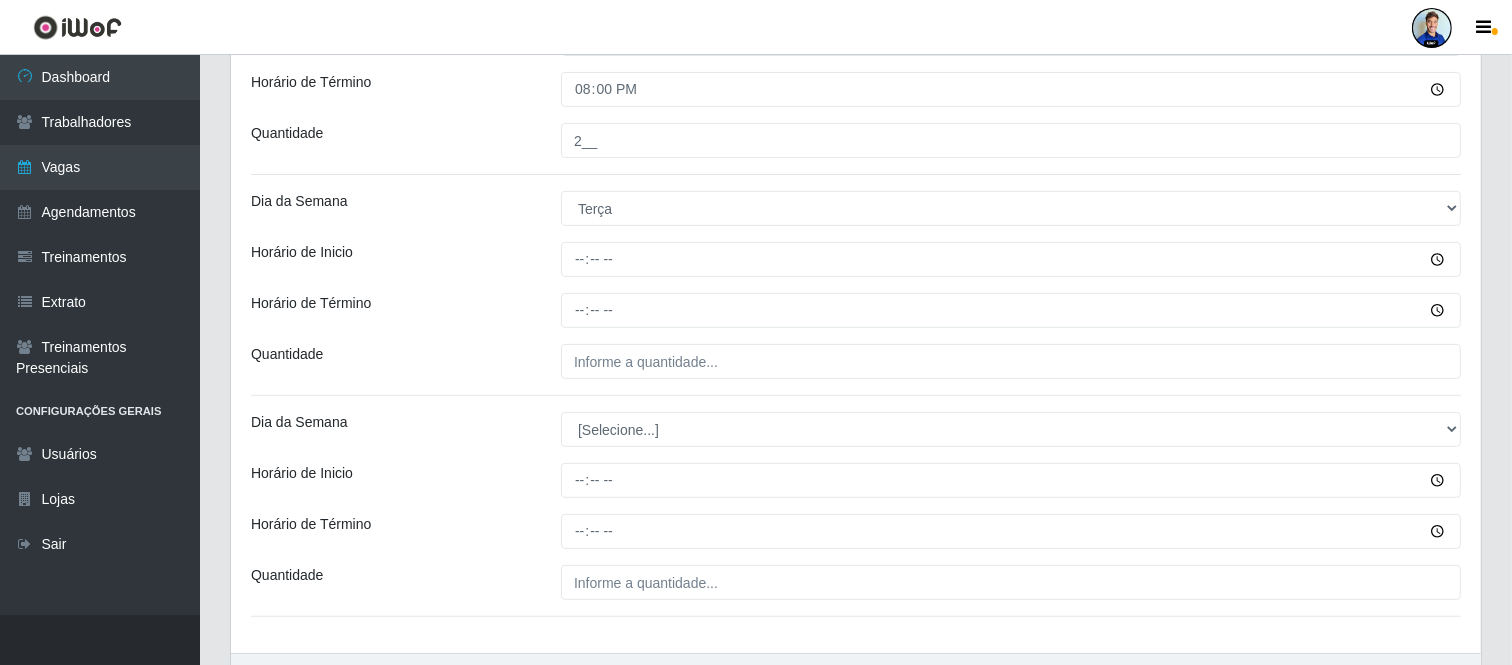 scroll, scrollTop: 678, scrollLeft: 0, axis: vertical 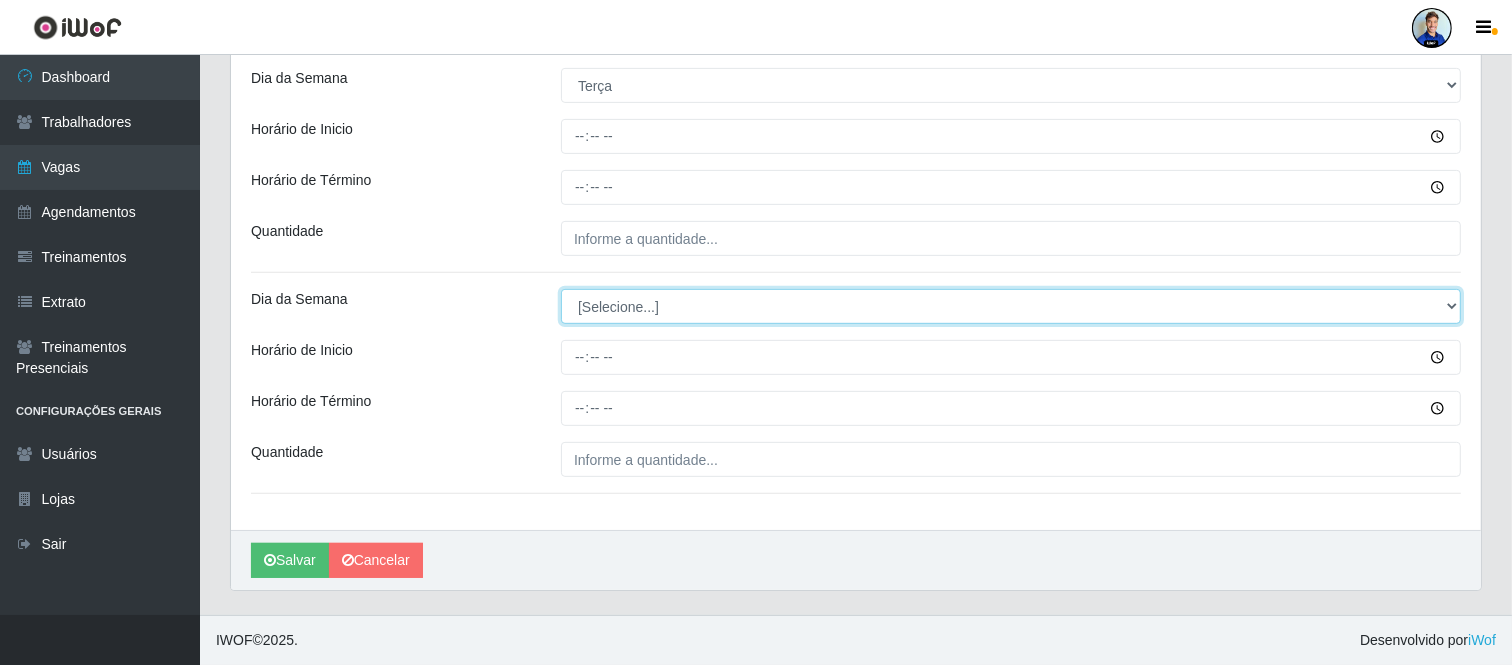 click on "[Selecione...] Segunda Terça Quarta Quinta Sexta Sábado Domingo" at bounding box center (1011, 306) 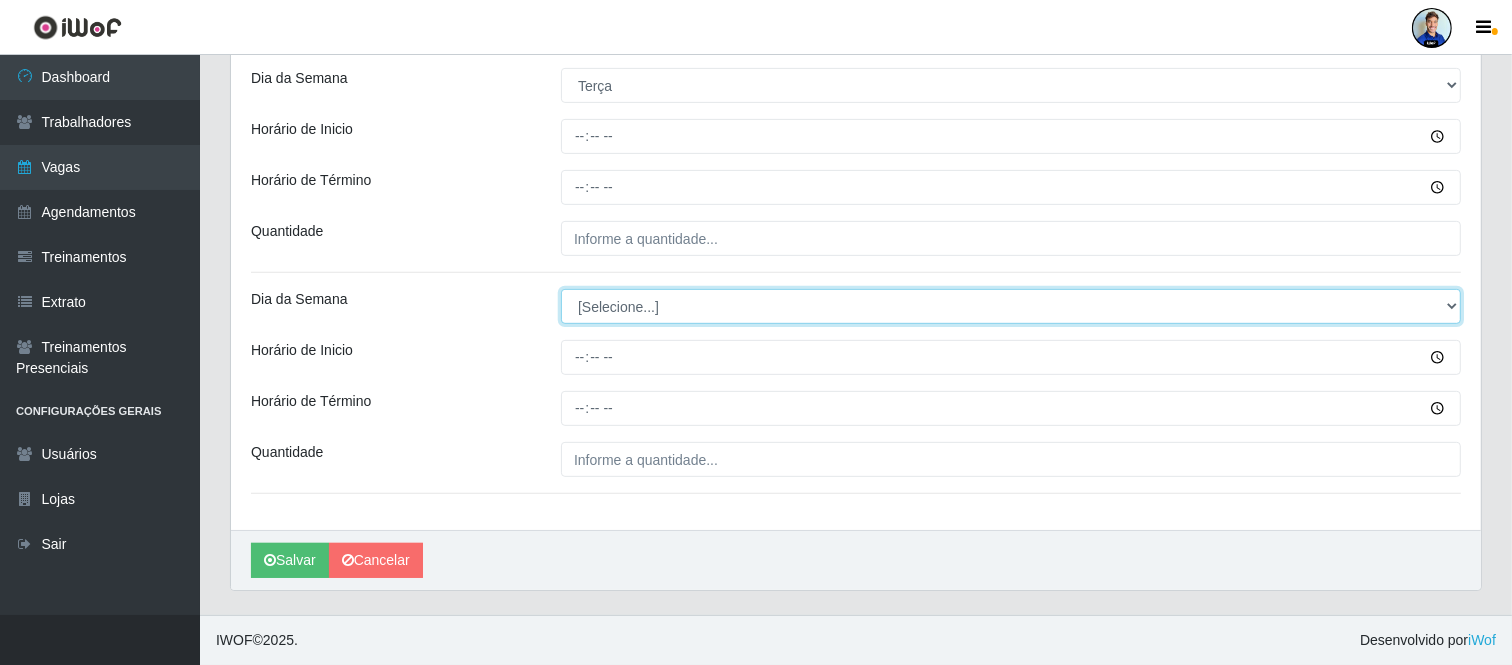 select on "3" 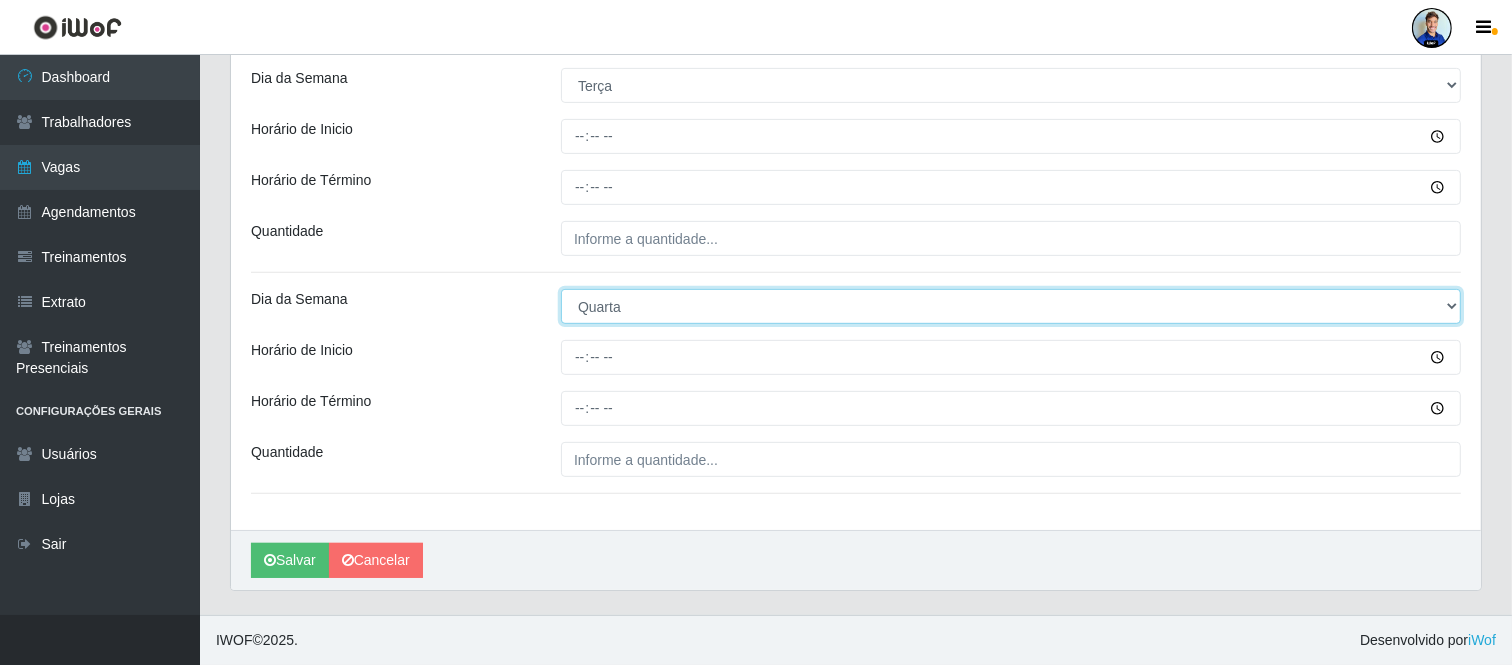 click on "[Selecione...] Segunda Terça Quarta Quinta Sexta Sábado Domingo" at bounding box center (1011, 306) 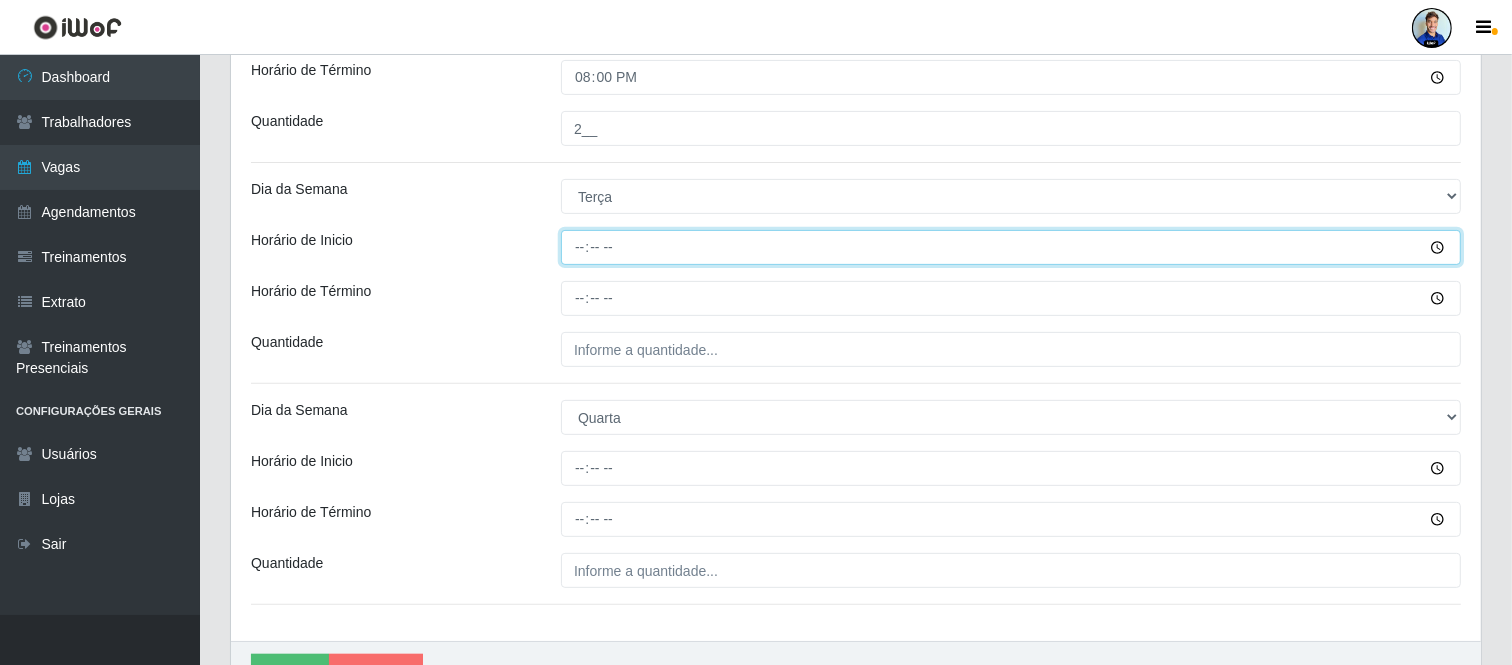click on "Horário de Inicio" at bounding box center (1011, 247) 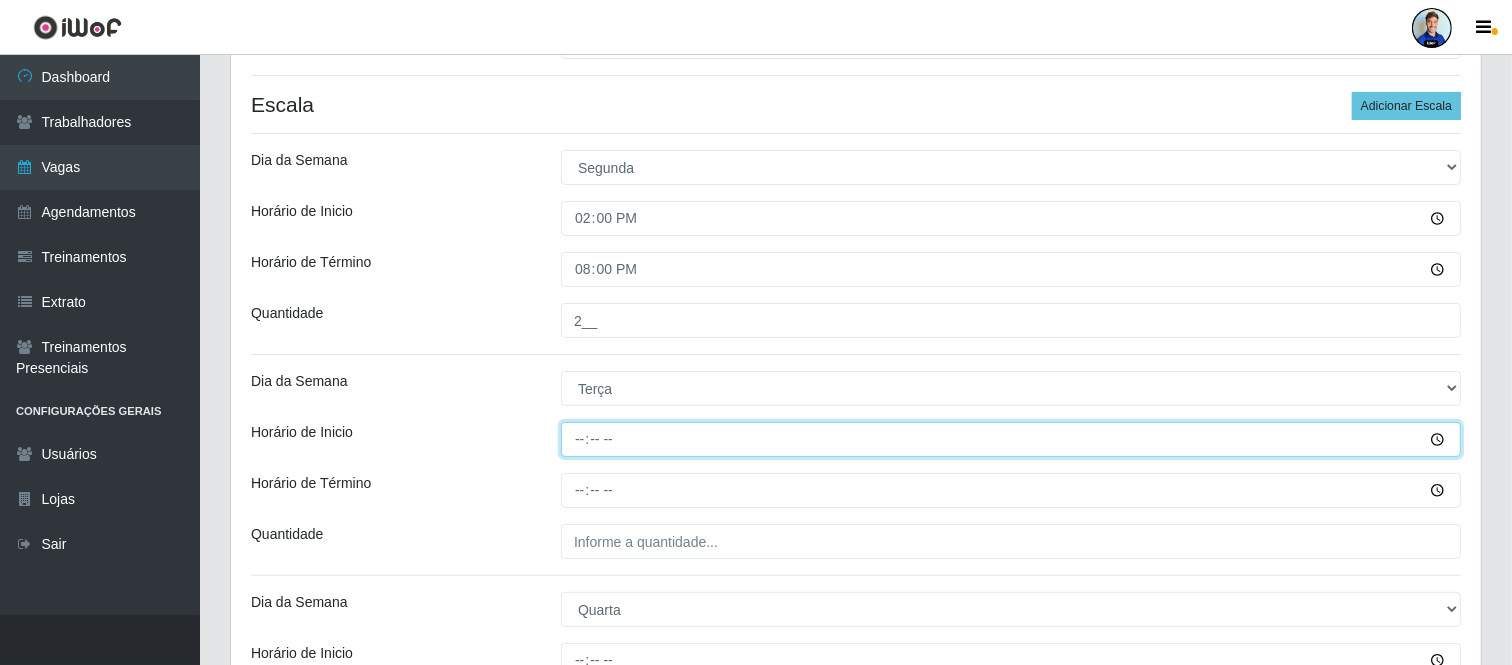 scroll, scrollTop: 345, scrollLeft: 0, axis: vertical 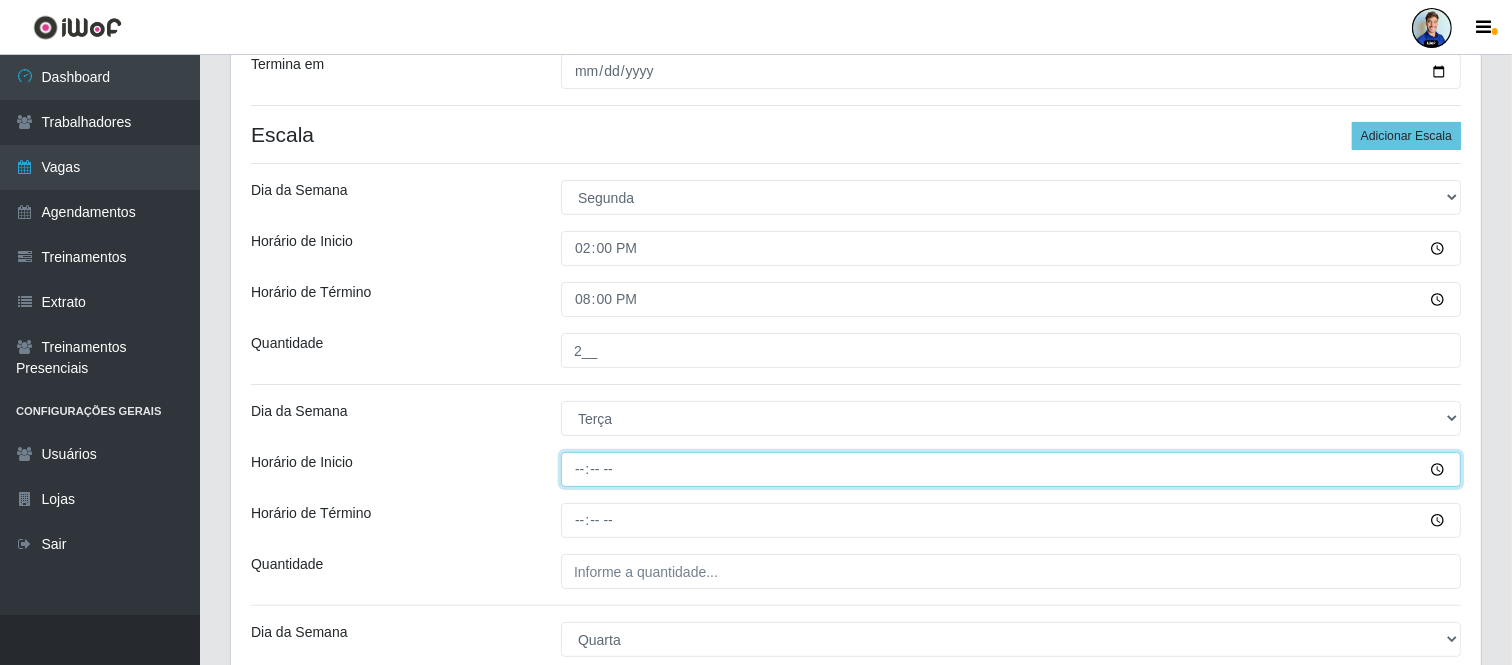 type on "14:00" 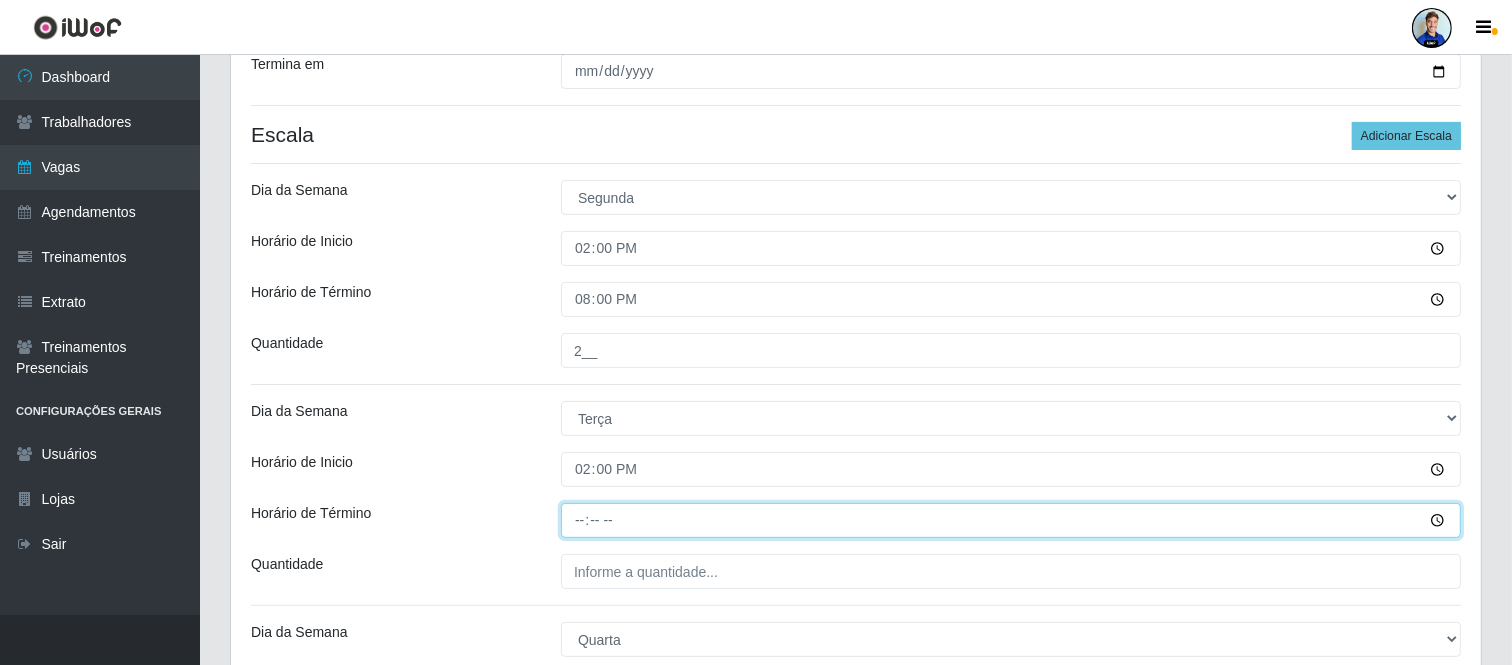 type on "20:00" 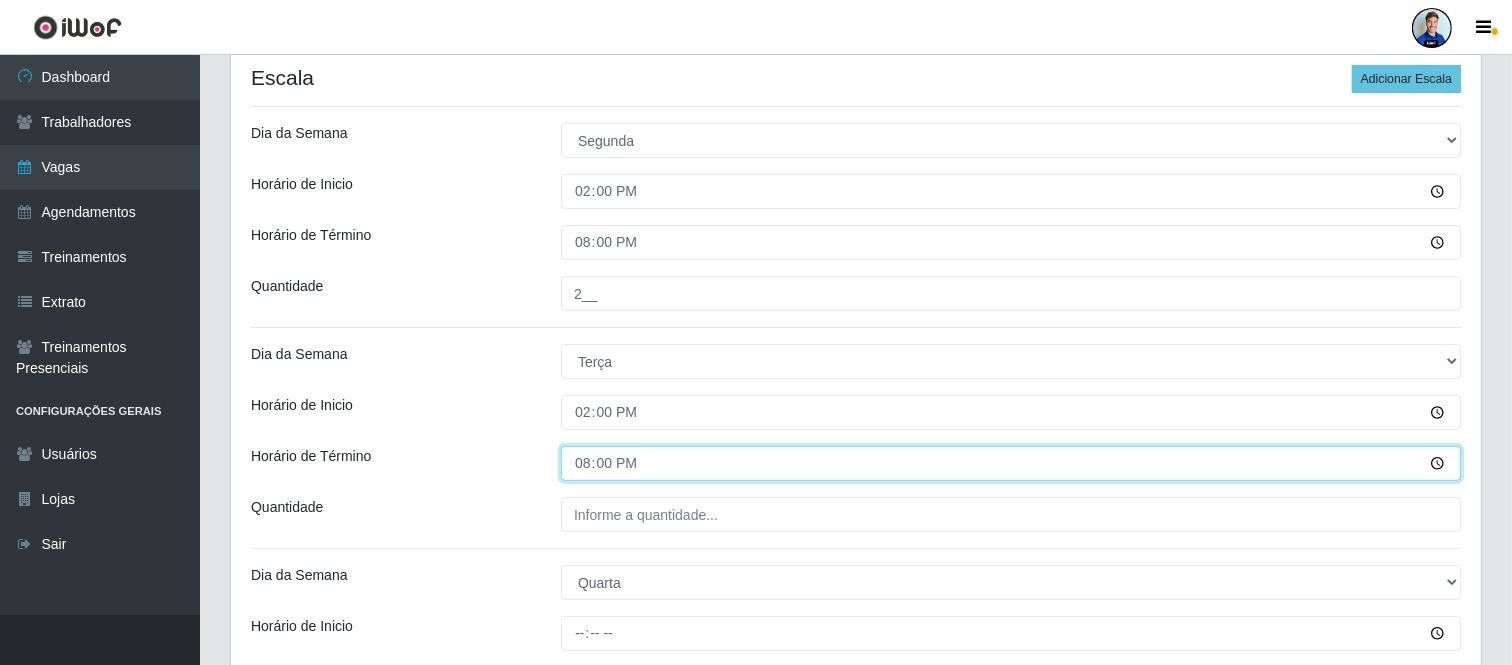 scroll, scrollTop: 456, scrollLeft: 0, axis: vertical 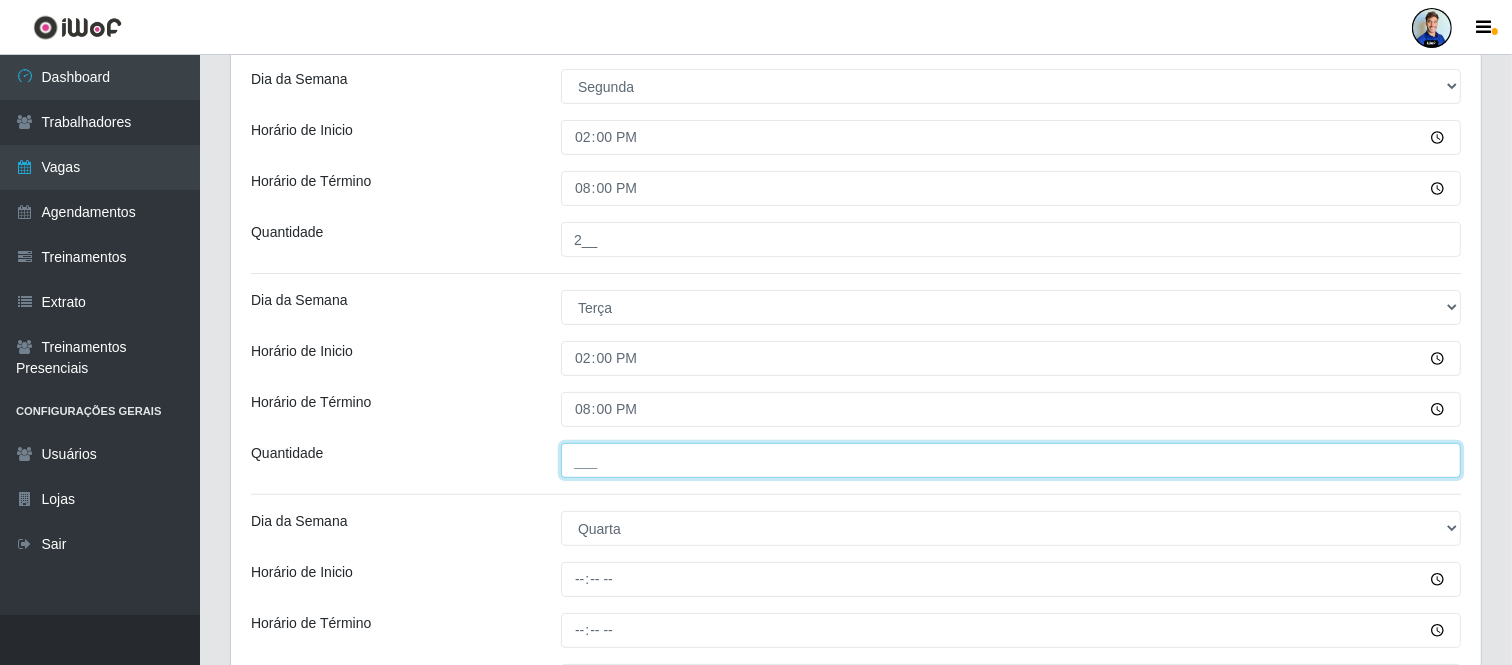 click on "___" at bounding box center [1011, 460] 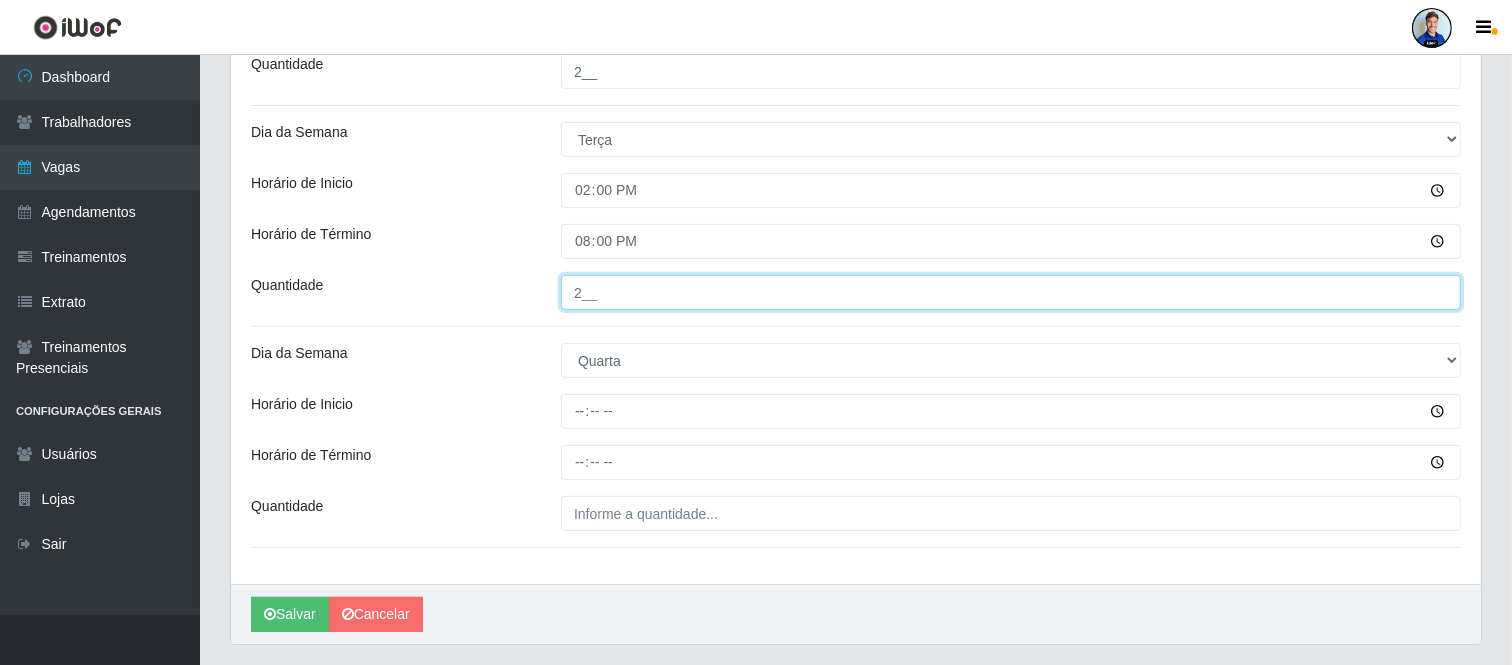 scroll, scrollTop: 678, scrollLeft: 0, axis: vertical 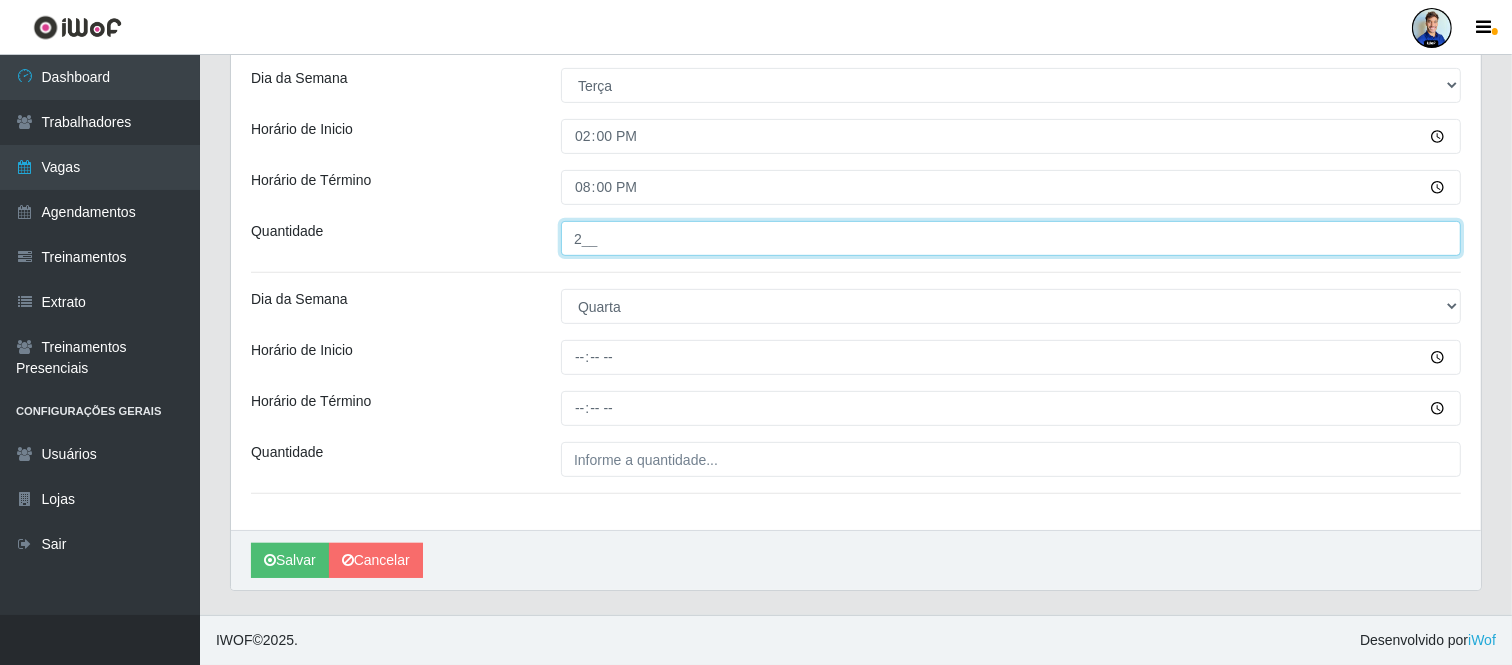type on "2__" 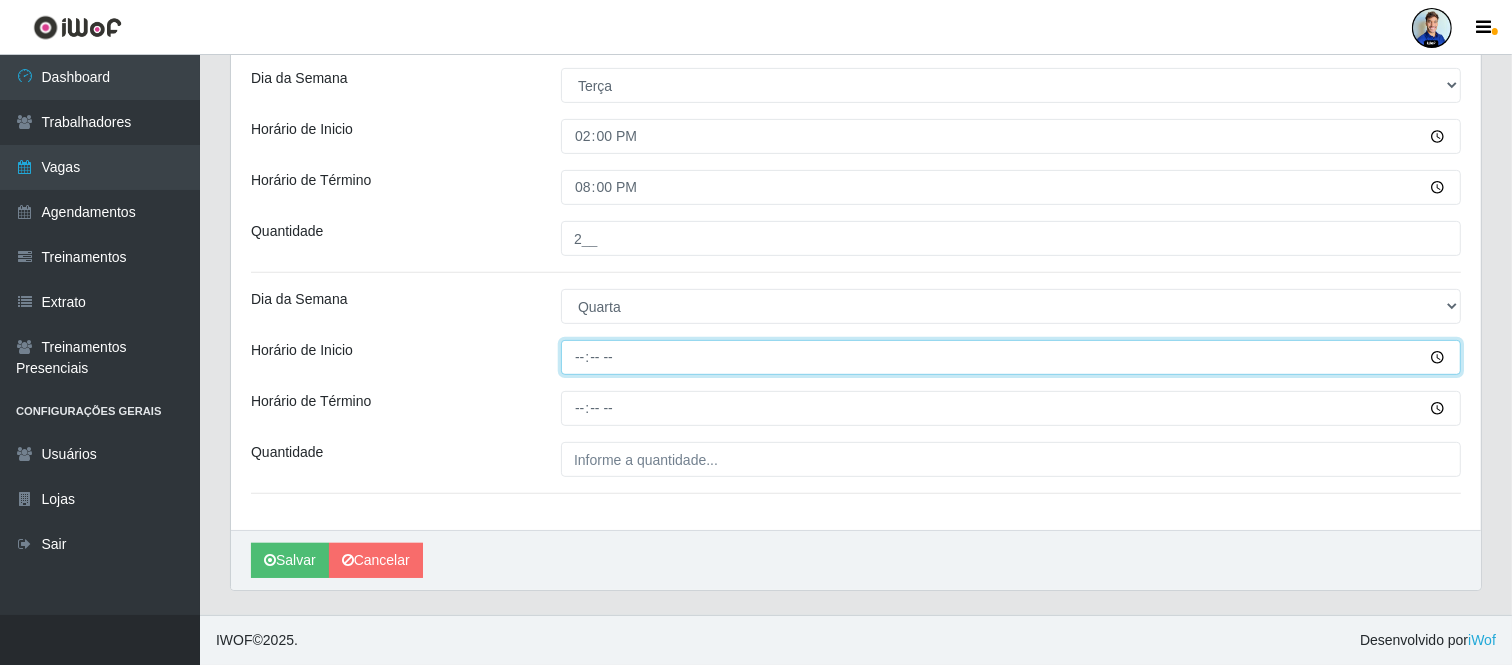 click on "Horário de Inicio" at bounding box center [1011, 357] 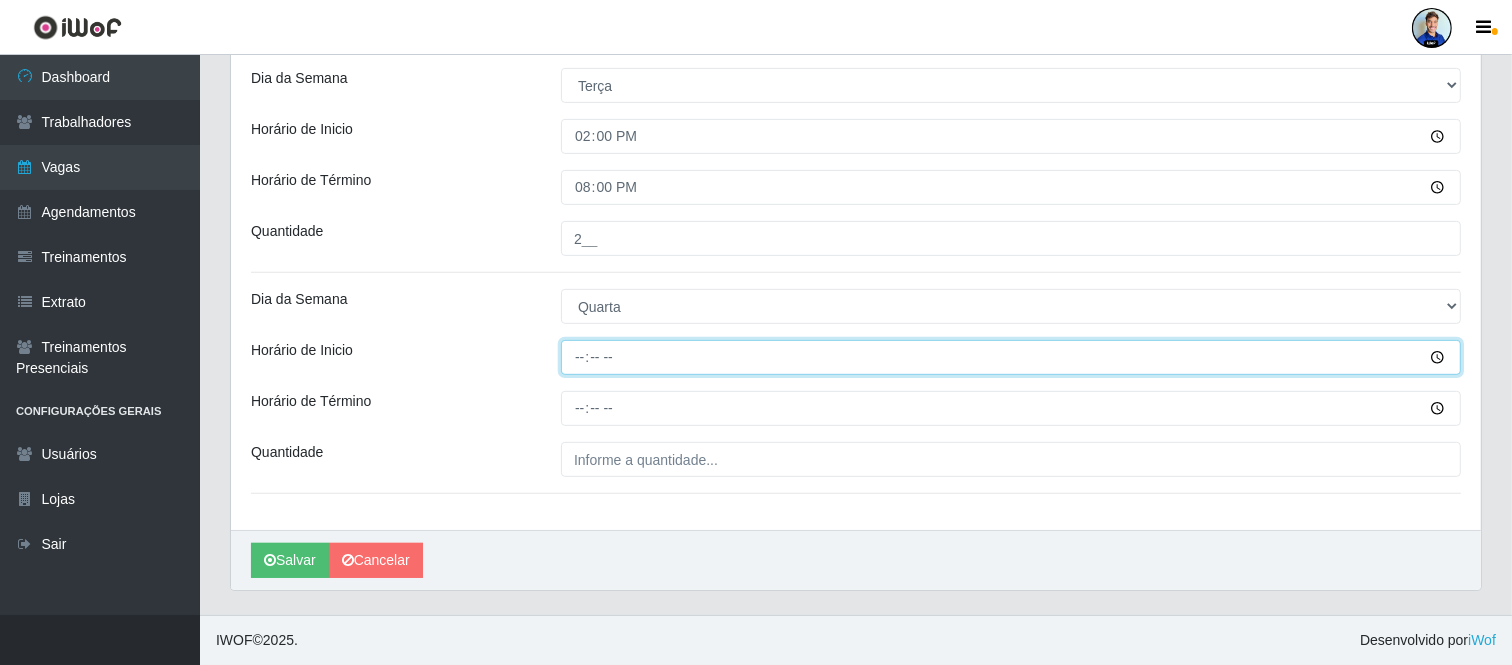 type on "14:00" 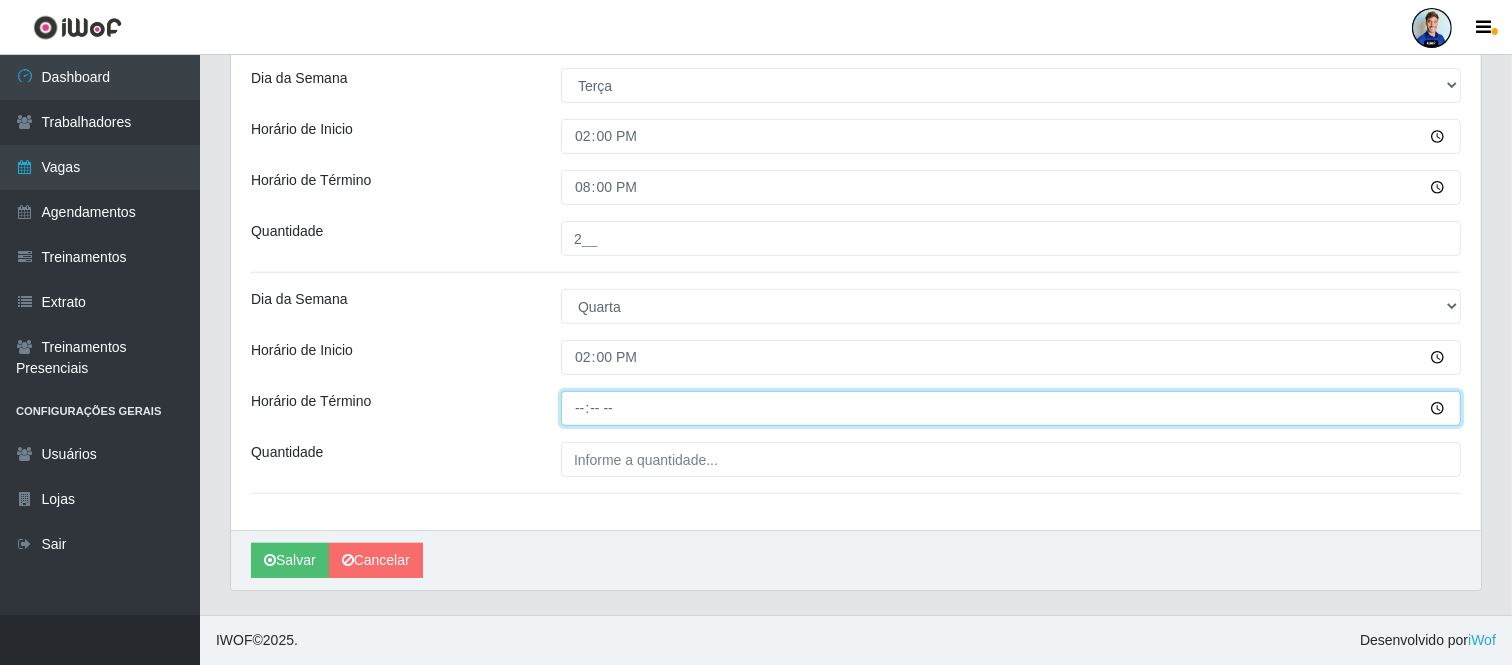 type on "20:00" 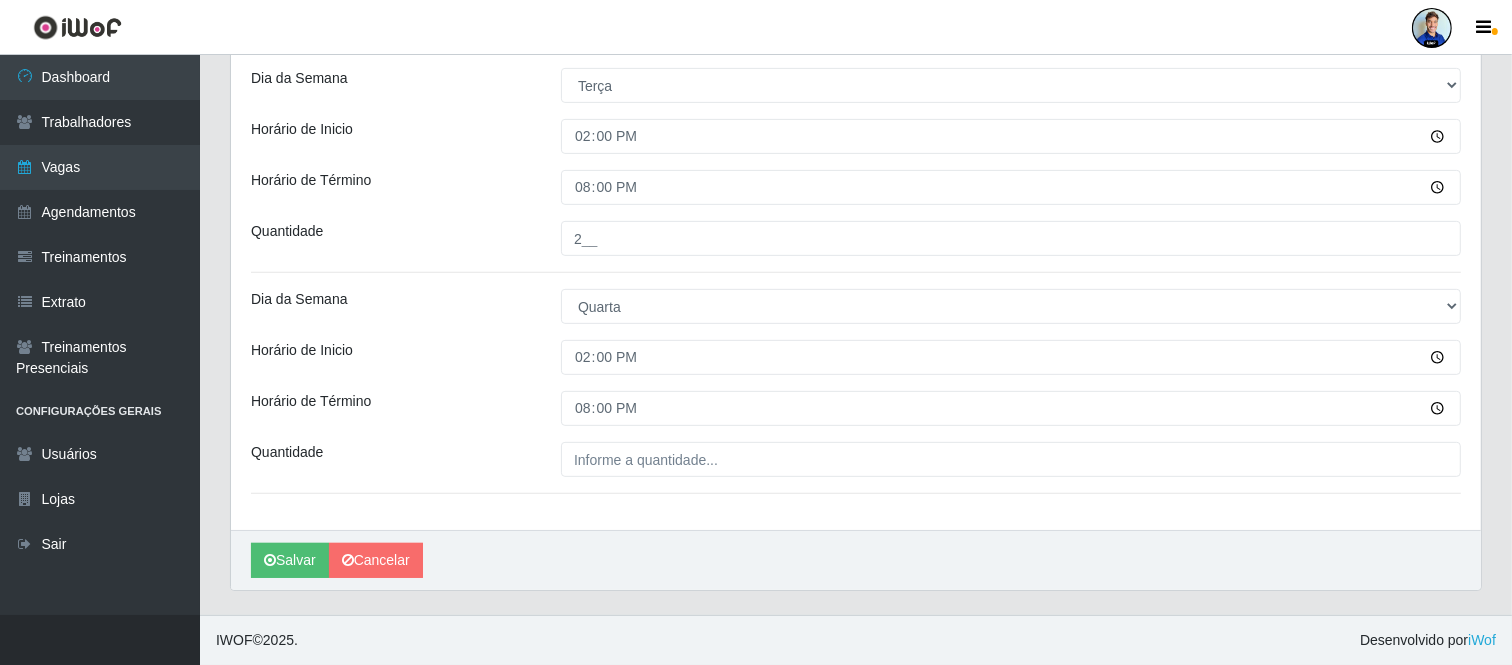 click on "Loja Extrabom - Loja 05 Jardim Camburi Função [Selecione...] Repositor  Repositor + Repositor ++ Sexo do Trabalhador [Selecione...] Inicia em 2025-08-09 Termina em 2025-09-30 Escala Adicionar Escala Dia da Semana [Selecione...] Segunda Terça Quarta Quinta Sexta Sábado Domingo Horário de Inicio 14:00 Horário de Término 20:00 Quantidade 2__ Dia da Semana [Selecione...] Segunda Terça Quarta Quinta Sexta Sábado Domingo Horário de Inicio 14:00 Horário de Término 20:00 Quantidade 2__ Dia da Semana [Selecione...] Segunda Terça Quarta Quinta Sexta Sábado Domingo Horário de Inicio 14:00 Horário de Término 20:00 Quantidade" at bounding box center [856, 12] 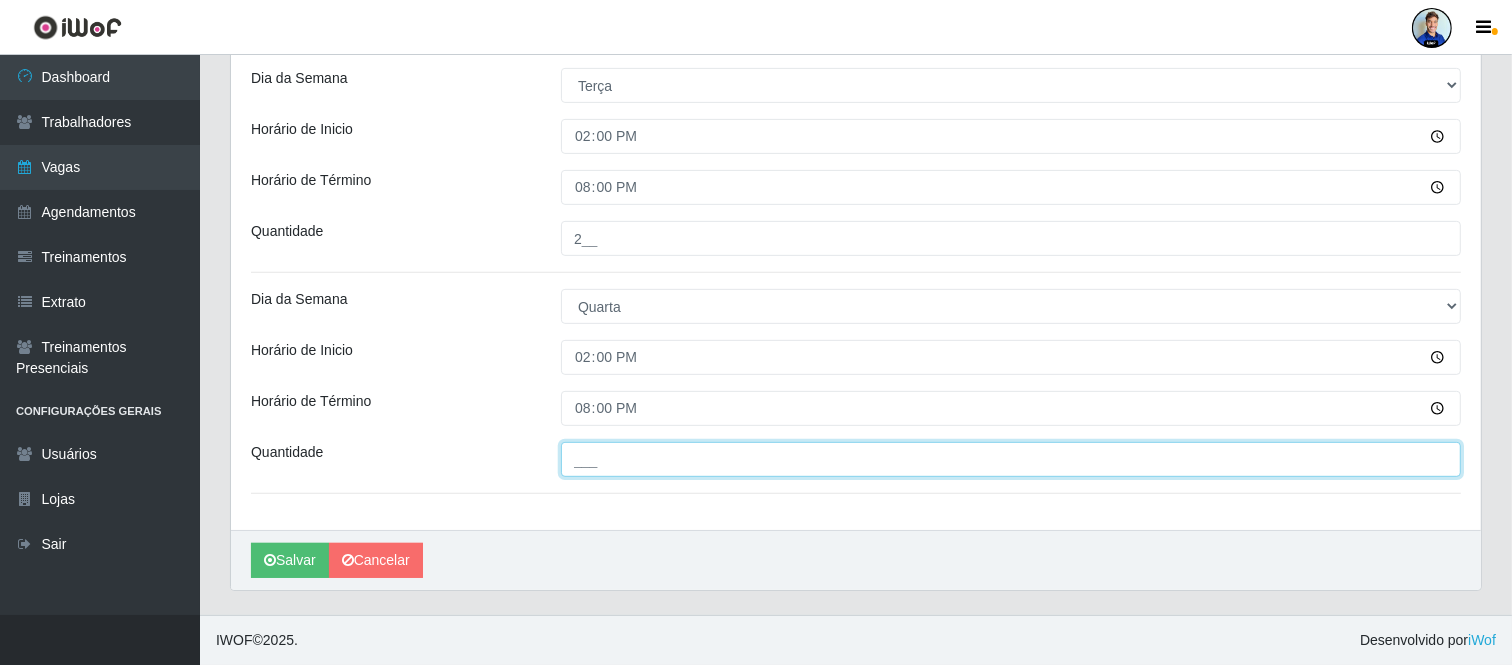 click on "___" at bounding box center (1011, 459) 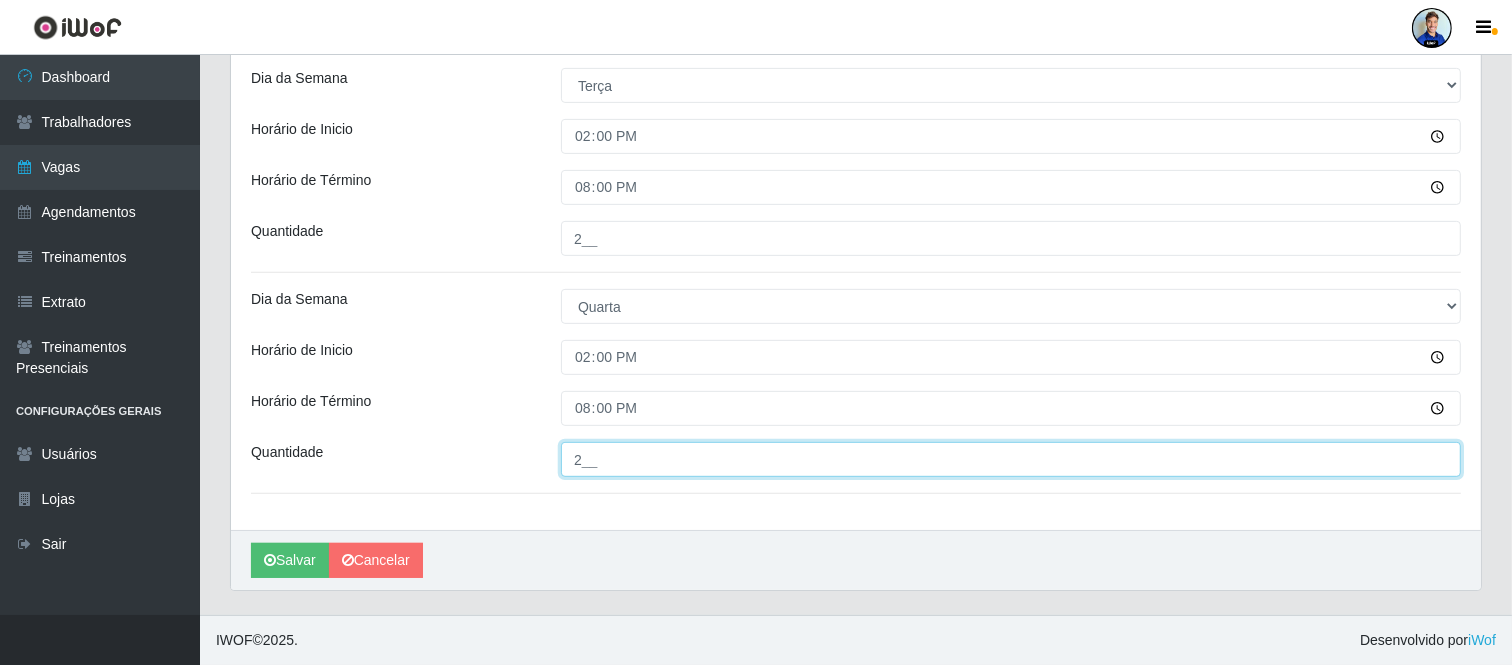 type on "2__" 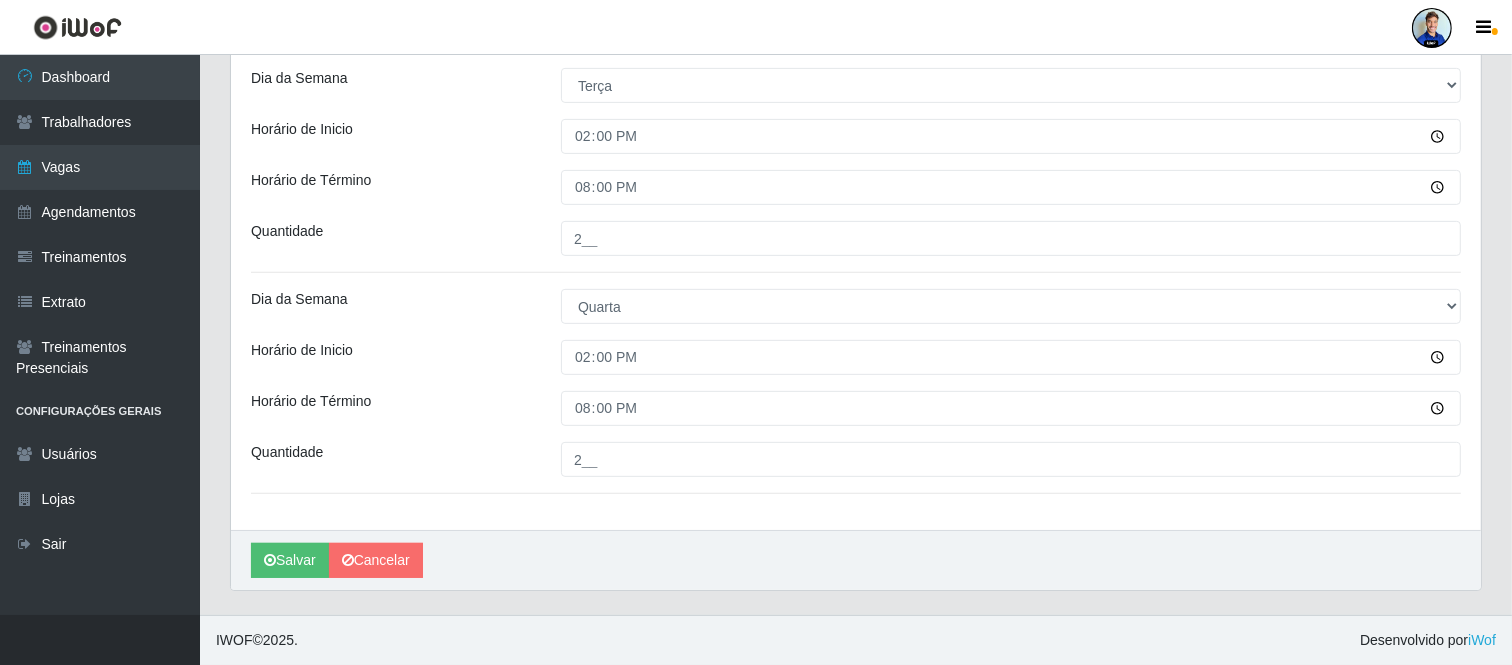 click on "Horário de Término" at bounding box center [391, 408] 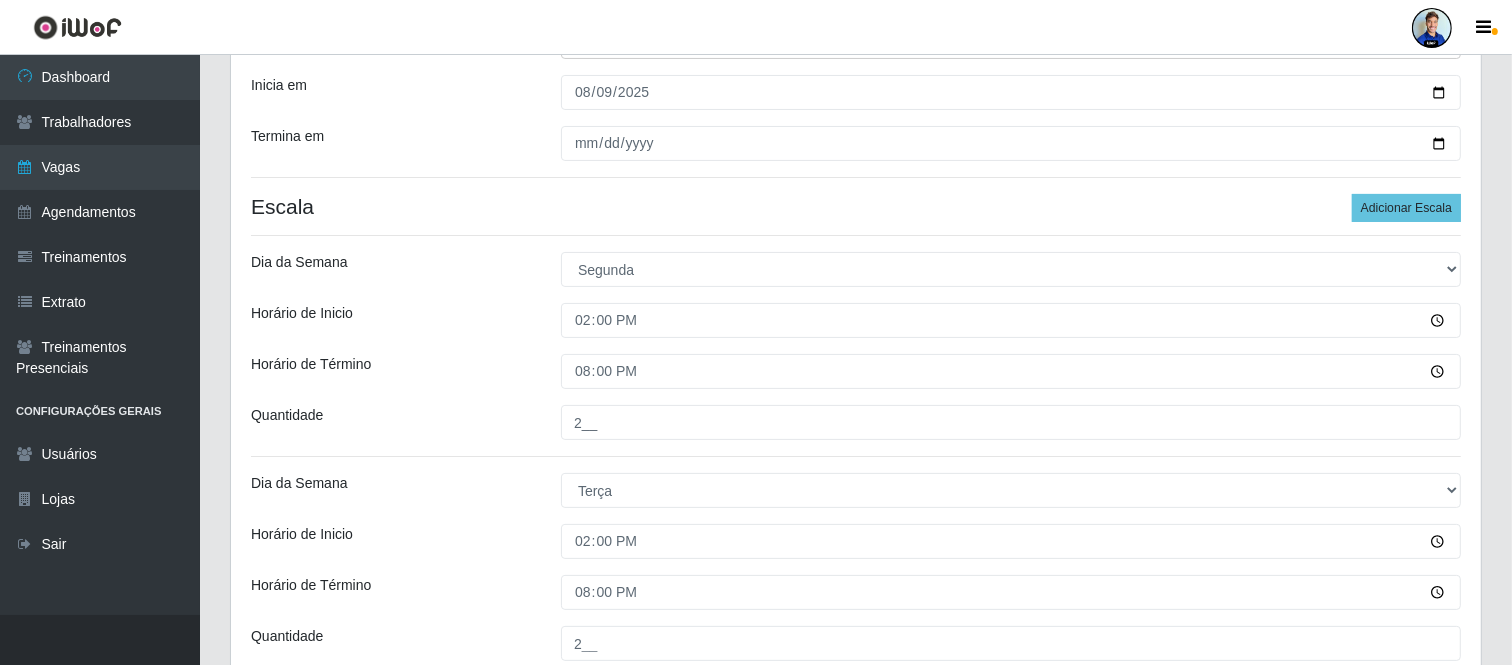 scroll, scrollTop: 234, scrollLeft: 0, axis: vertical 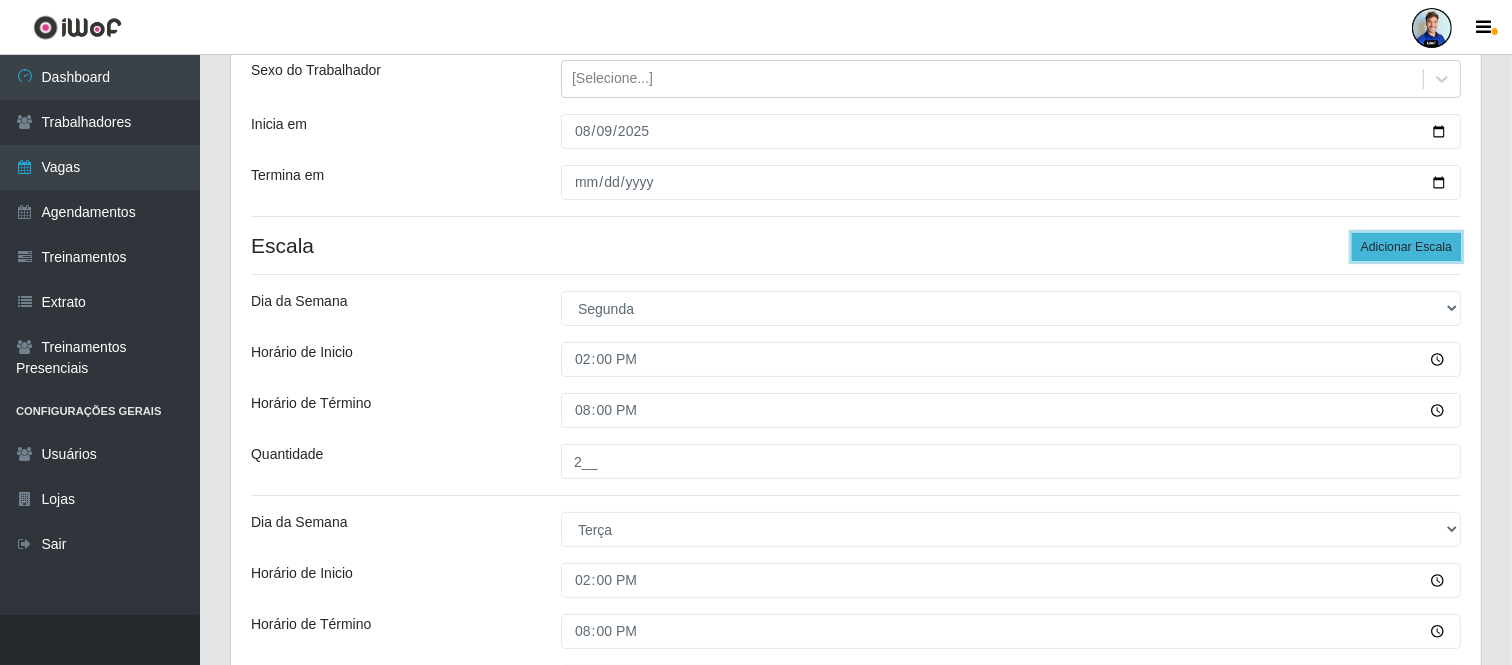 click on "Adicionar Escala" at bounding box center [1406, 247] 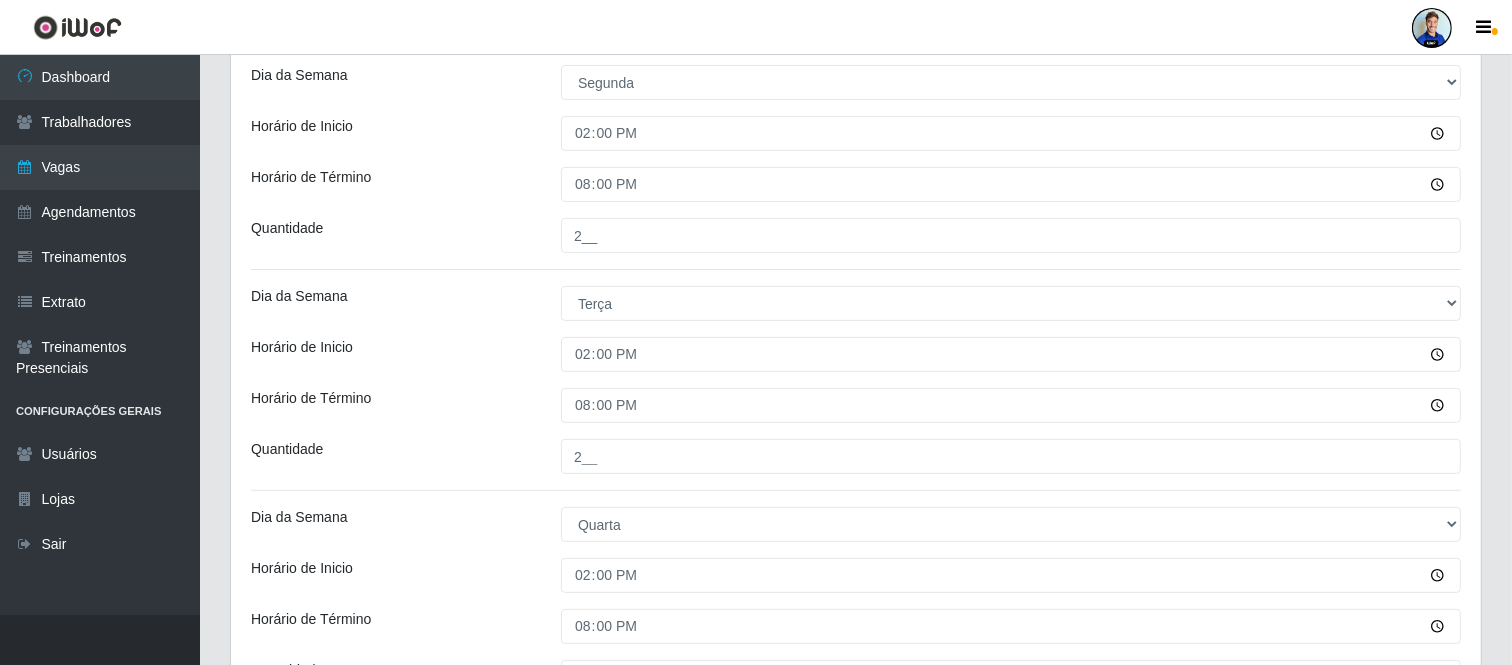 scroll, scrollTop: 900, scrollLeft: 0, axis: vertical 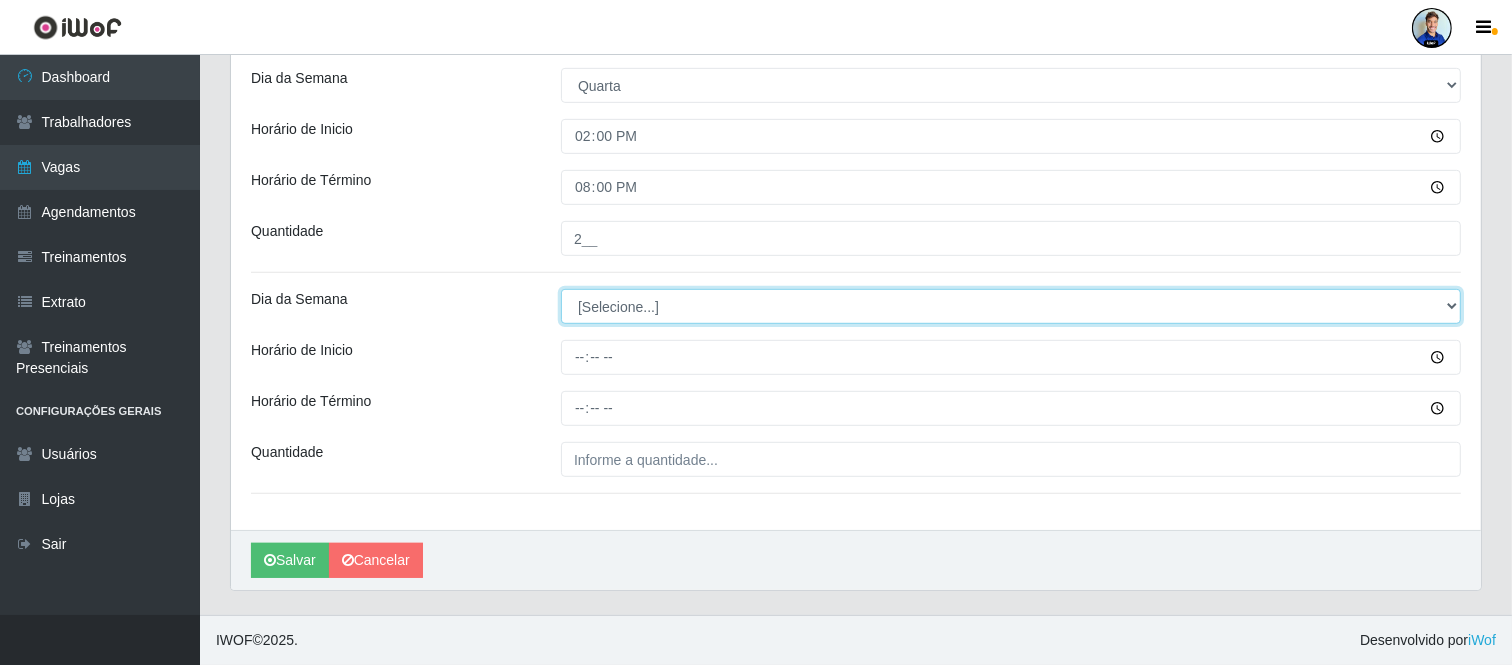 click on "[Selecione...] Segunda Terça Quarta Quinta Sexta Sábado Domingo" at bounding box center (1011, 306) 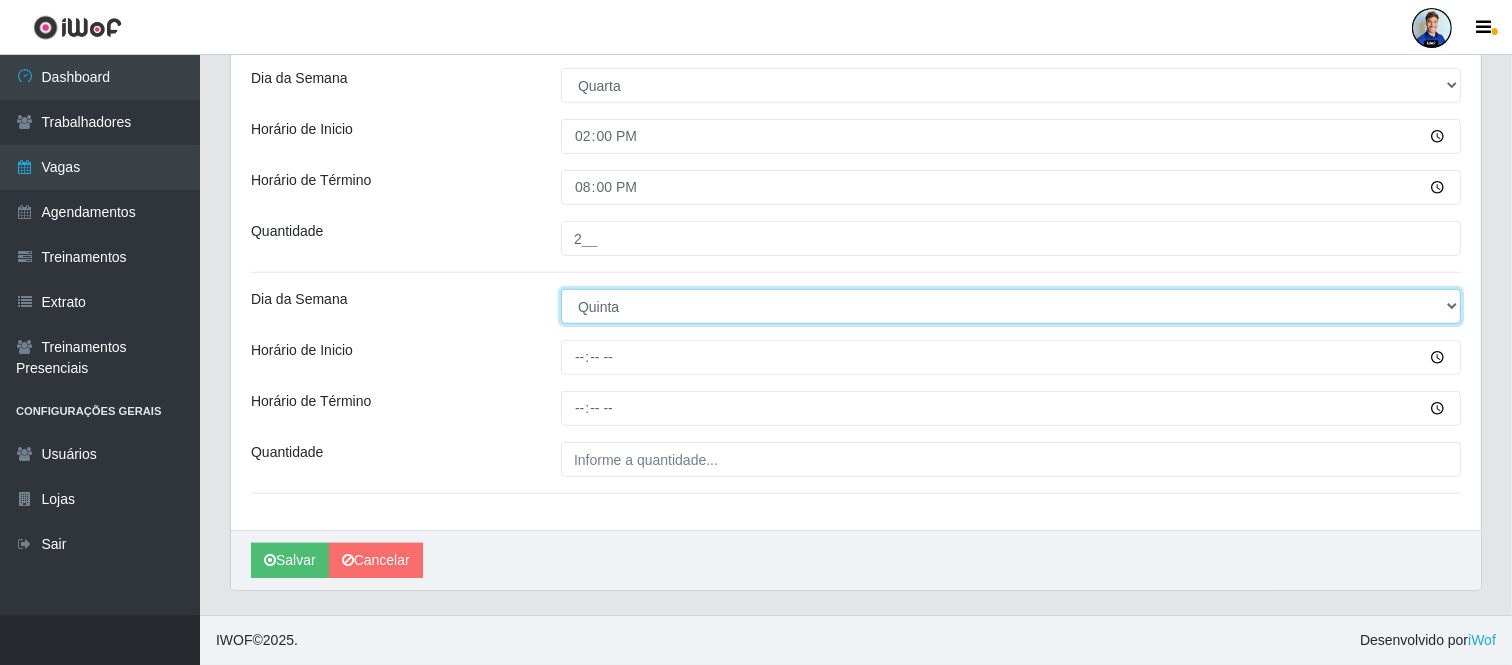 click on "[Selecione...] Segunda Terça Quarta Quinta Sexta Sábado Domingo" at bounding box center [1011, 306] 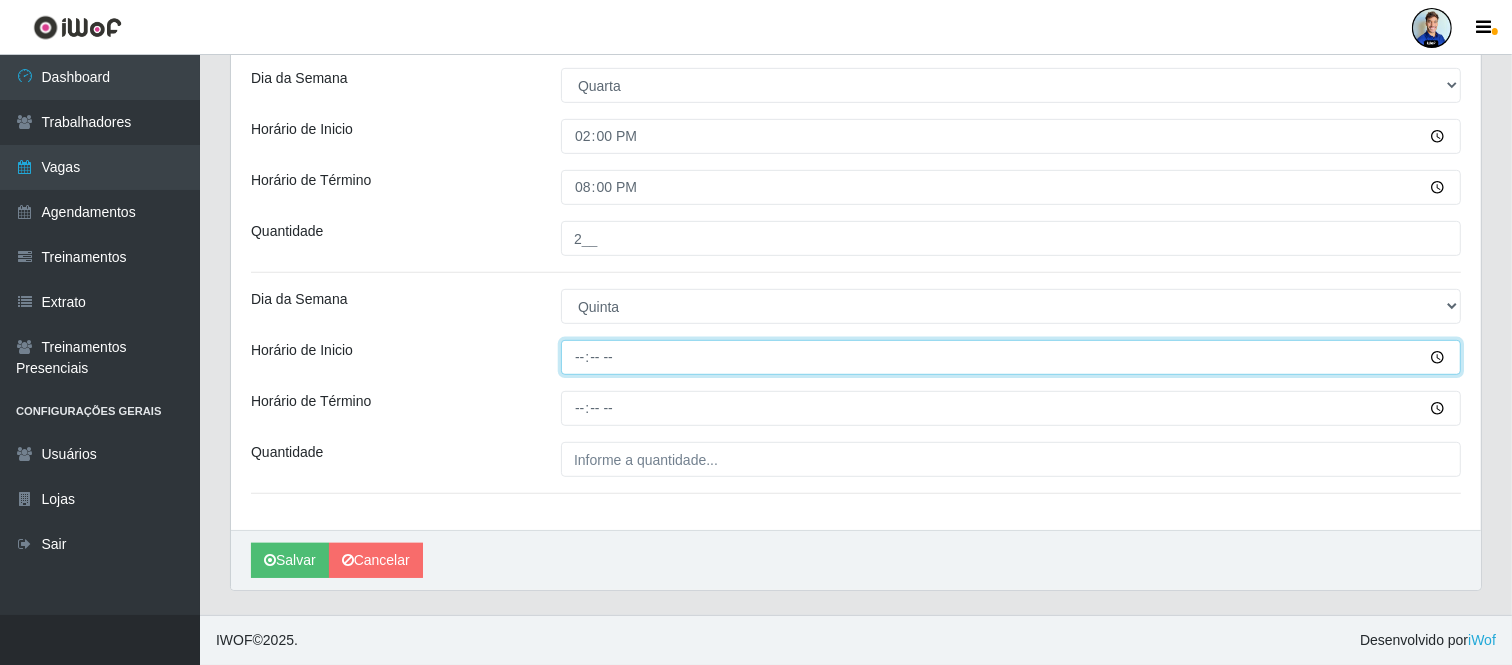 click on "Horário de Inicio" at bounding box center [1011, 357] 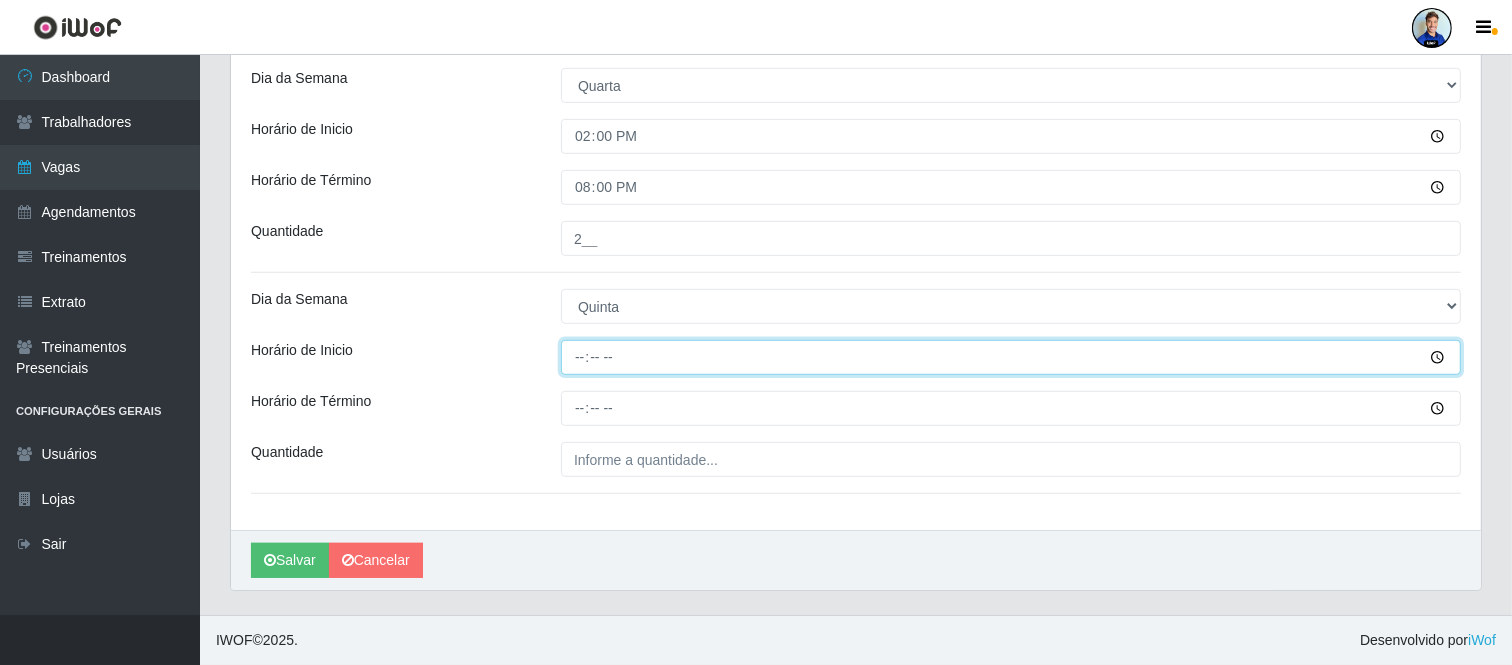 type on "14:00" 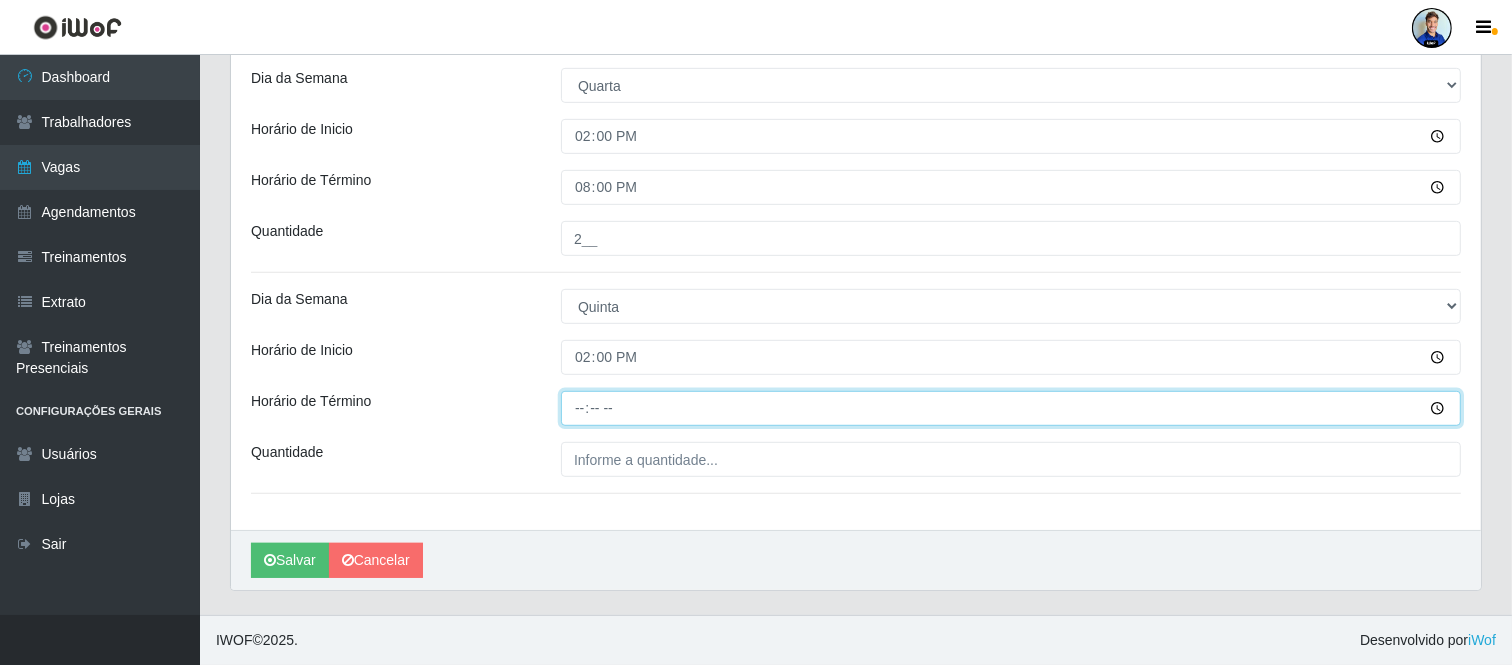 type on "20:00" 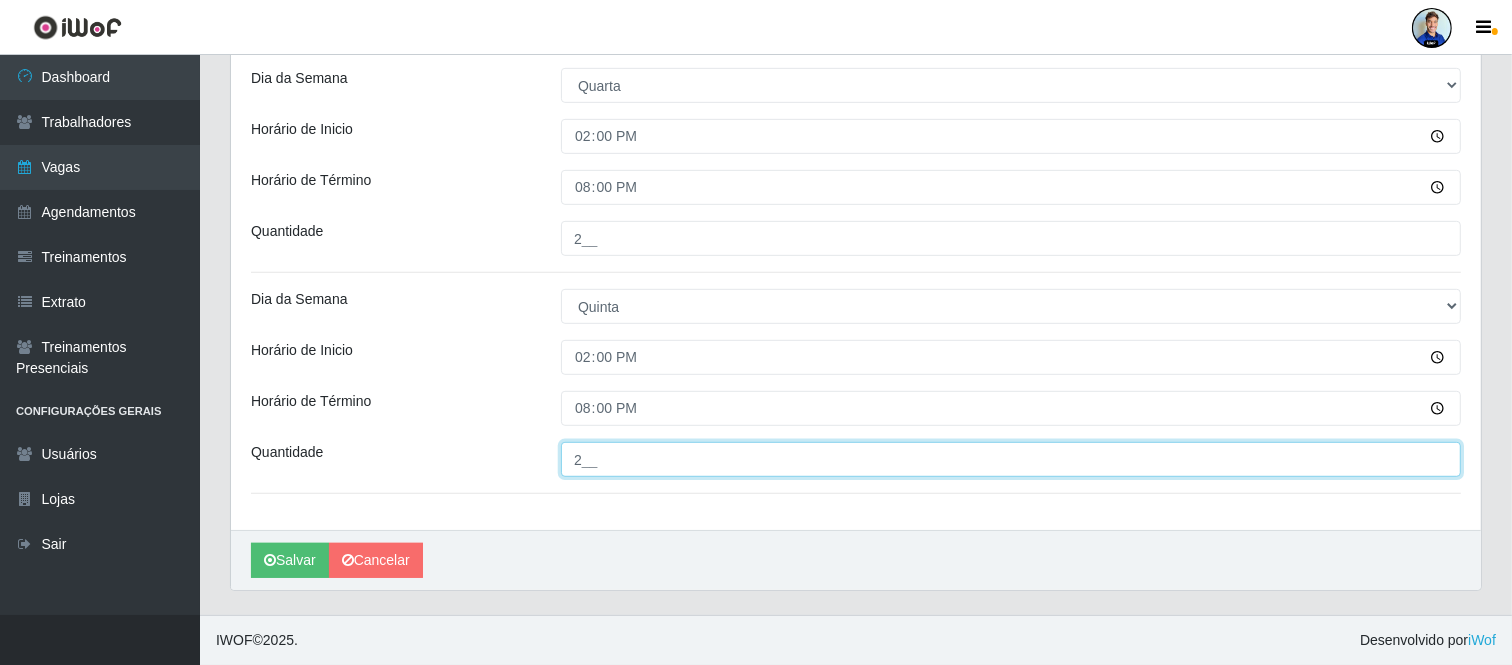 type on "2__" 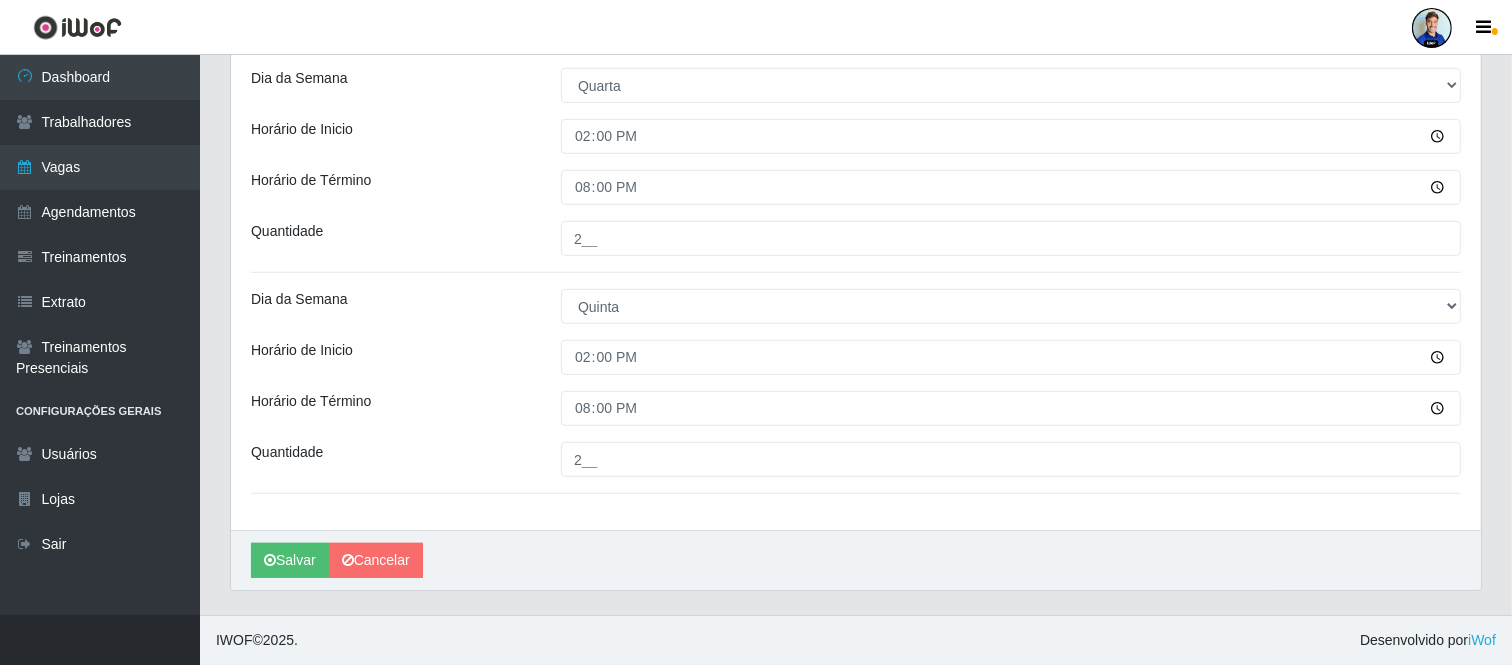 click on "Horário de Término" at bounding box center [391, 408] 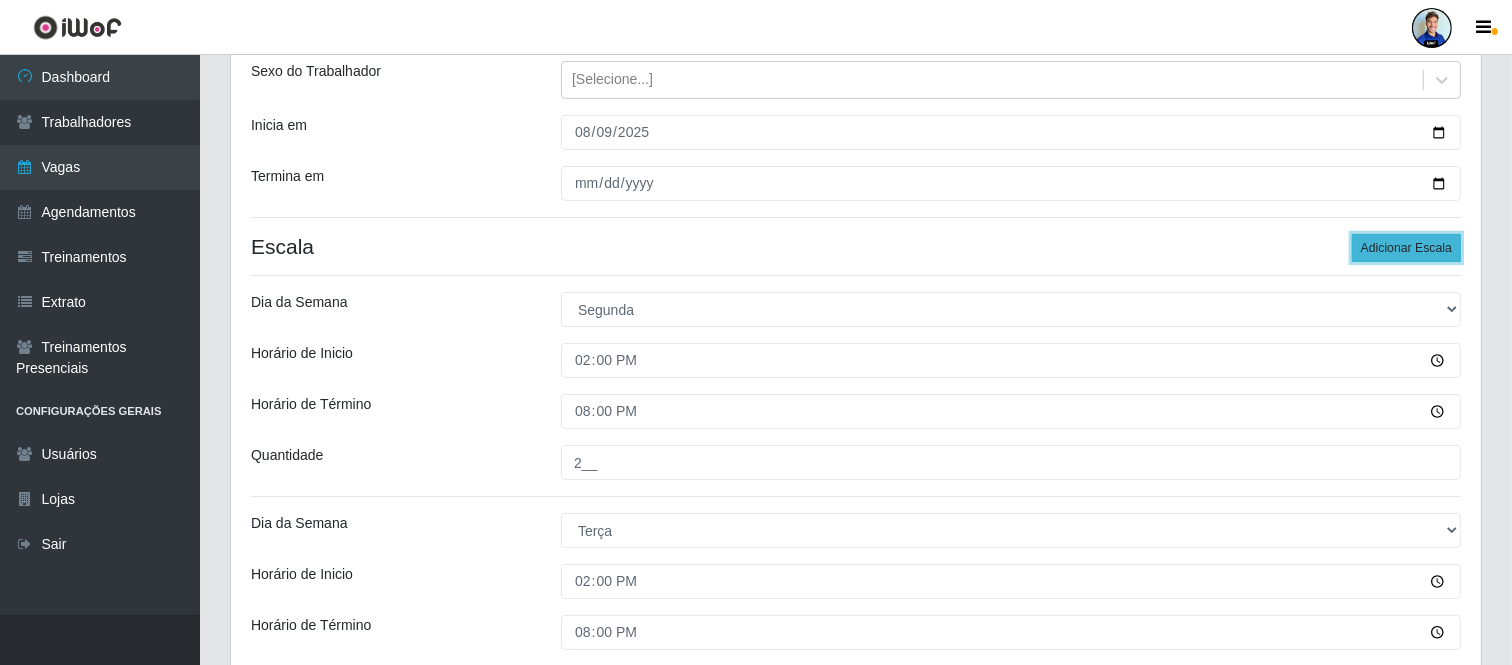 click on "Adicionar Escala" at bounding box center [1406, 248] 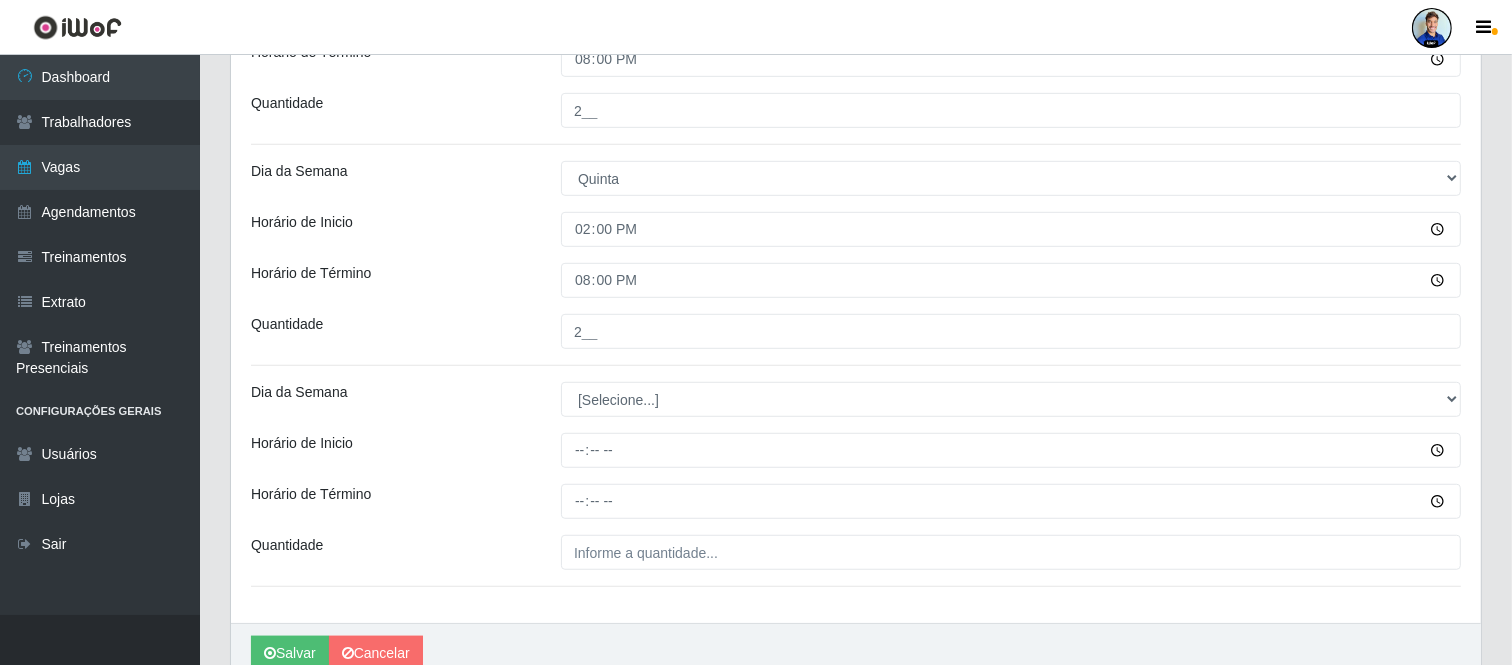 scroll, scrollTop: 1121, scrollLeft: 0, axis: vertical 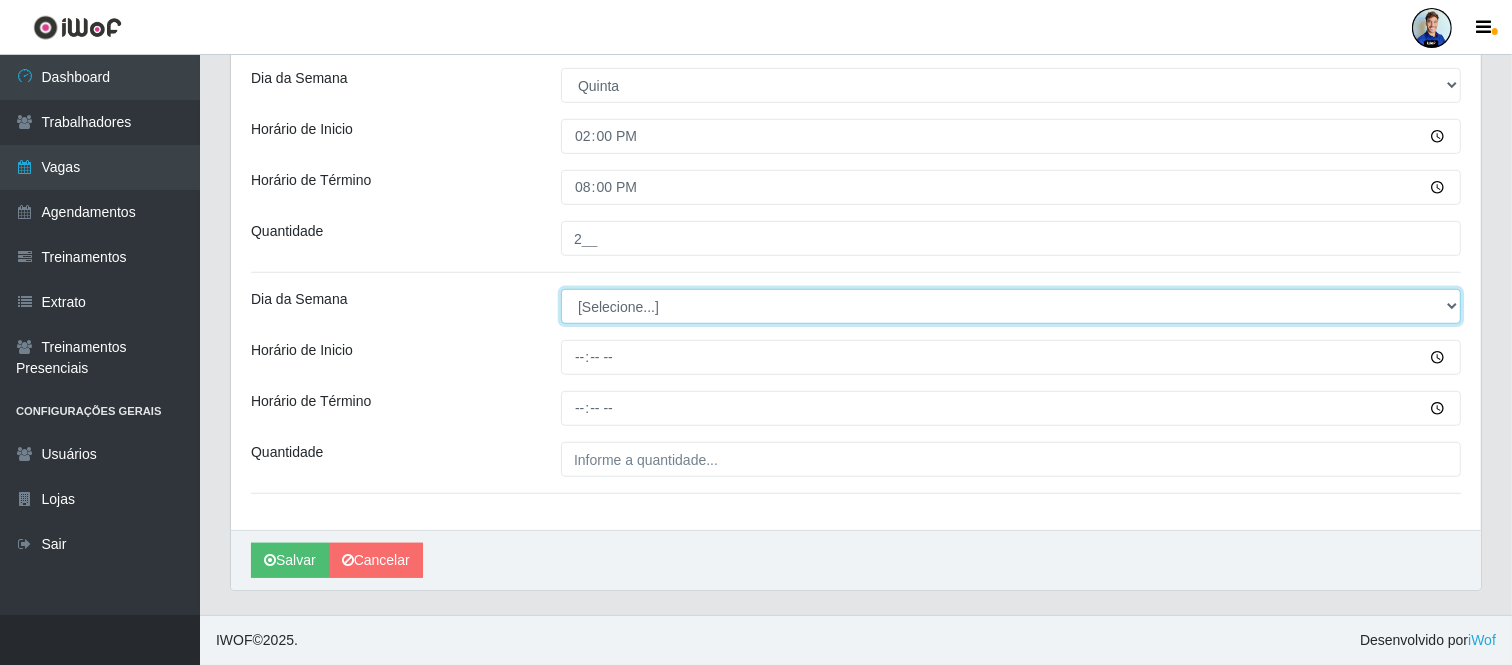 click on "[Selecione...] Segunda Terça Quarta Quinta Sexta Sábado Domingo" at bounding box center [1011, 306] 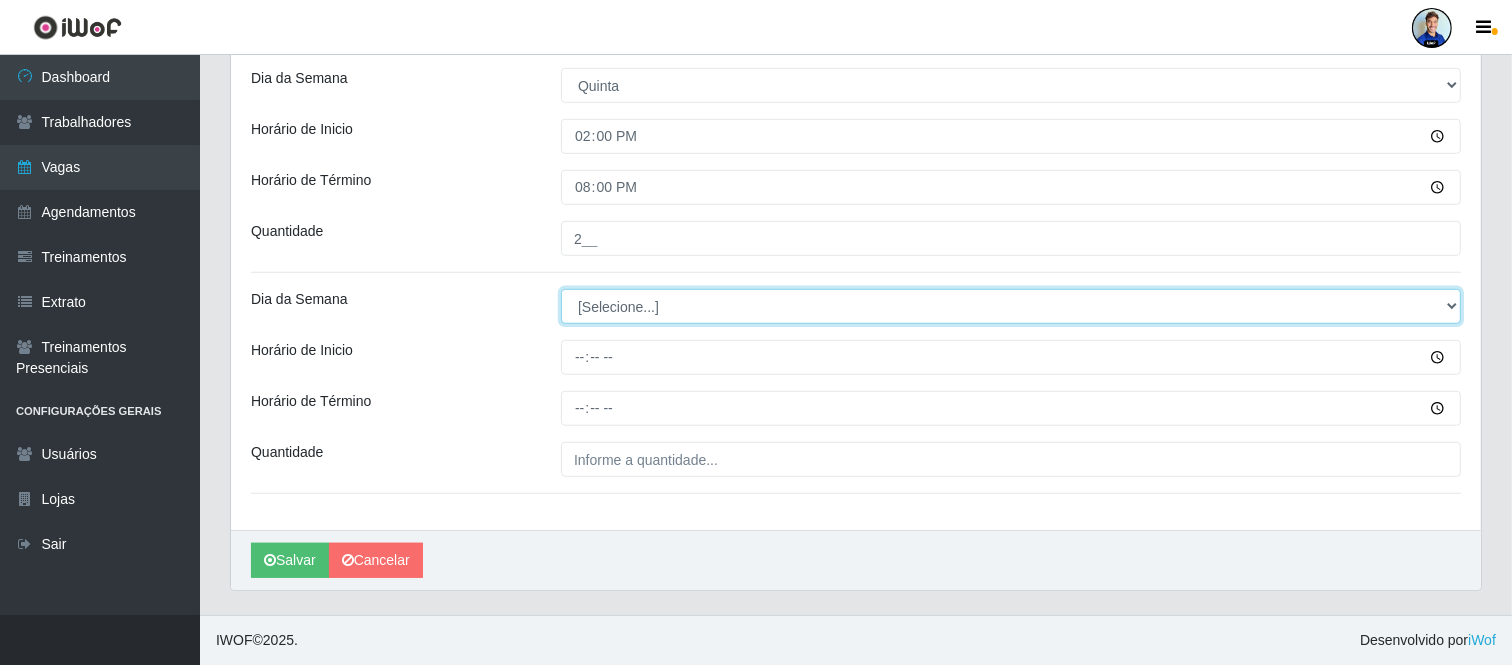 select on "5" 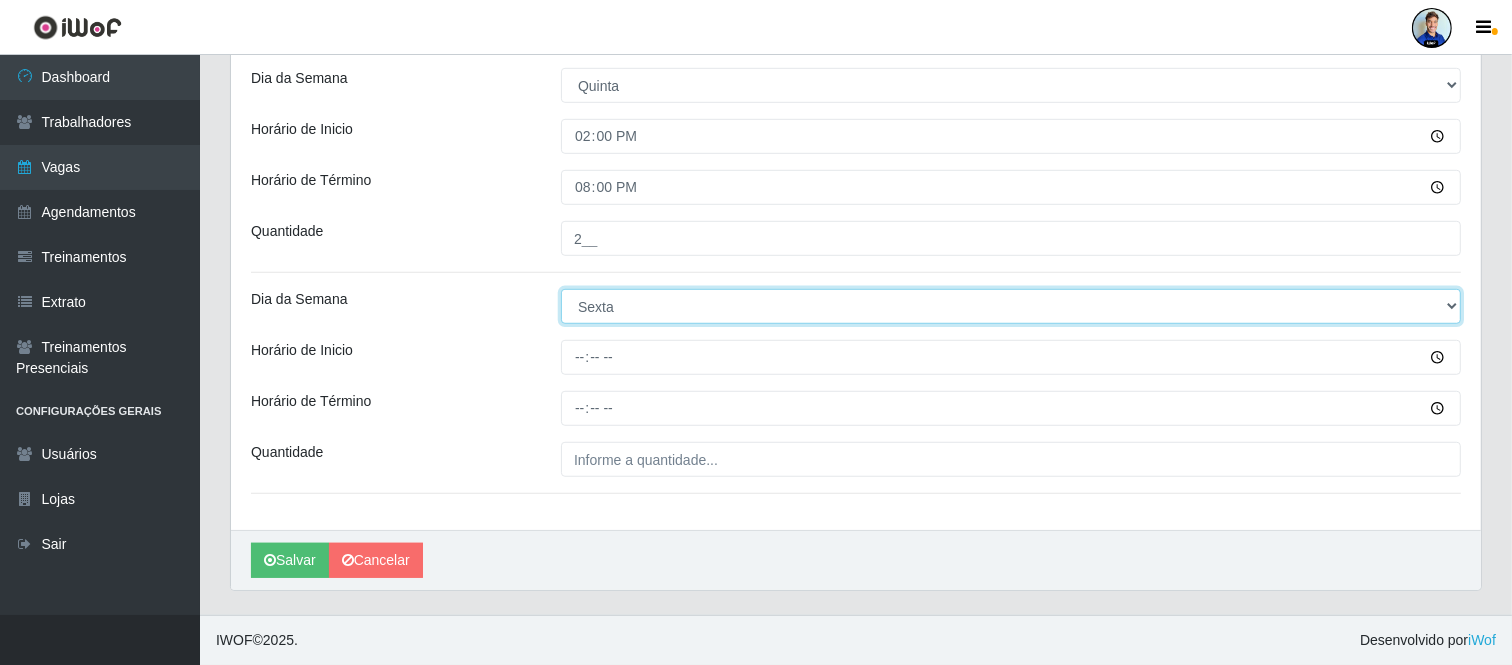 click on "[Selecione...] Segunda Terça Quarta Quinta Sexta Sábado Domingo" at bounding box center [1011, 306] 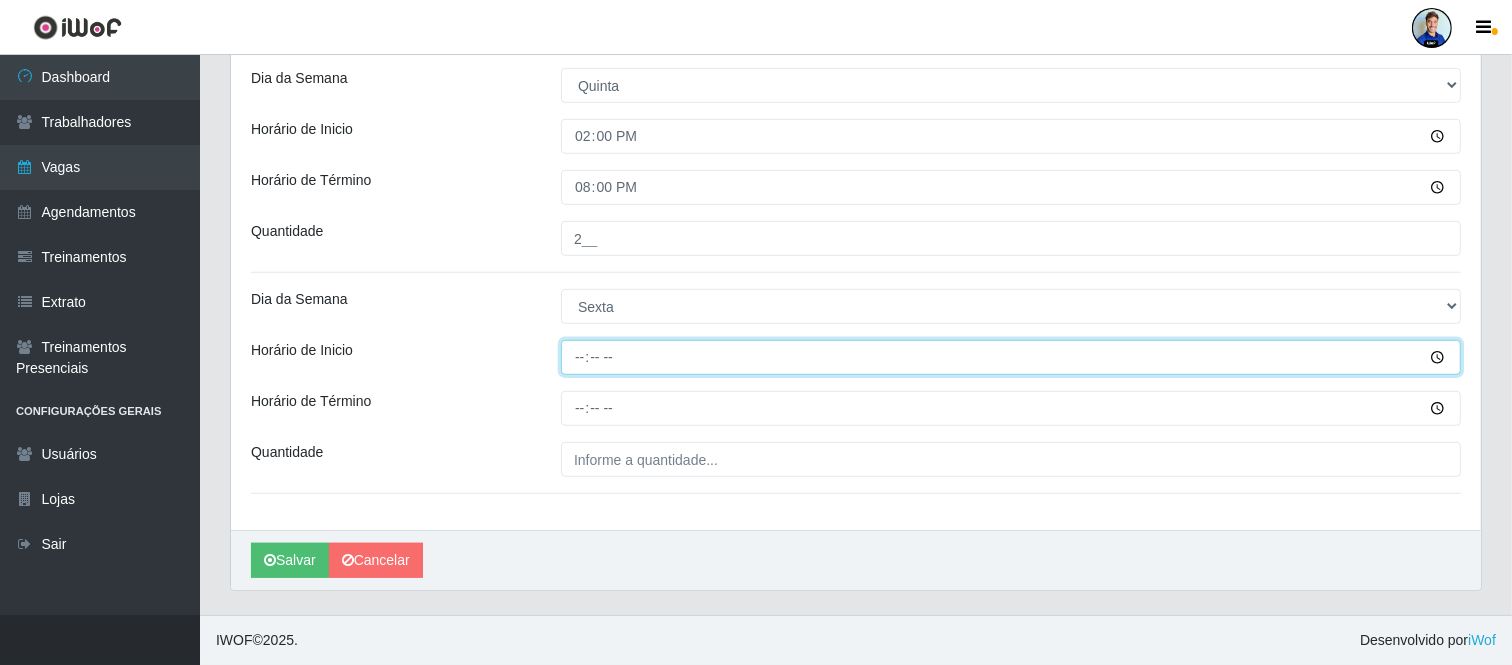 click on "Horário de Inicio" at bounding box center [1011, 357] 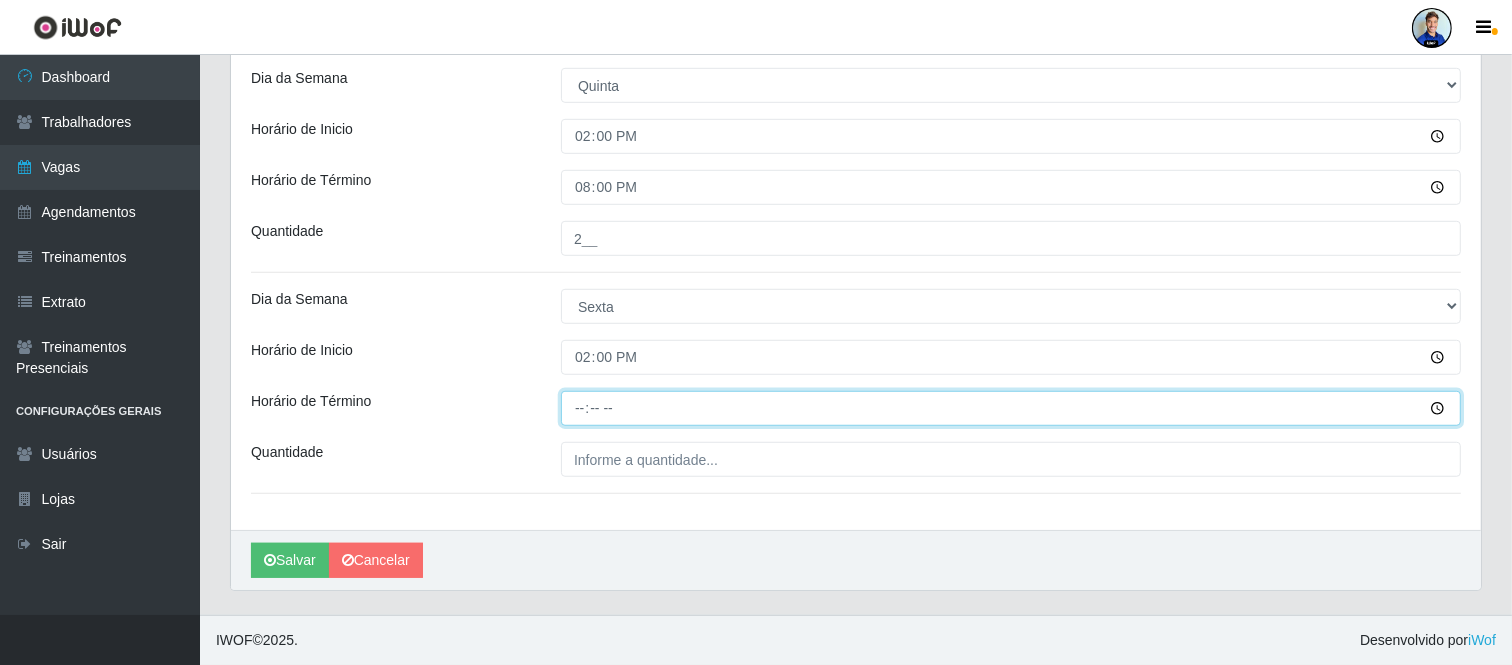 type on "20:00" 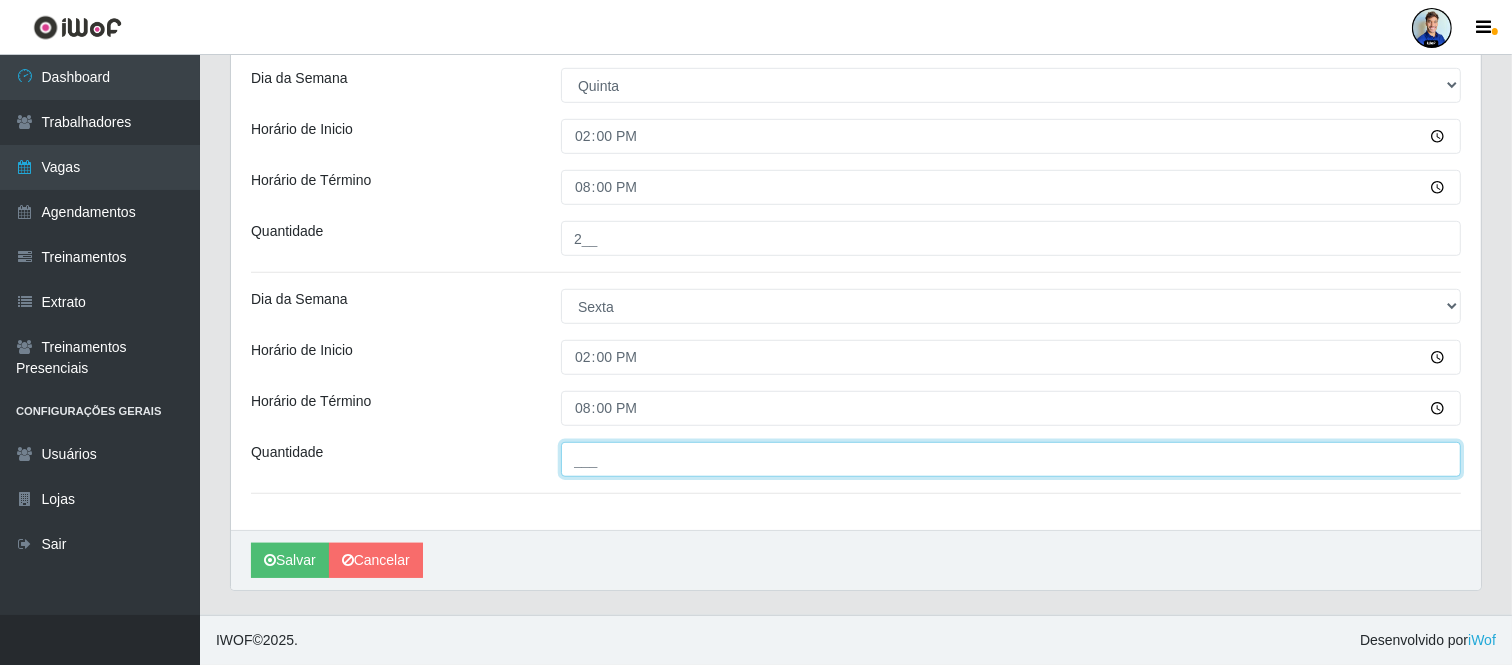 click on "___" at bounding box center [1011, 459] 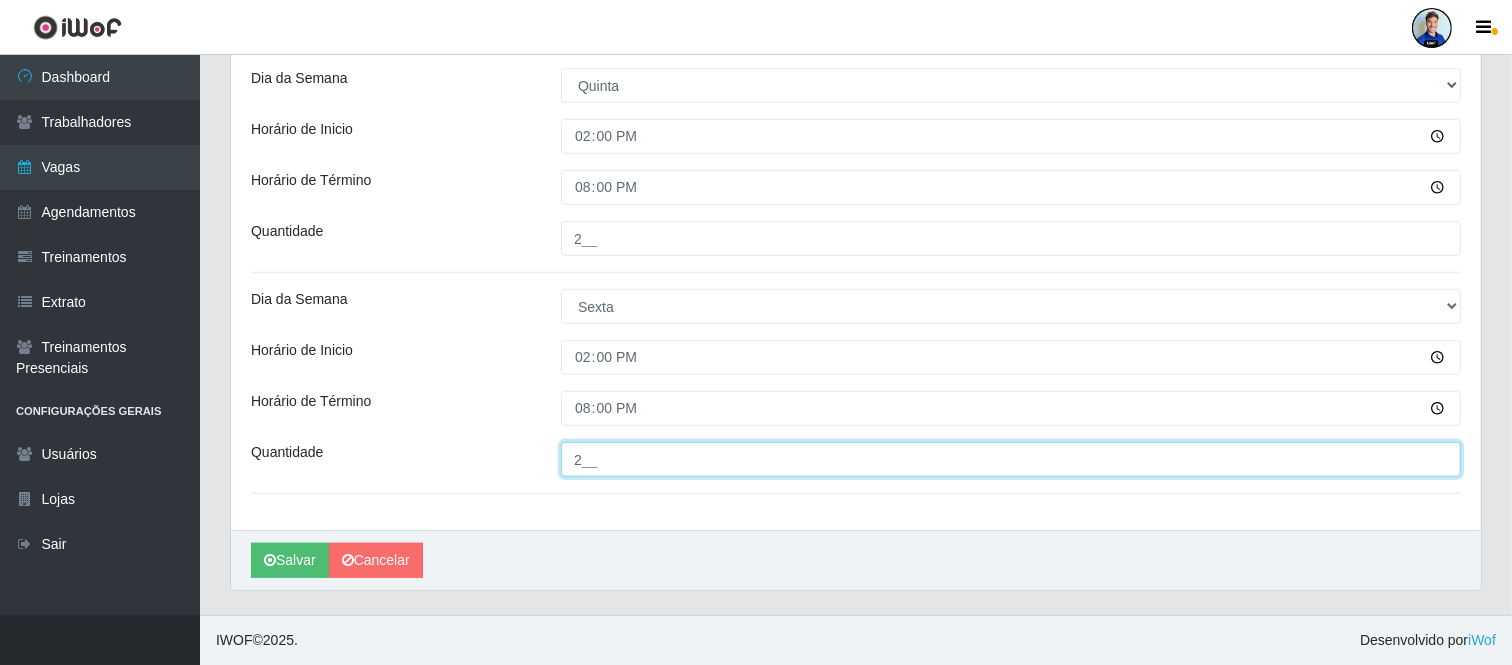 type on "2__" 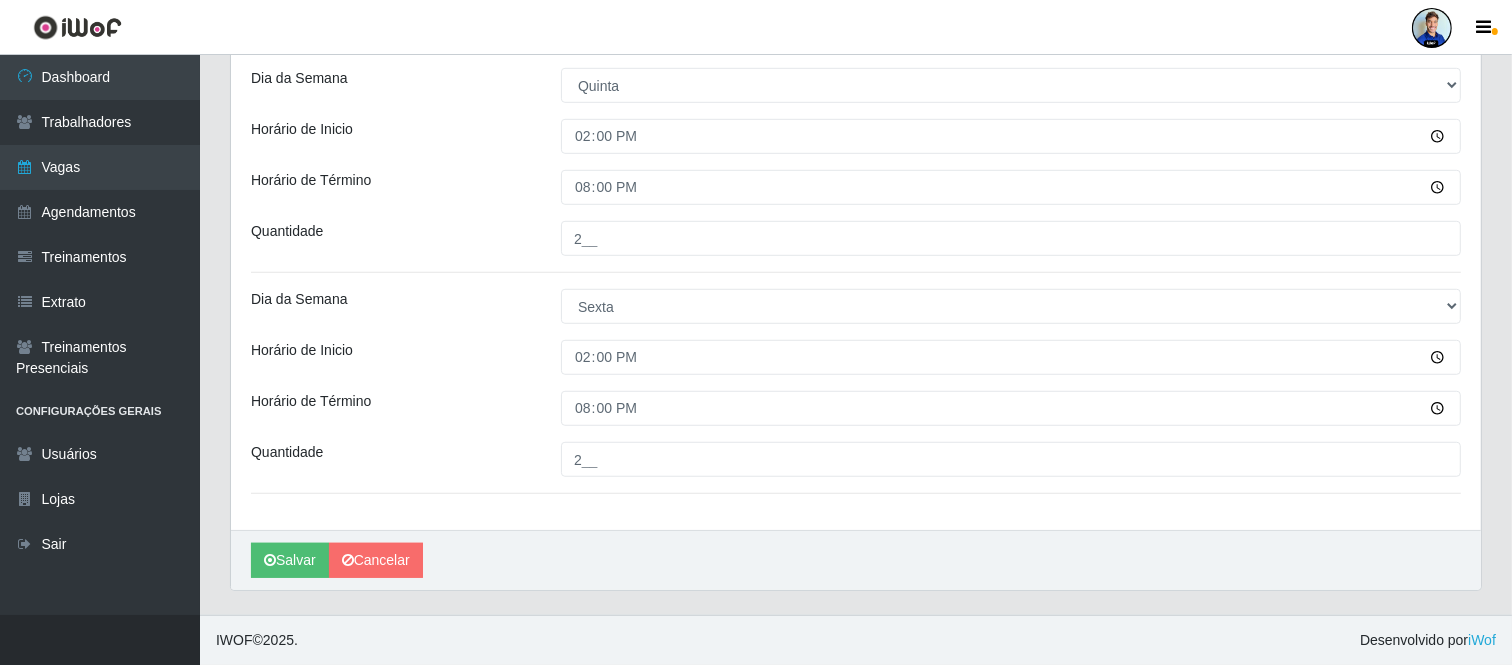 click on "Quantidade" at bounding box center [391, 459] 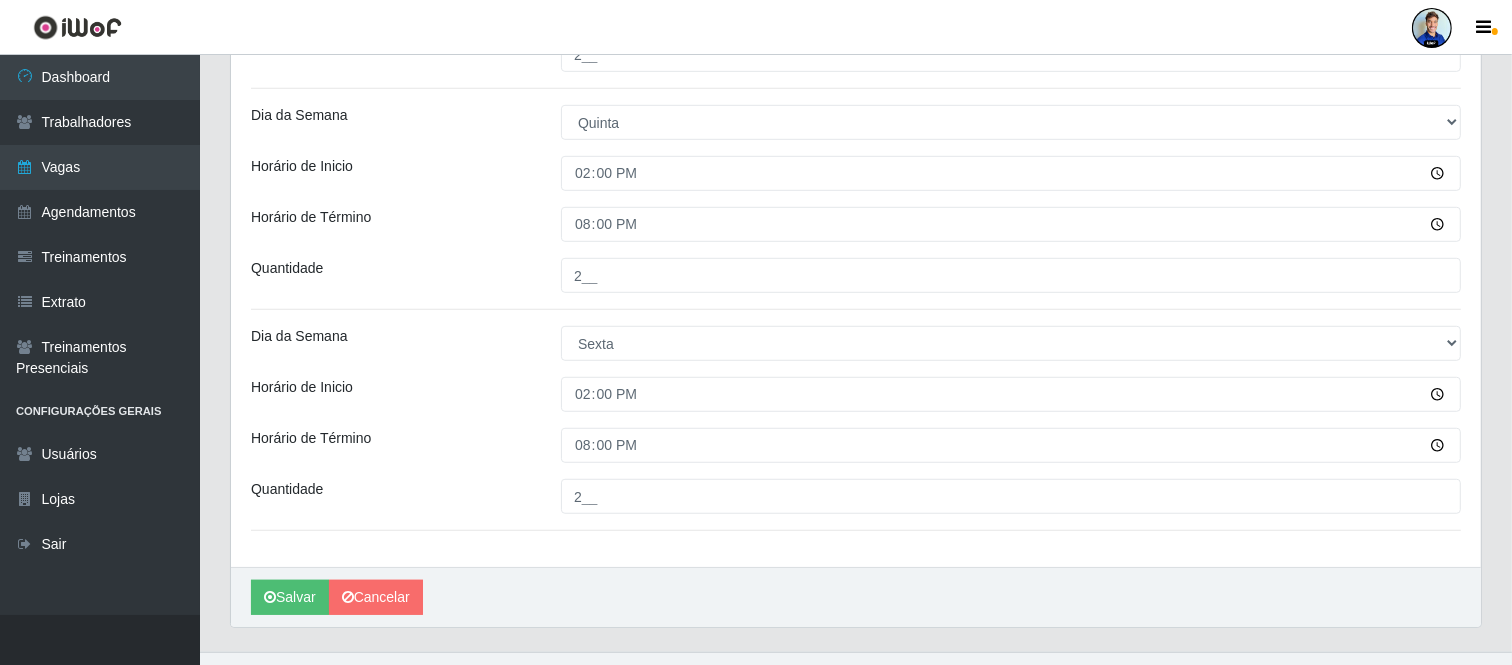 scroll, scrollTop: 1121, scrollLeft: 0, axis: vertical 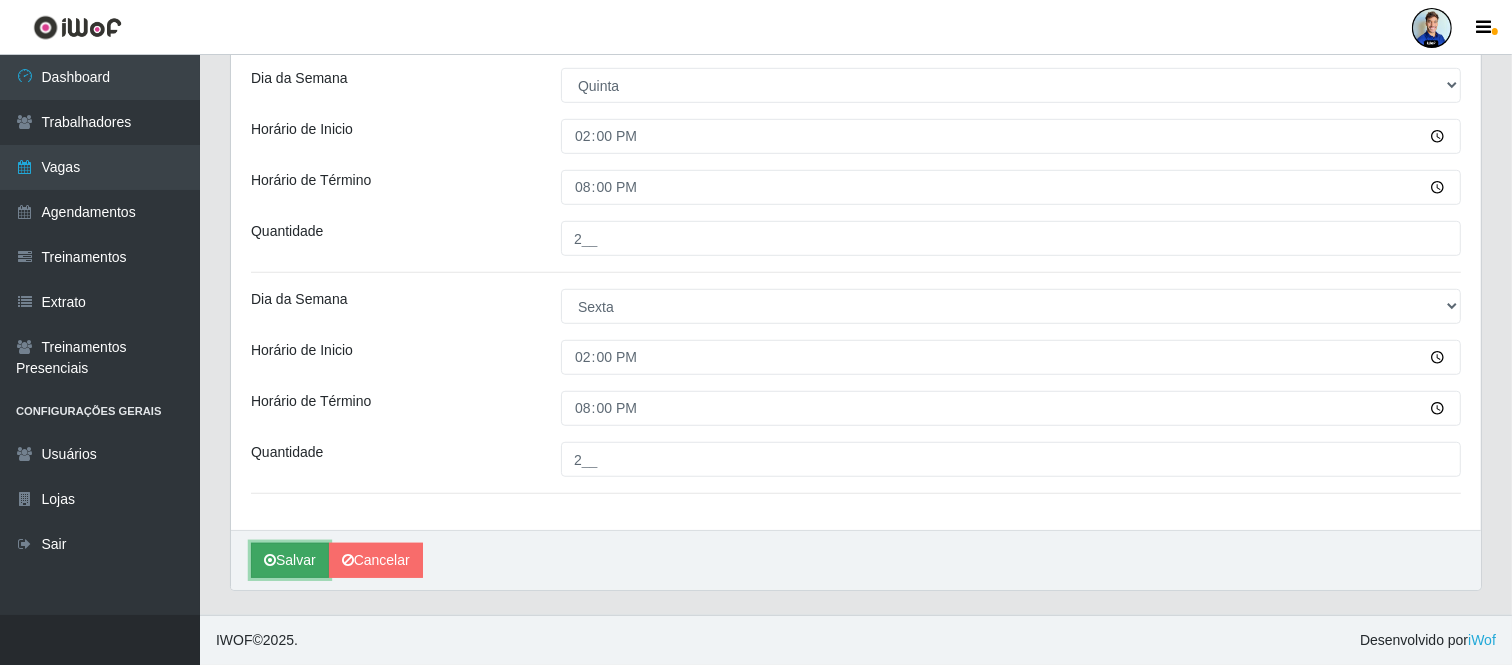 click on "Salvar" at bounding box center (290, 560) 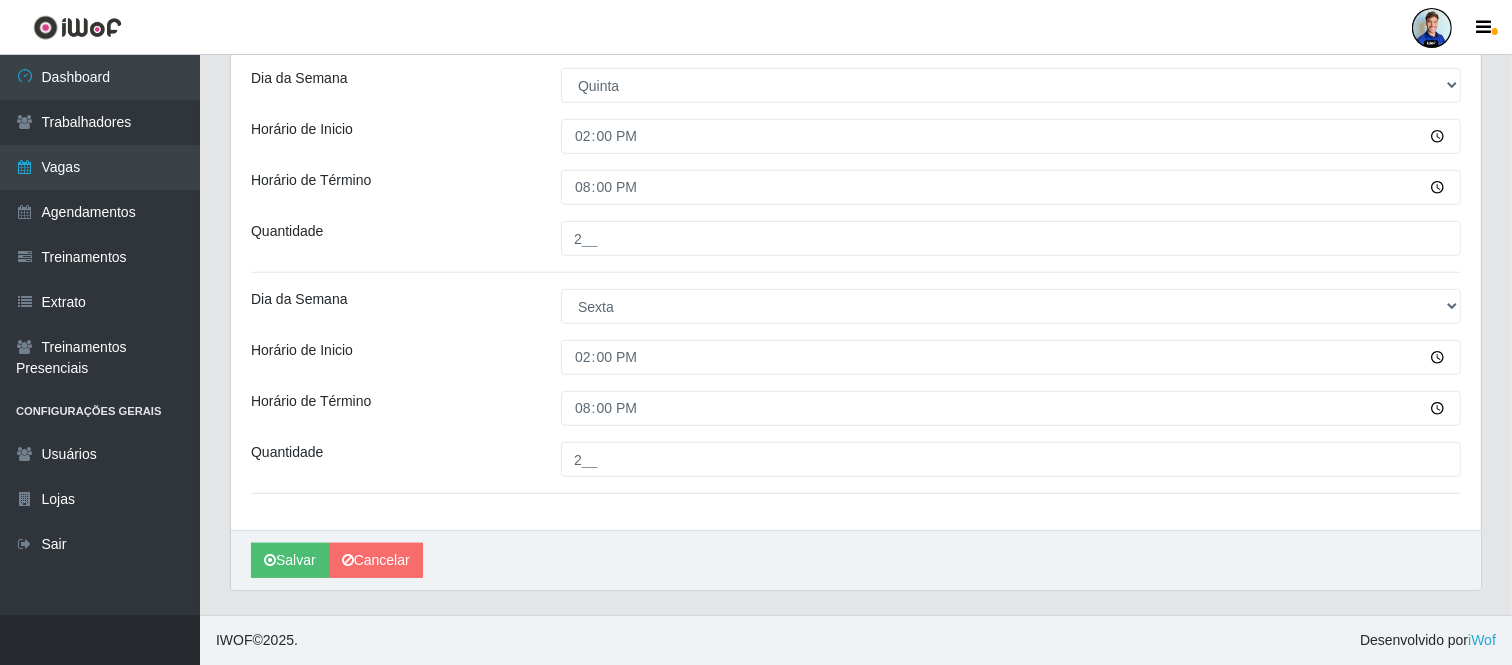 scroll, scrollTop: 0, scrollLeft: 0, axis: both 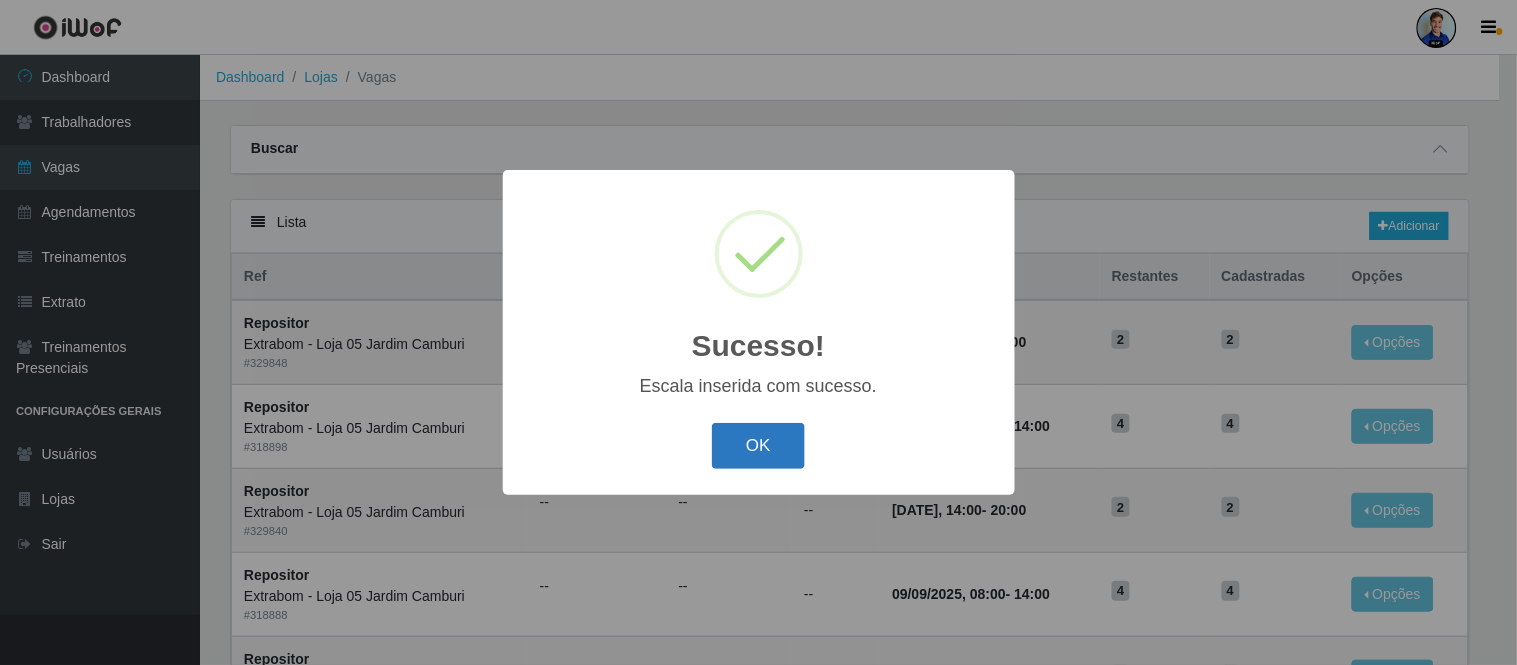 click on "OK" at bounding box center (758, 446) 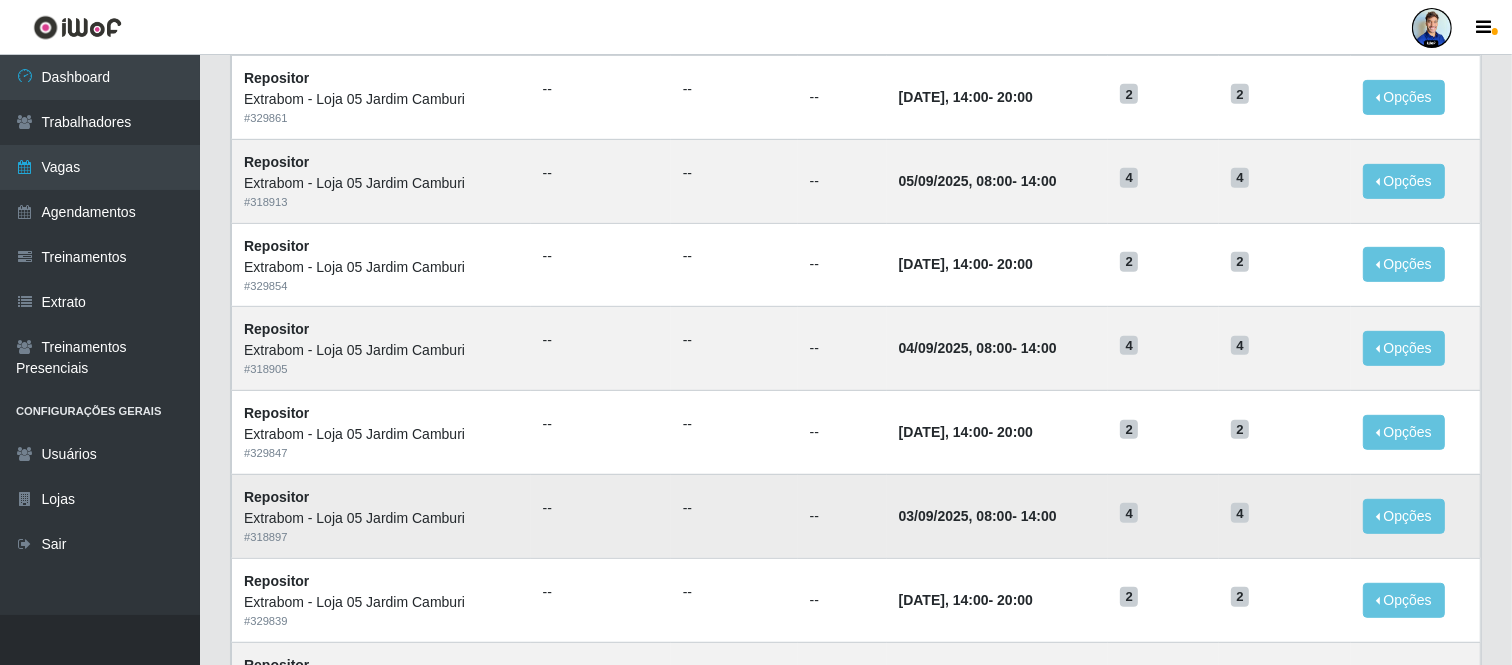 scroll, scrollTop: 1030, scrollLeft: 0, axis: vertical 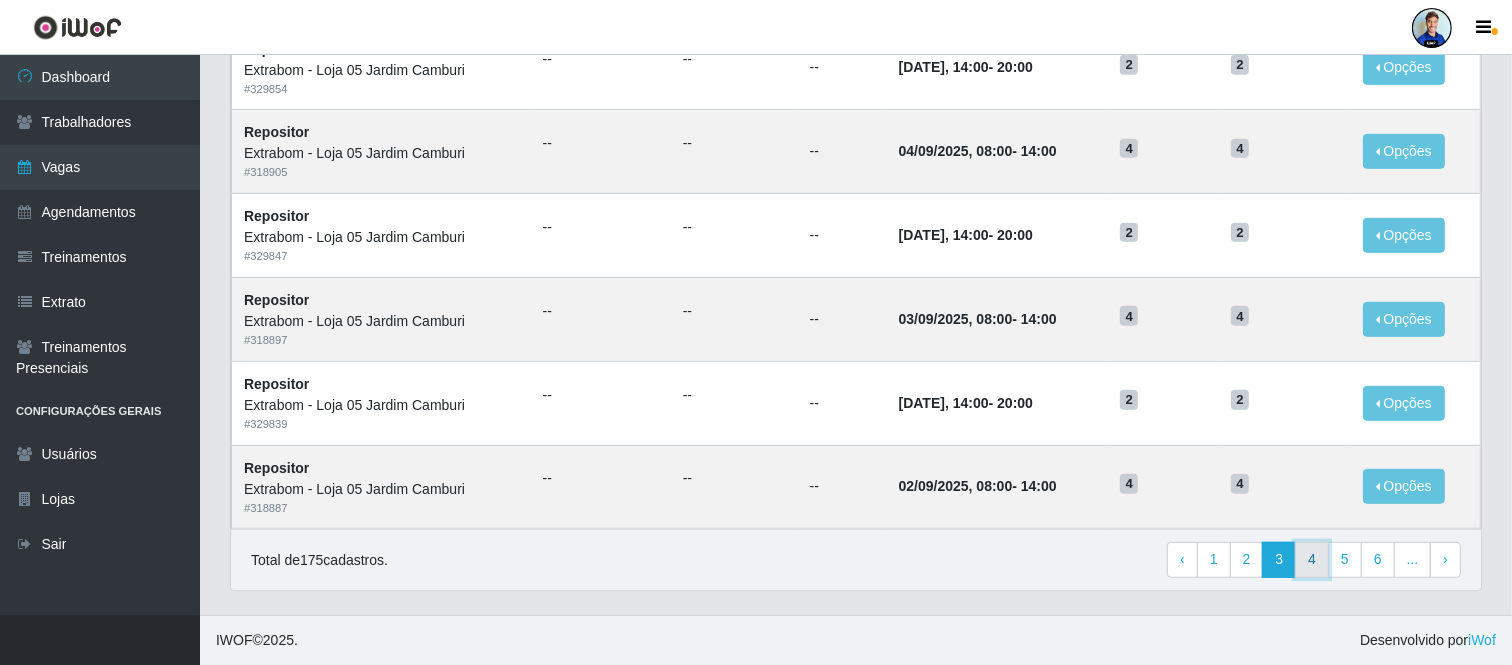 click on "4" at bounding box center [1312, 560] 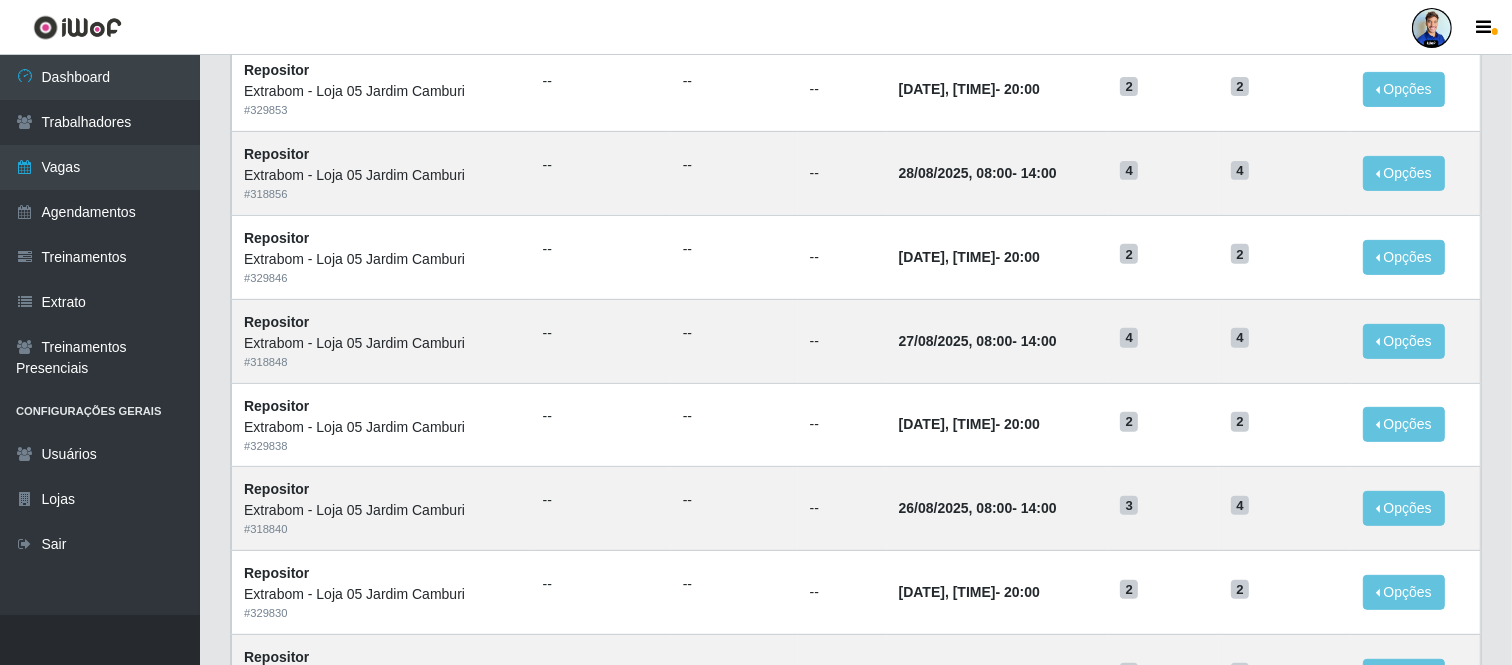 scroll, scrollTop: 1030, scrollLeft: 0, axis: vertical 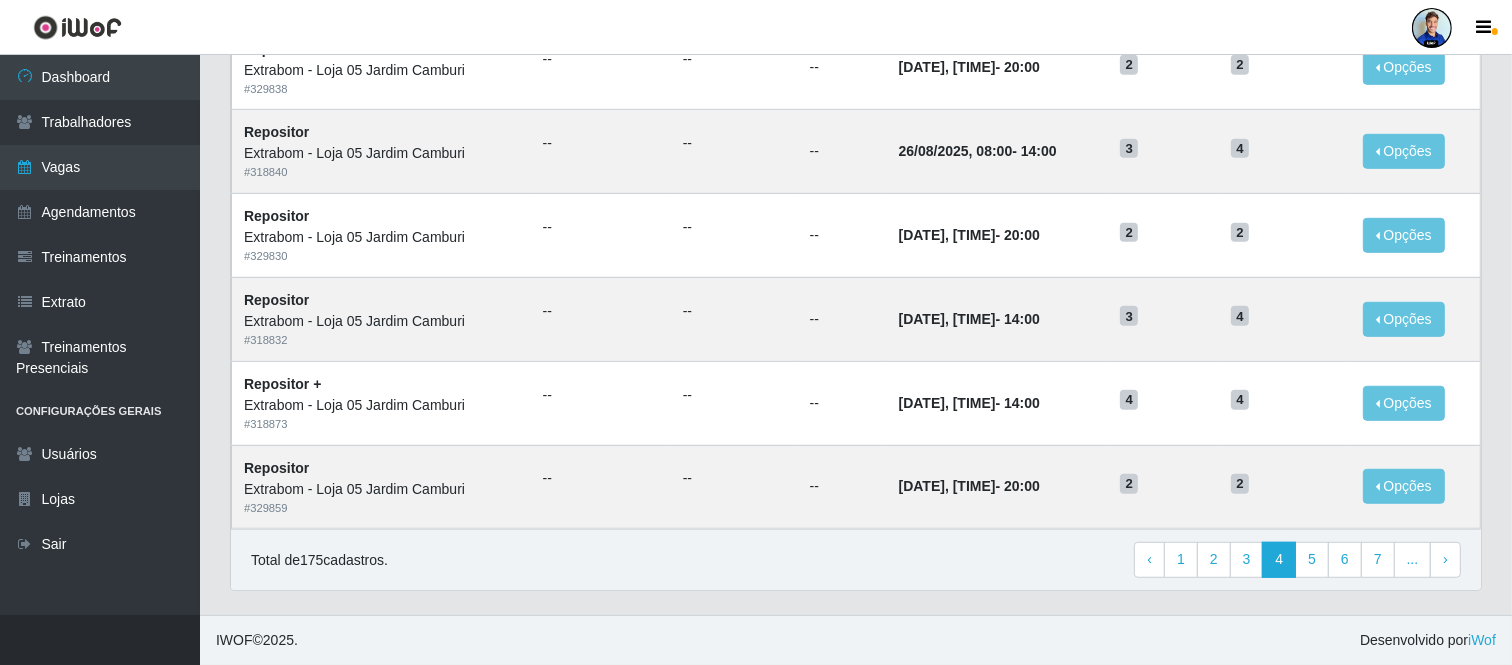 click on "Total de  175  cadastros. ‹ Previous 1 2 3 4 5 6 7 ... › Next" at bounding box center (856, 559) 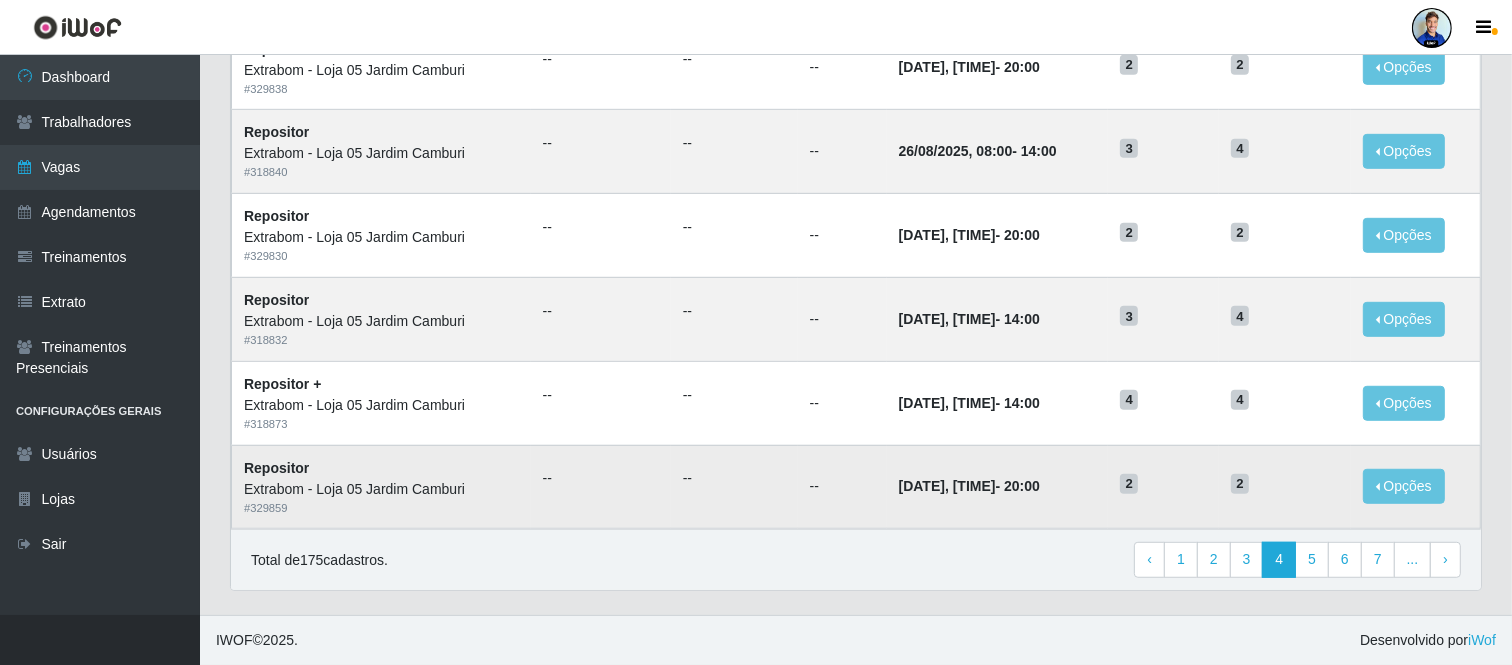 click on "Opções  Editar  Deletar" at bounding box center (1416, 487) 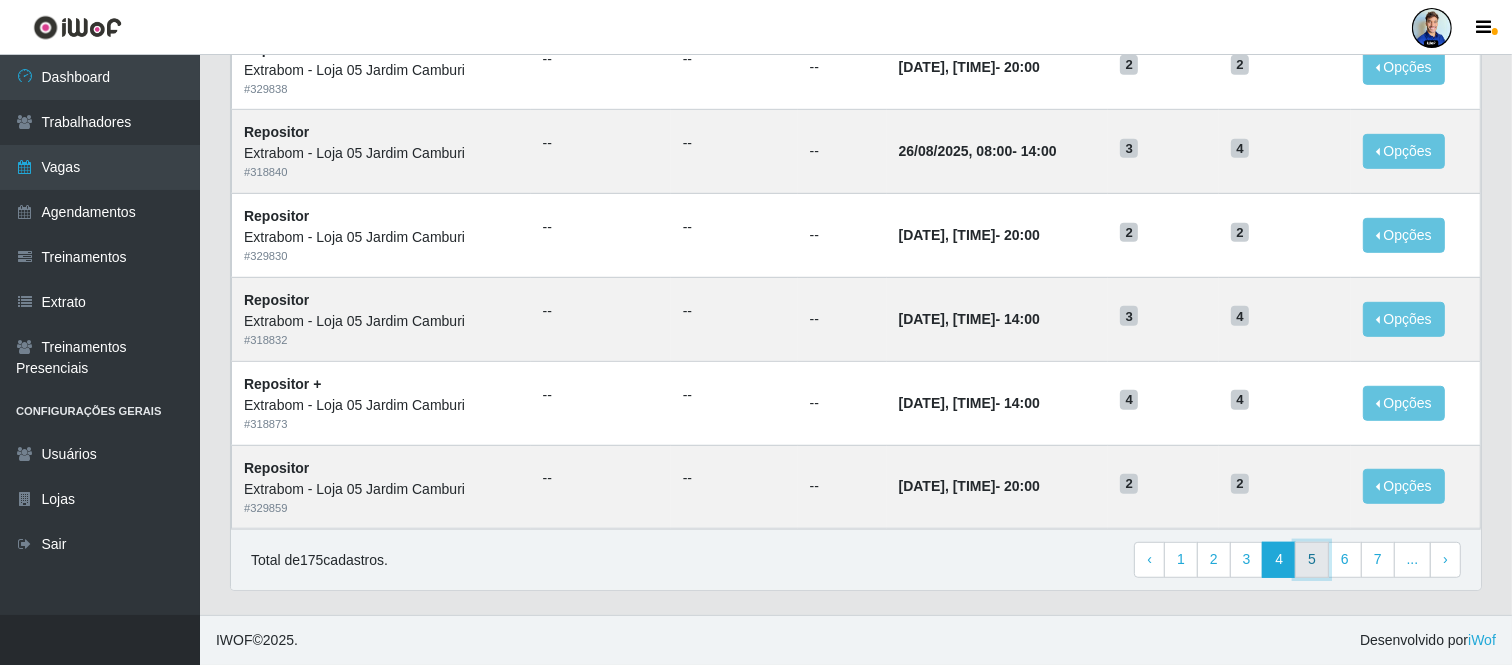 click on "5" at bounding box center [1312, 560] 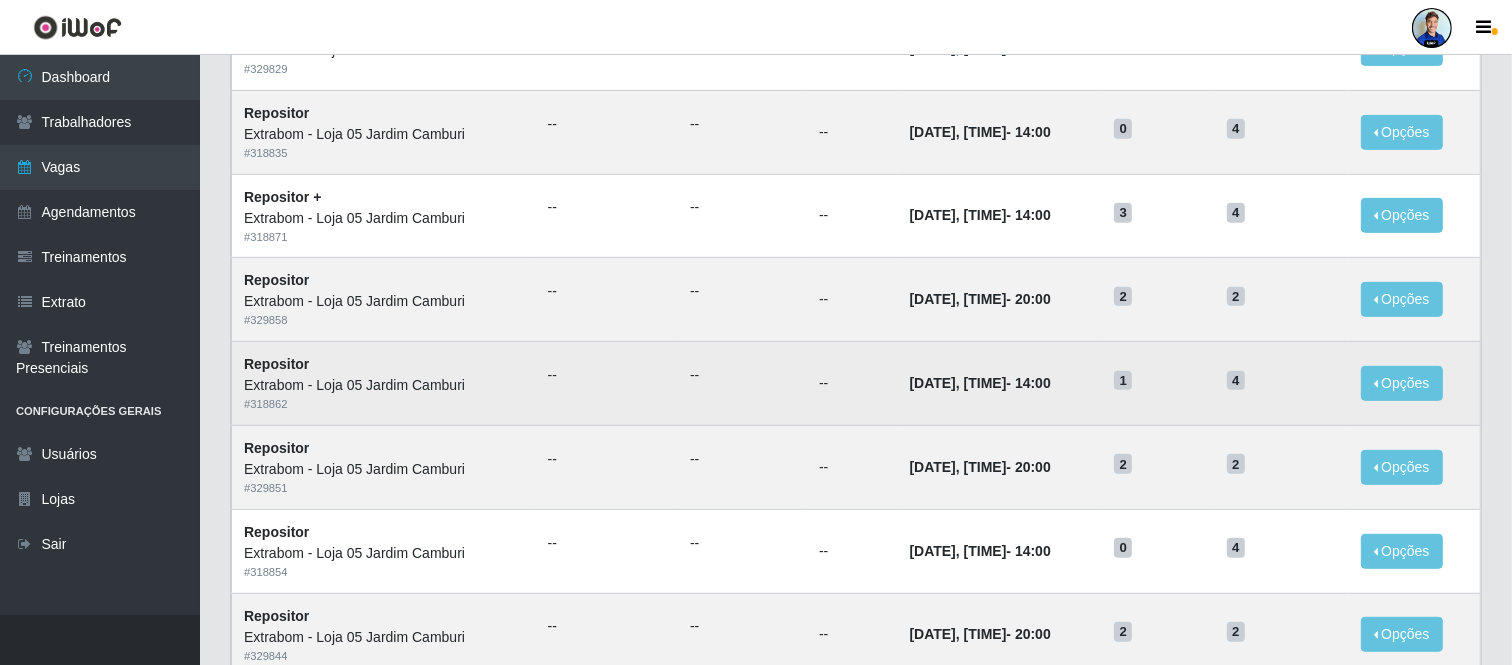 scroll, scrollTop: 1030, scrollLeft: 0, axis: vertical 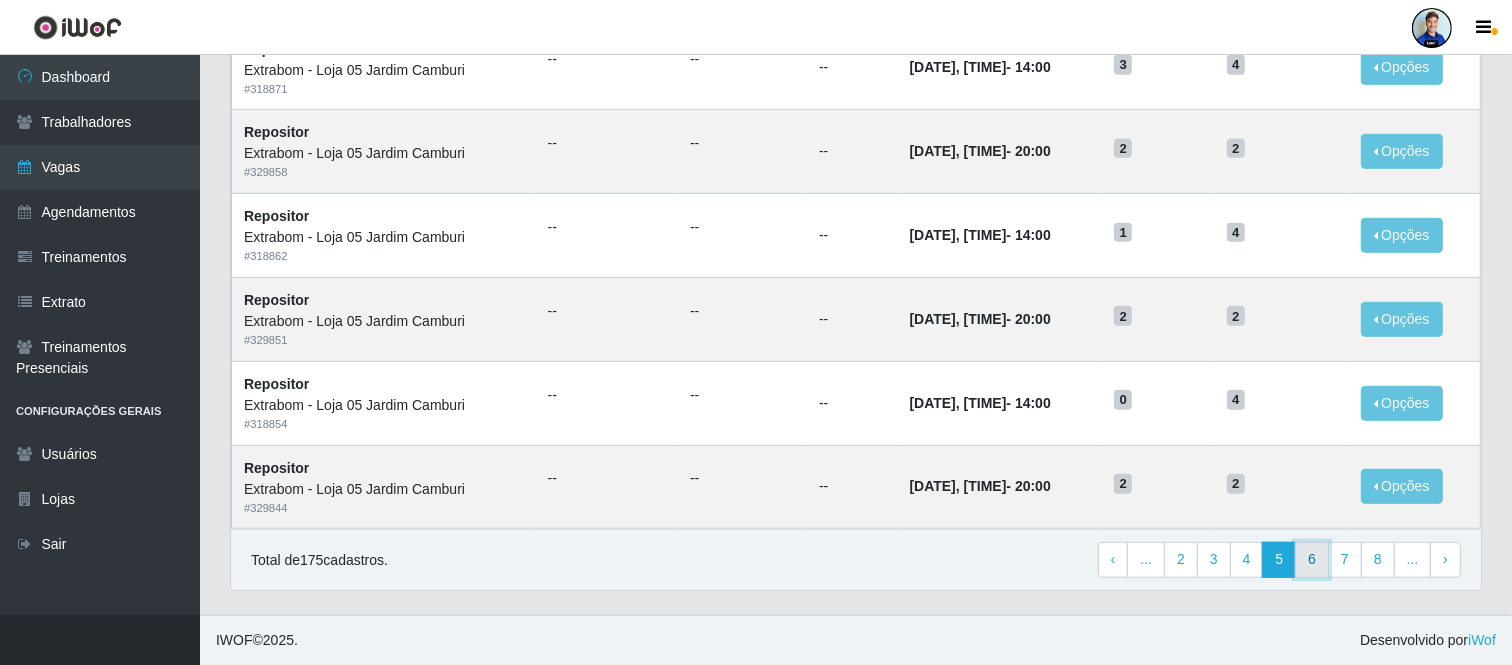 click on "6" at bounding box center [1312, 560] 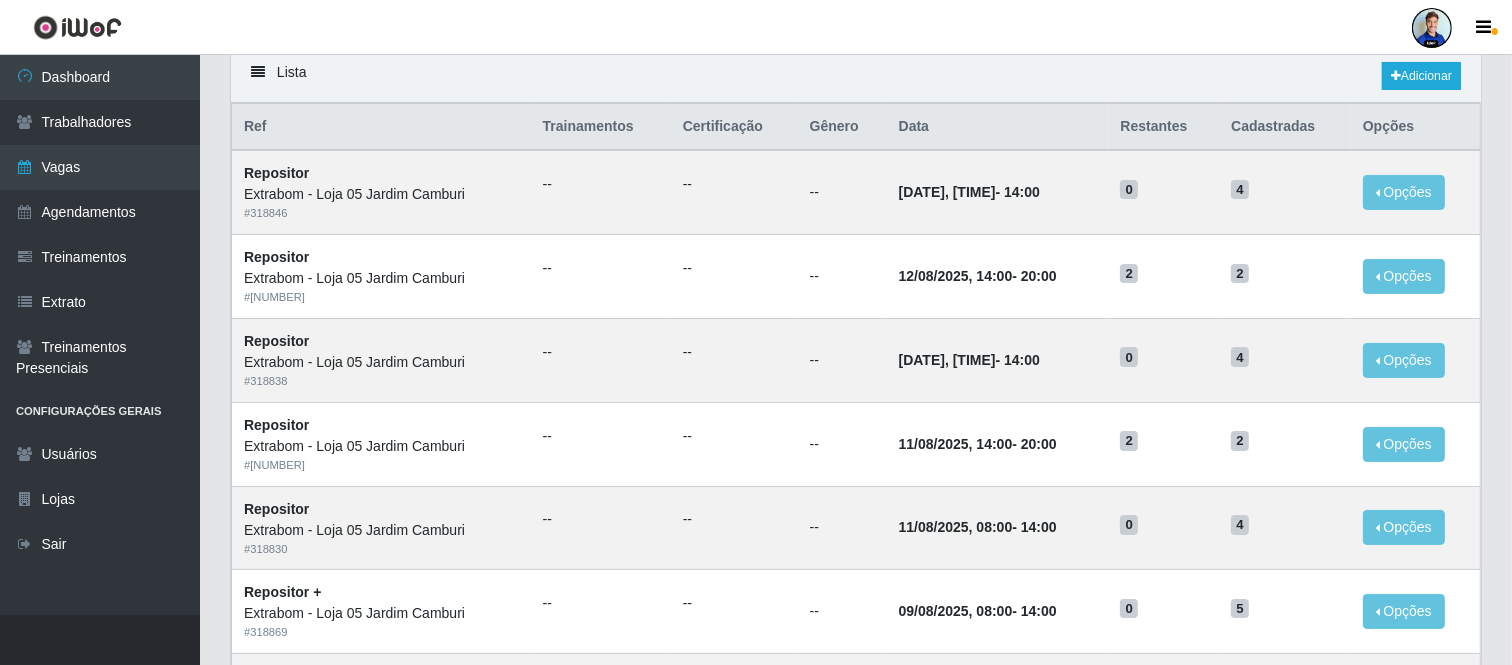 scroll, scrollTop: 111, scrollLeft: 0, axis: vertical 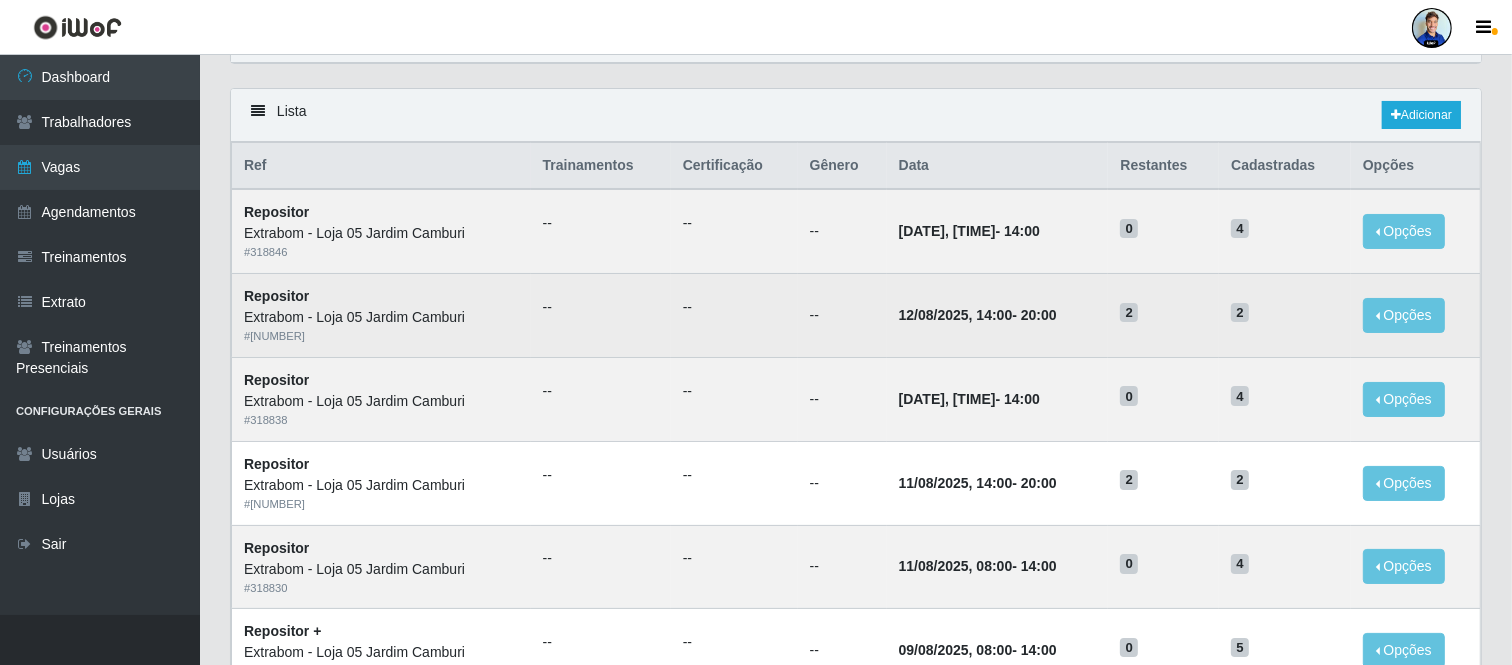 click on "[DATE], [TIME]  -   [TIME]" at bounding box center [998, 316] 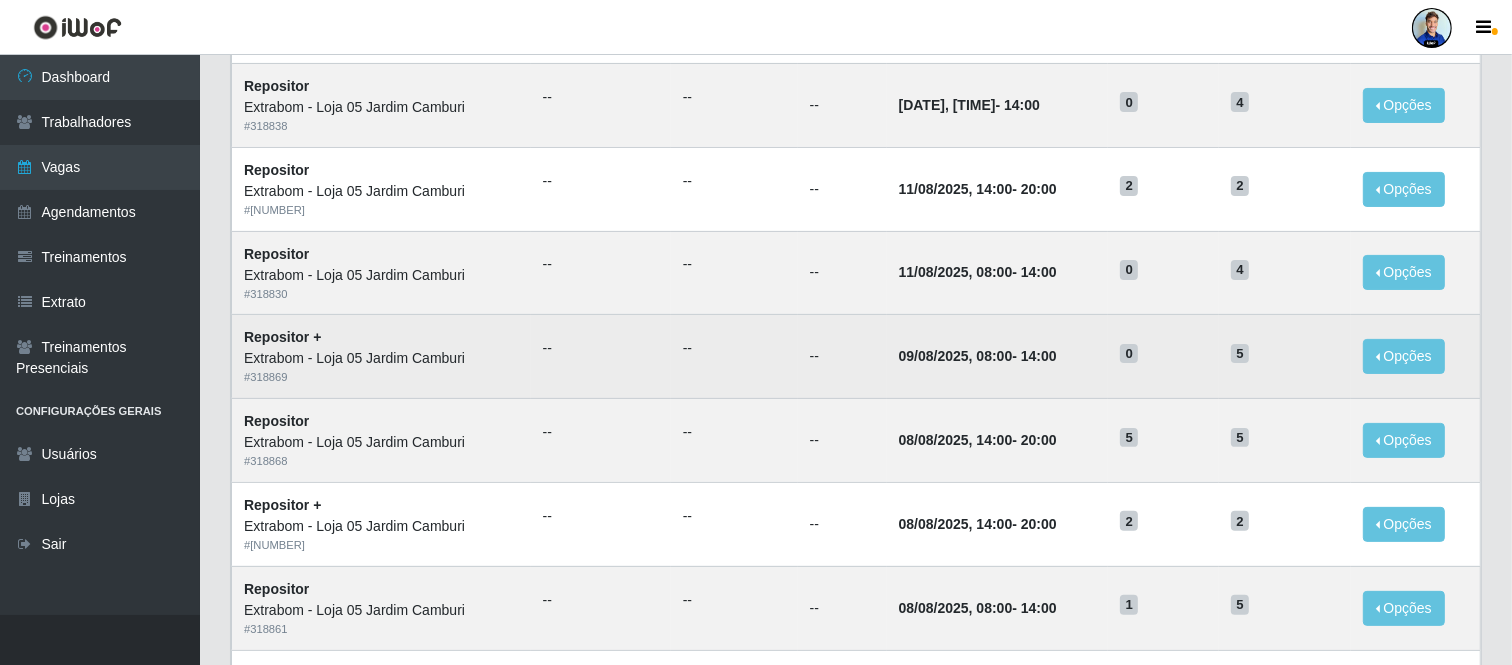 scroll, scrollTop: 444, scrollLeft: 0, axis: vertical 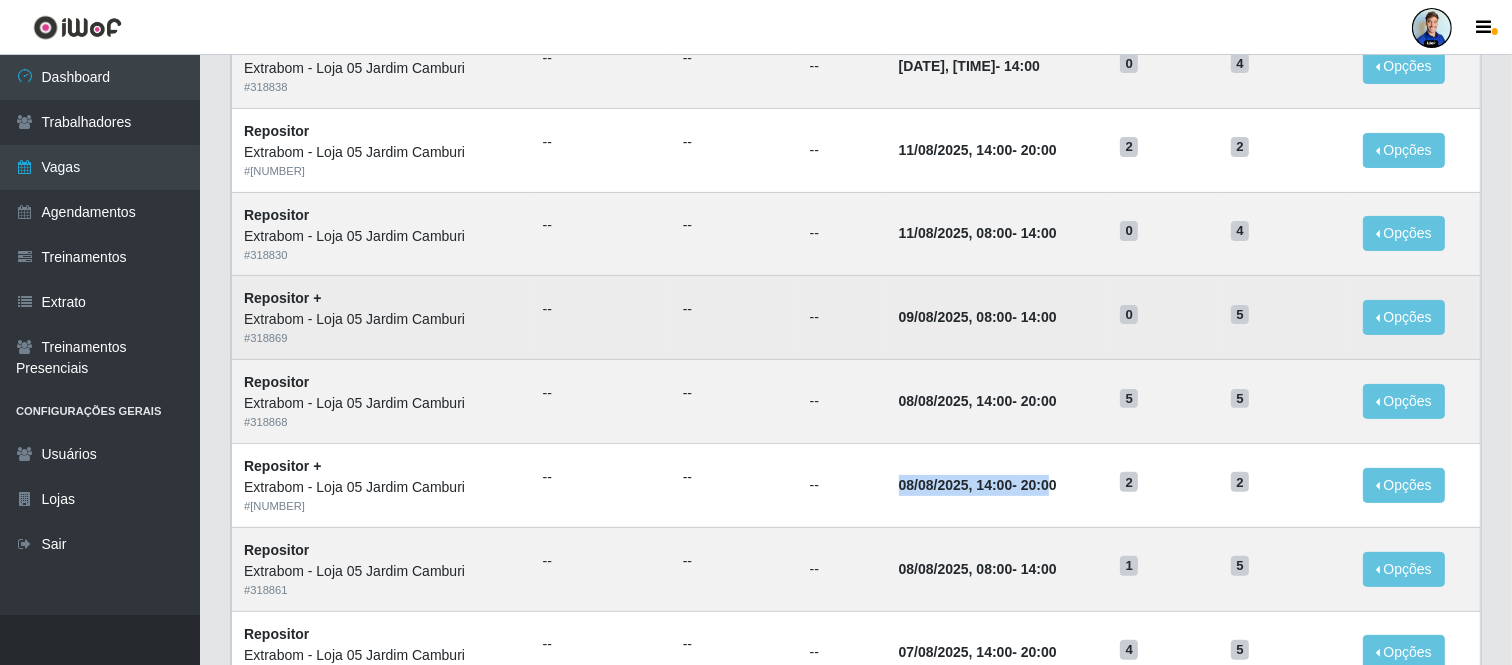 drag, startPoint x: 1056, startPoint y: 476, endPoint x: 924, endPoint y: 354, distance: 179.74426 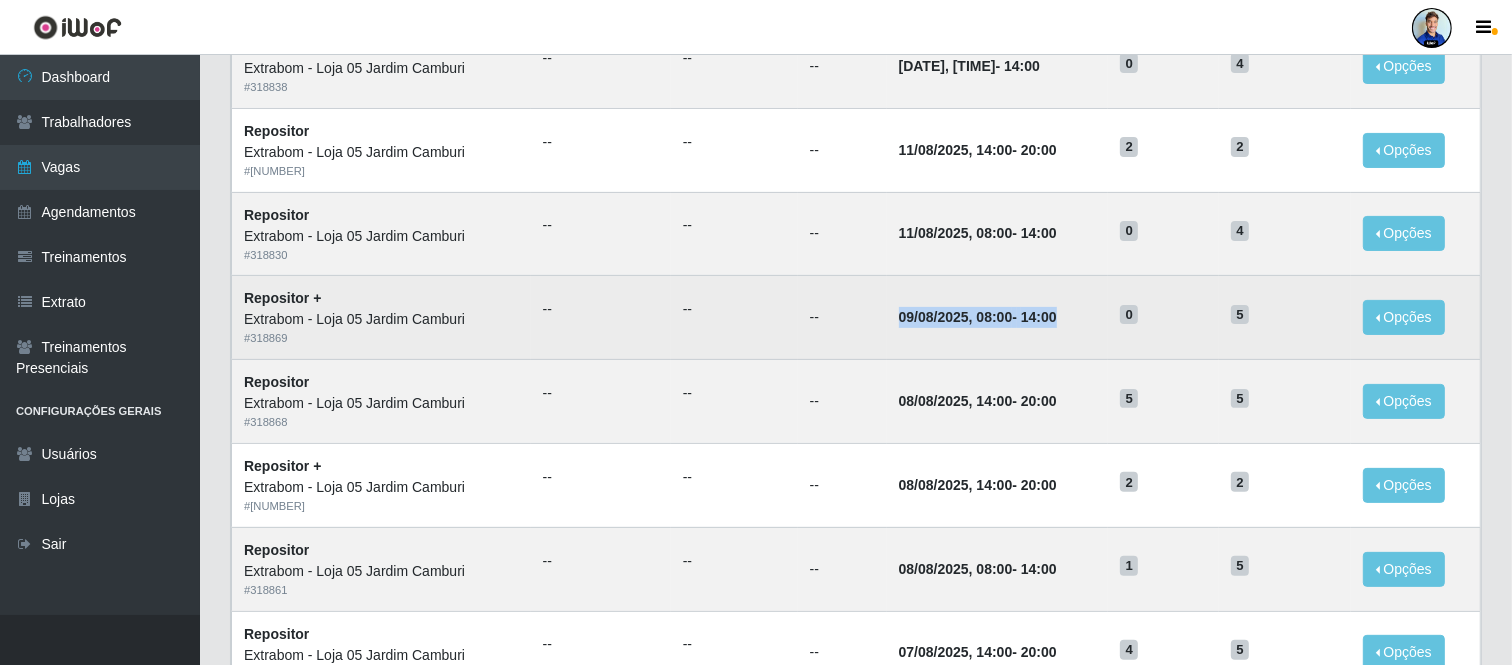 drag, startPoint x: 891, startPoint y: 316, endPoint x: 1067, endPoint y: 331, distance: 176.63805 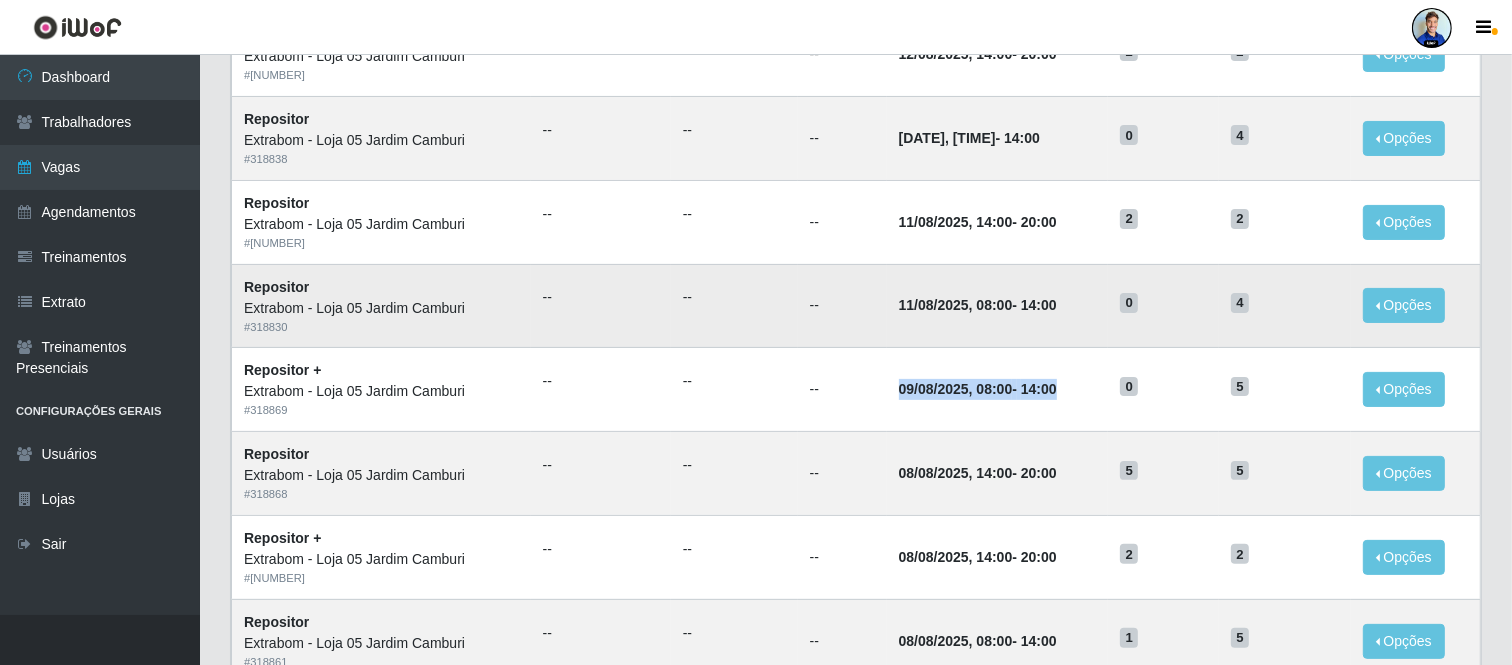 scroll, scrollTop: 333, scrollLeft: 0, axis: vertical 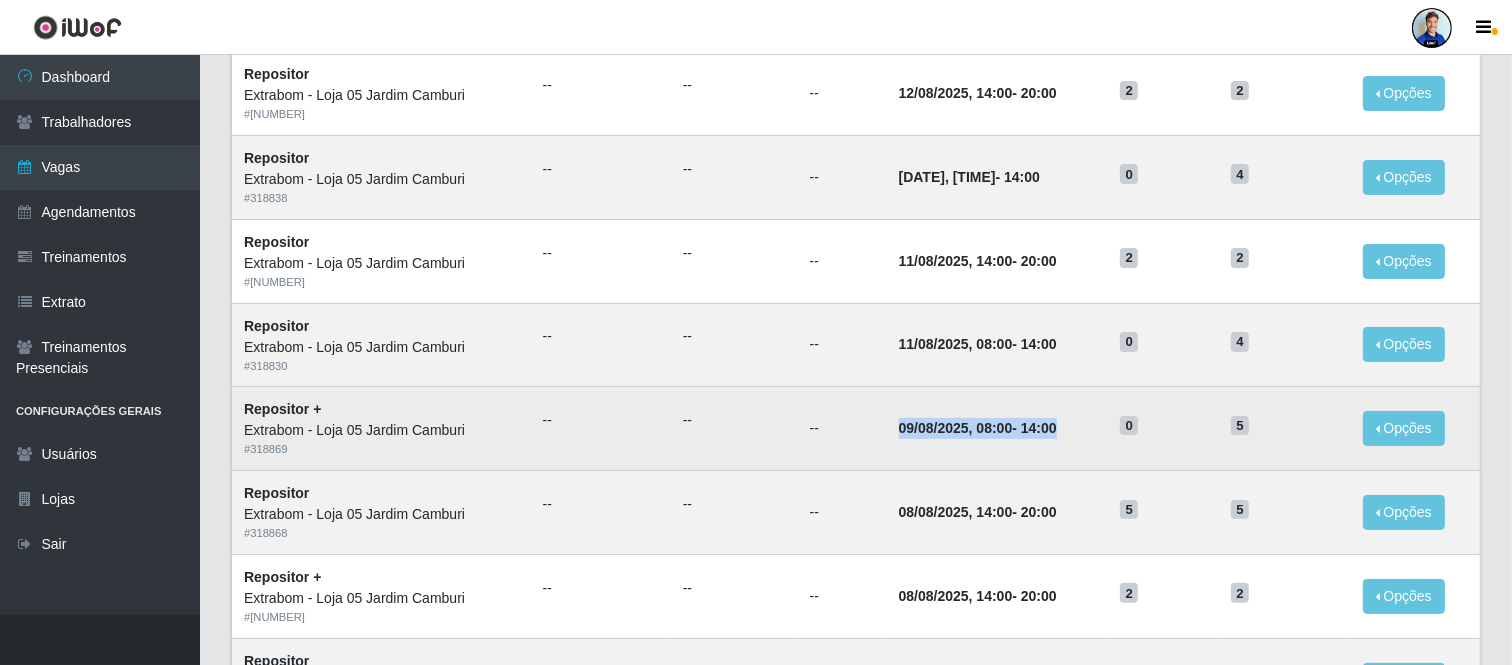 click on "09/08/2025, 08:00  -   14:00" at bounding box center (998, 429) 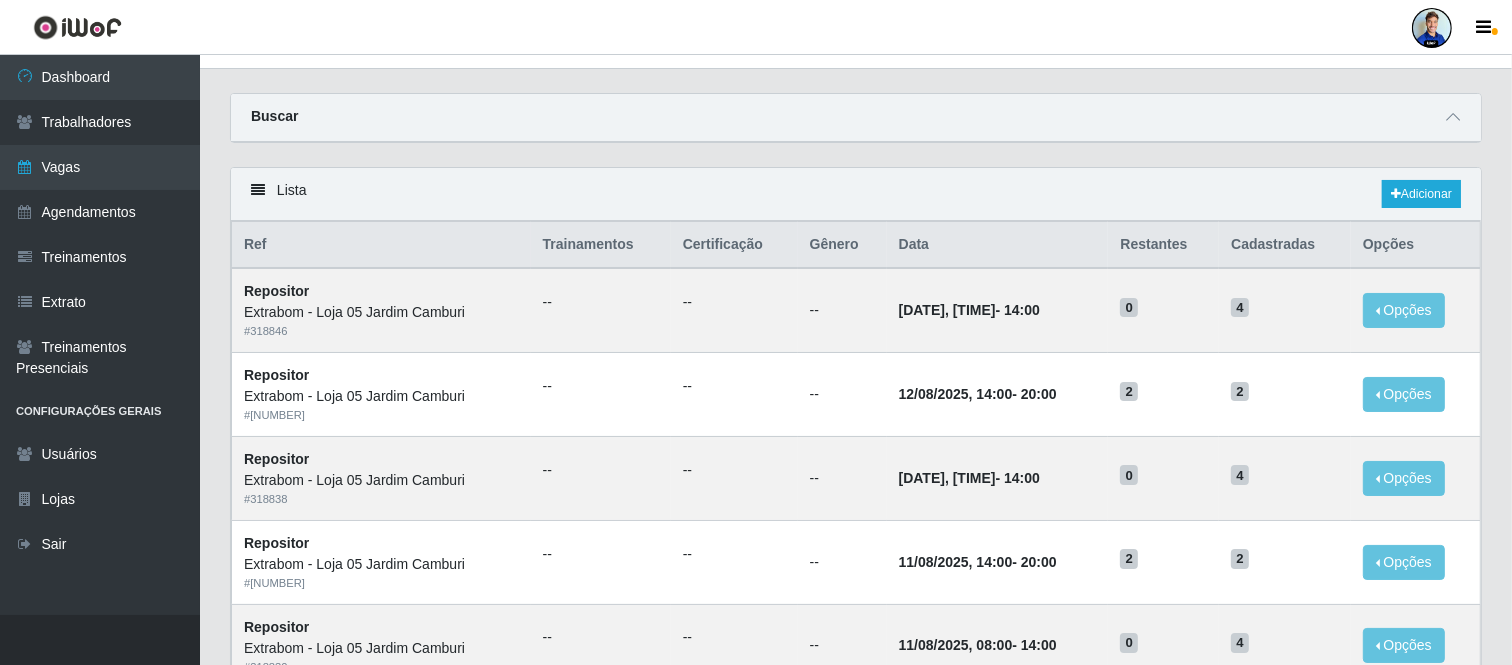 scroll, scrollTop: 30, scrollLeft: 0, axis: vertical 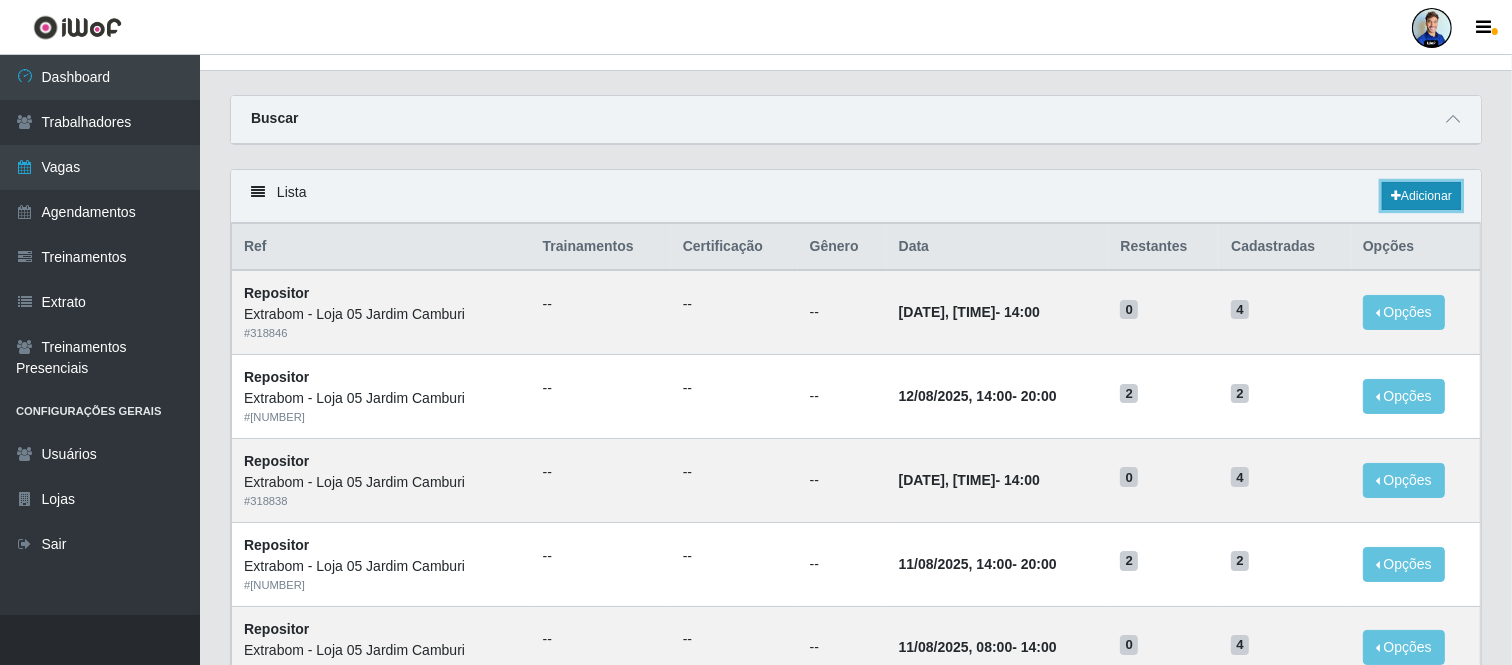 click on "Adicionar" at bounding box center (1421, 196) 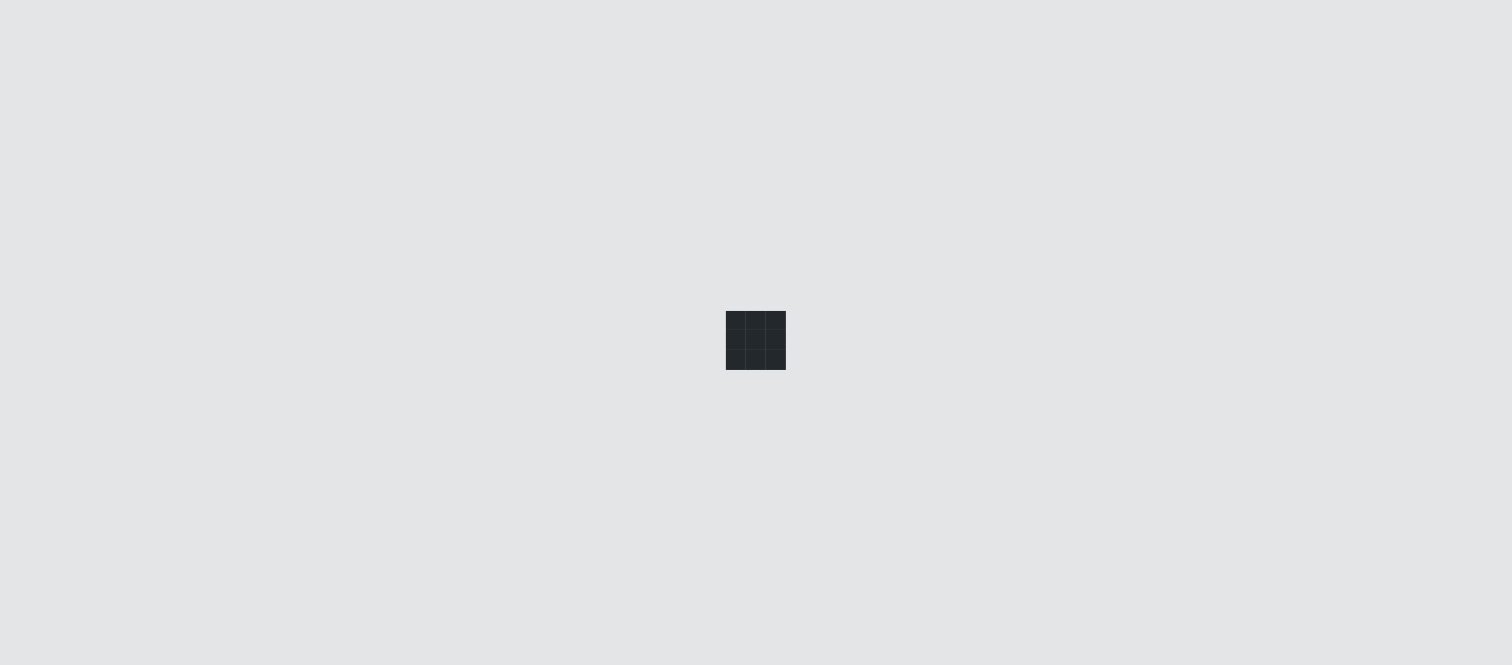 scroll, scrollTop: 0, scrollLeft: 0, axis: both 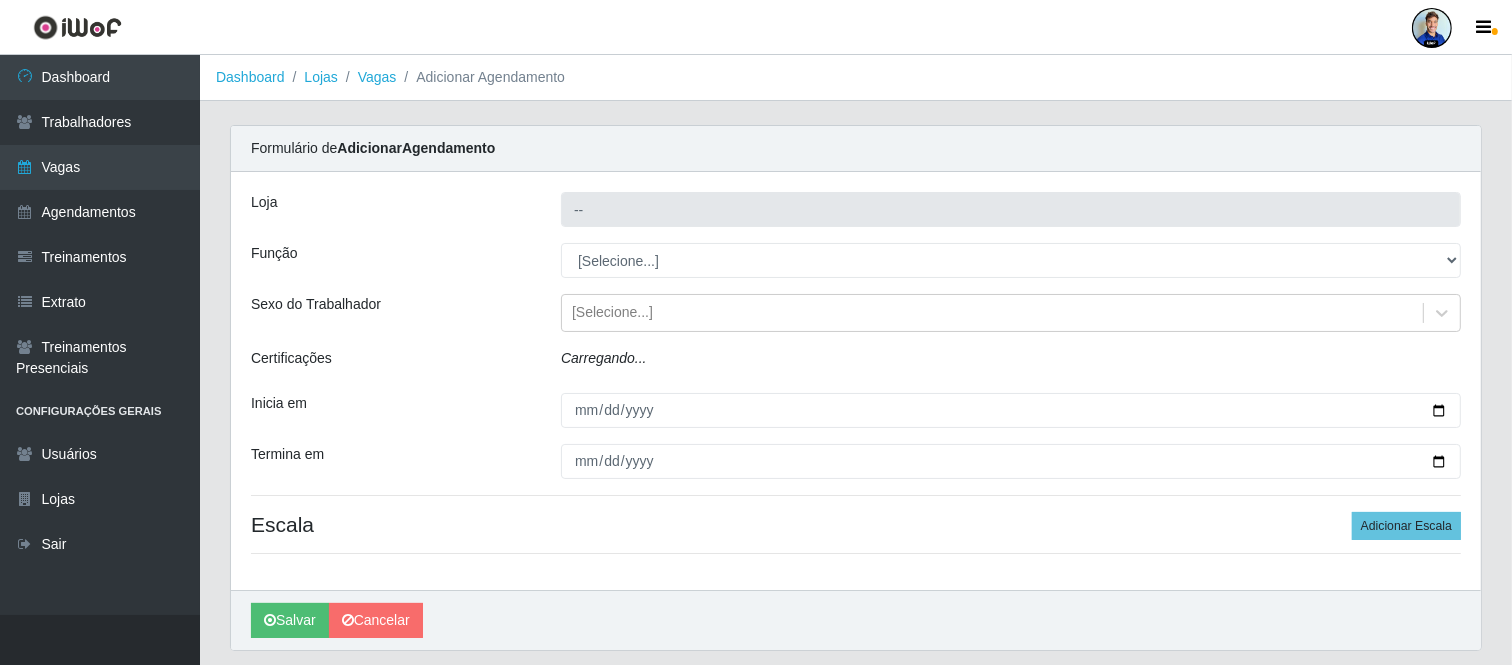 type on "Extrabom - Loja 05 Jardim Camburi" 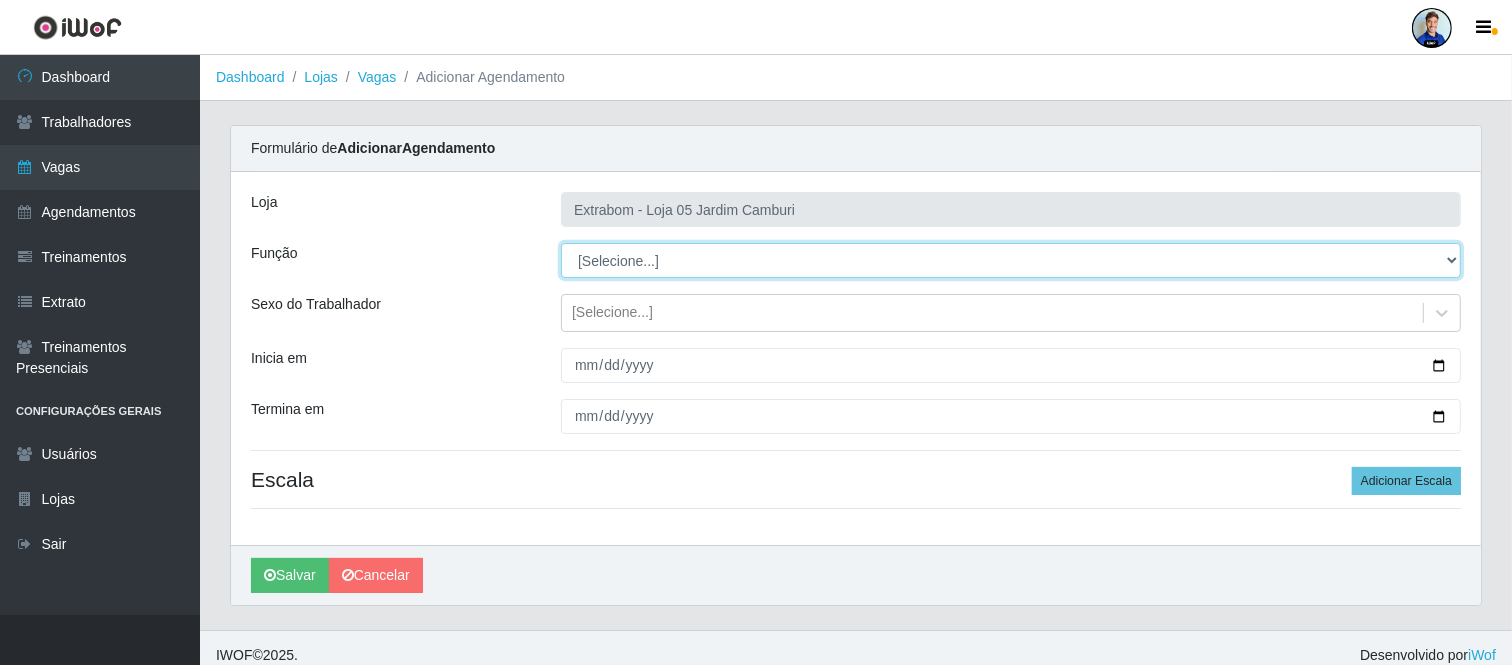 click on "[Selecione...] Repositor  Repositor + Repositor ++" at bounding box center [1011, 260] 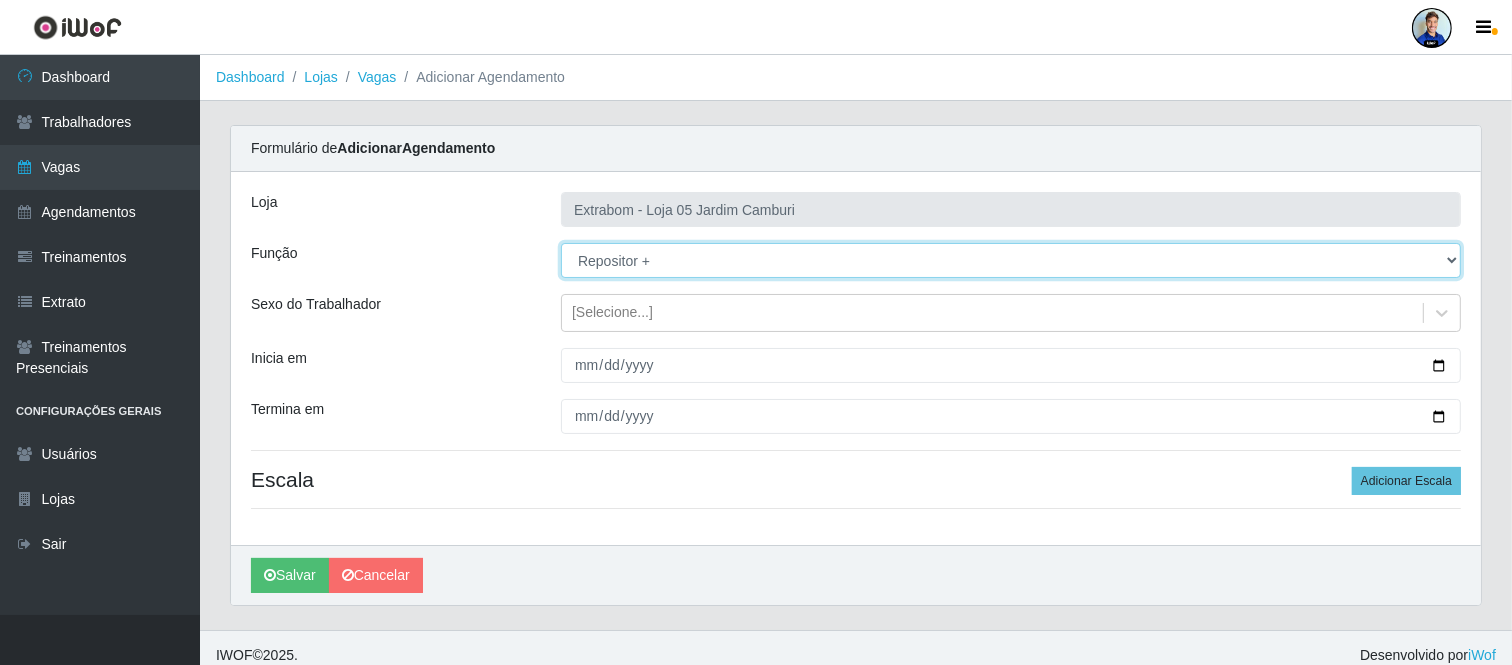click on "[Selecione...] Repositor  Repositor + Repositor ++" at bounding box center [1011, 260] 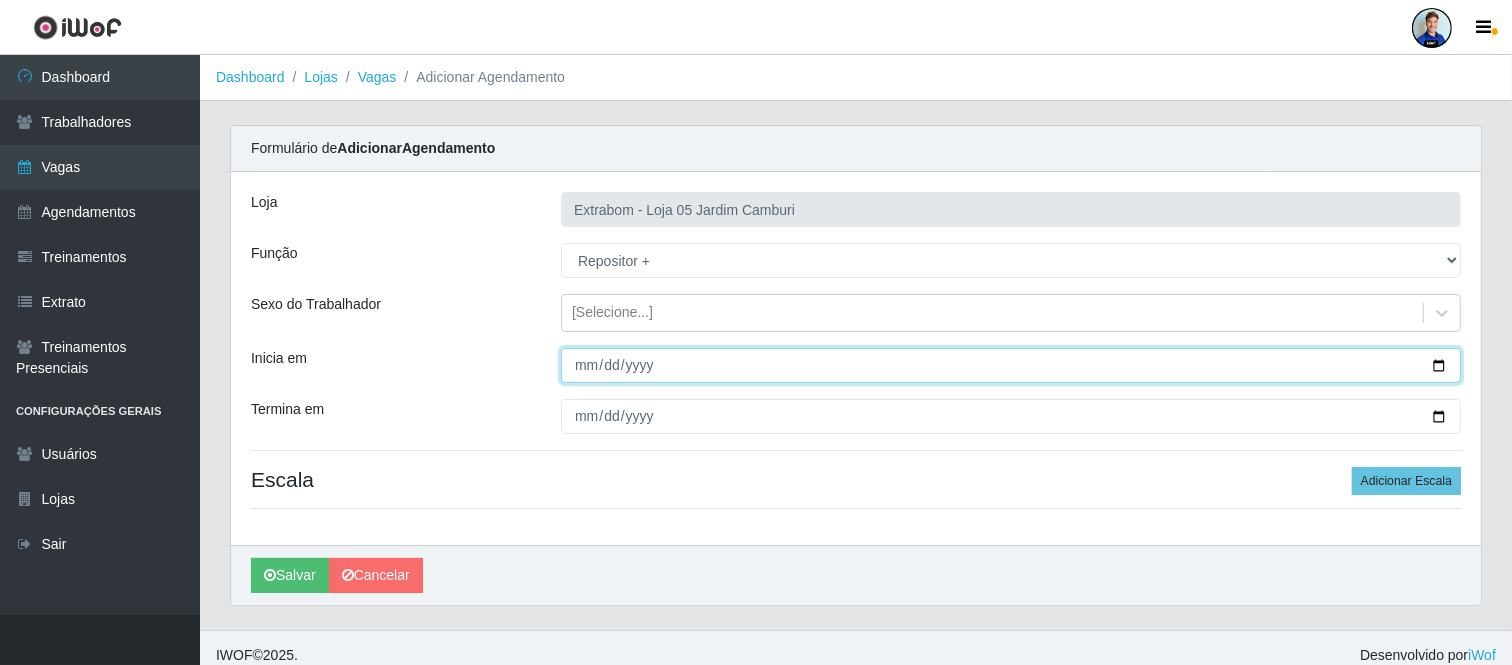 click on "Inicia em" at bounding box center (1011, 365) 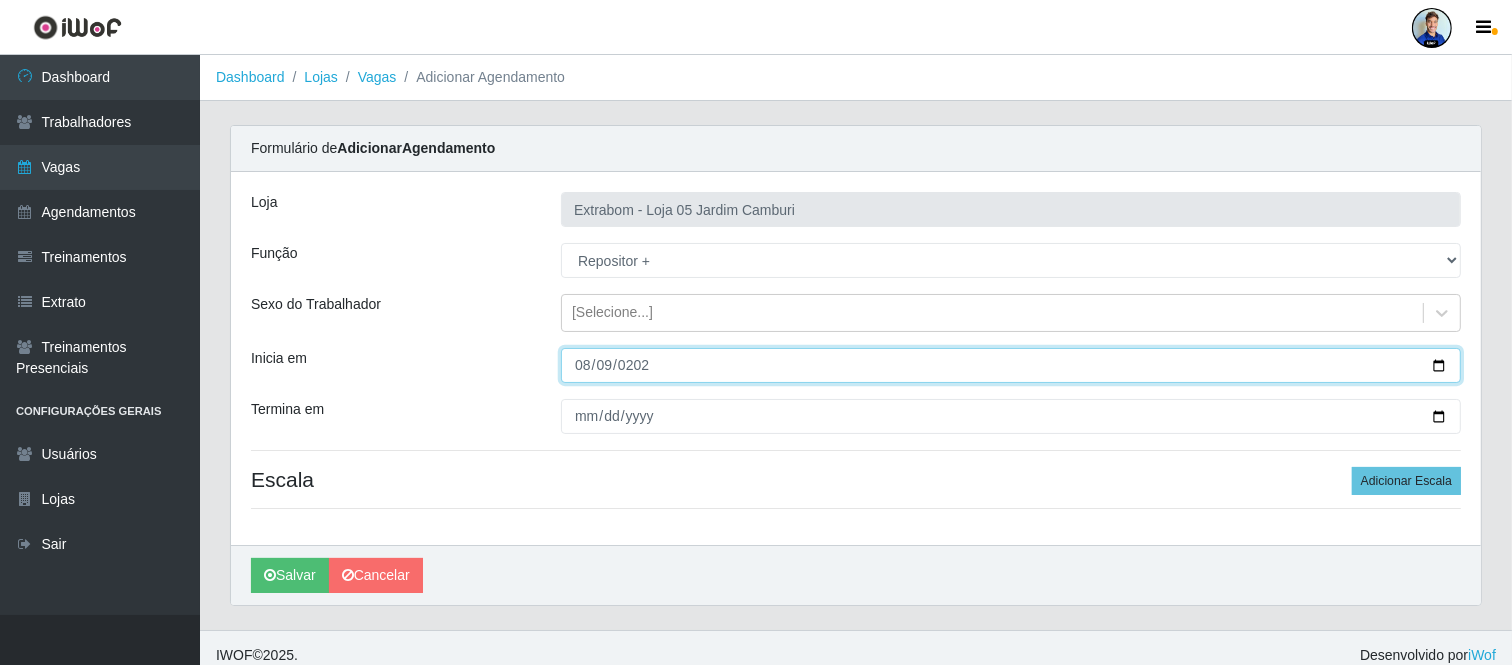 type on "2025-08-09" 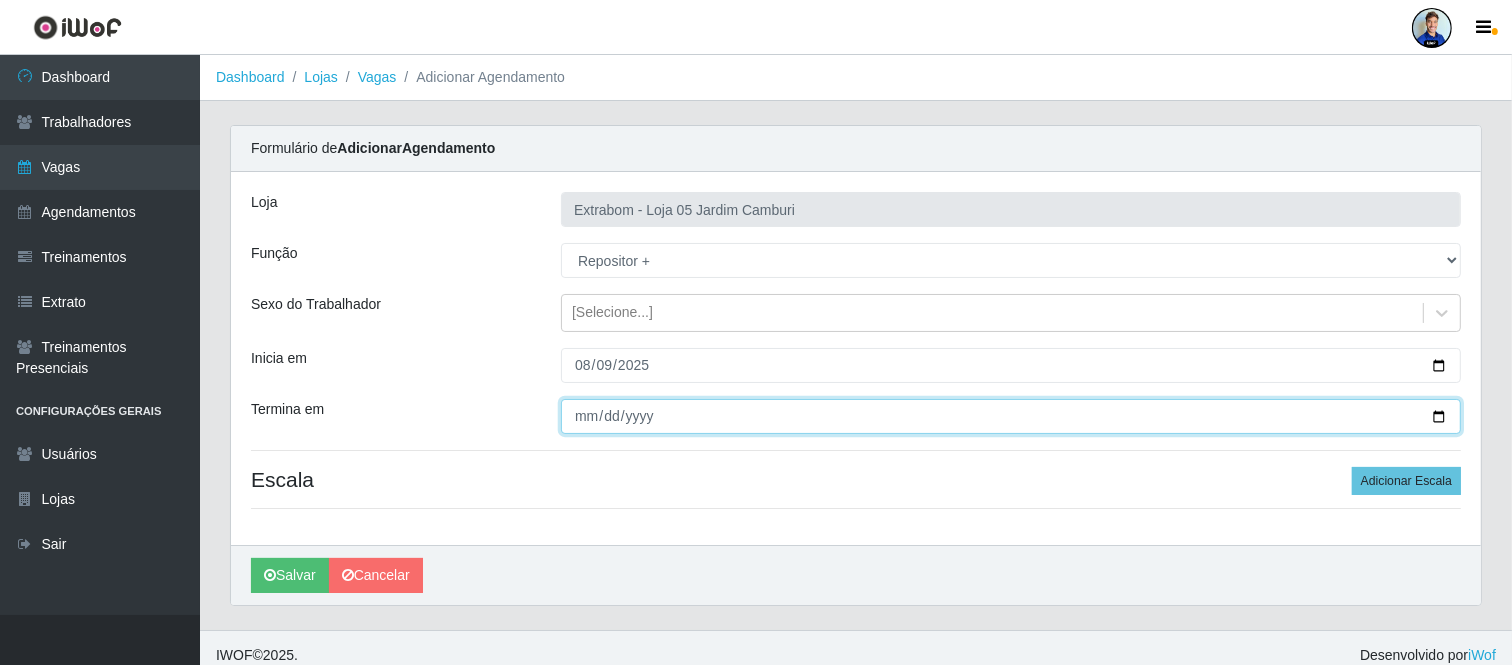 type on "2025-09-30" 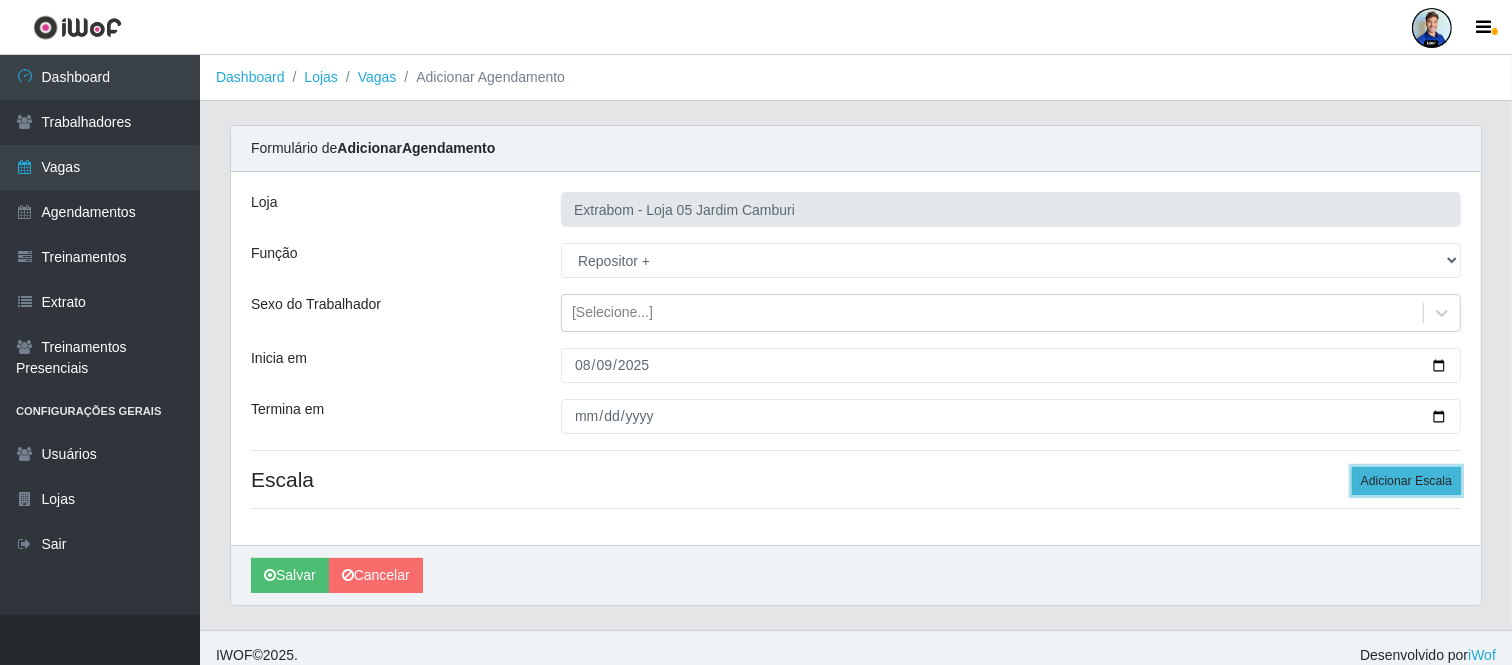 click on "Adicionar Escala" at bounding box center [1406, 481] 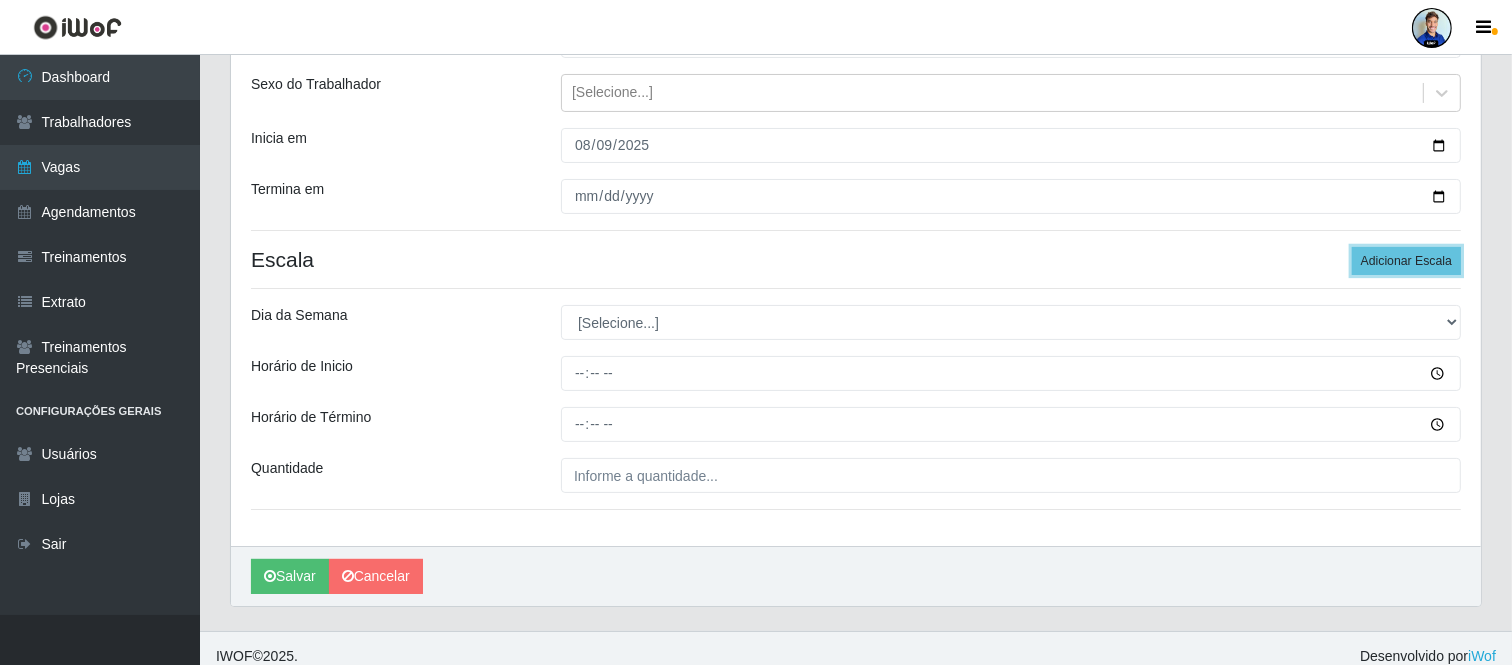 scroll, scrollTop: 222, scrollLeft: 0, axis: vertical 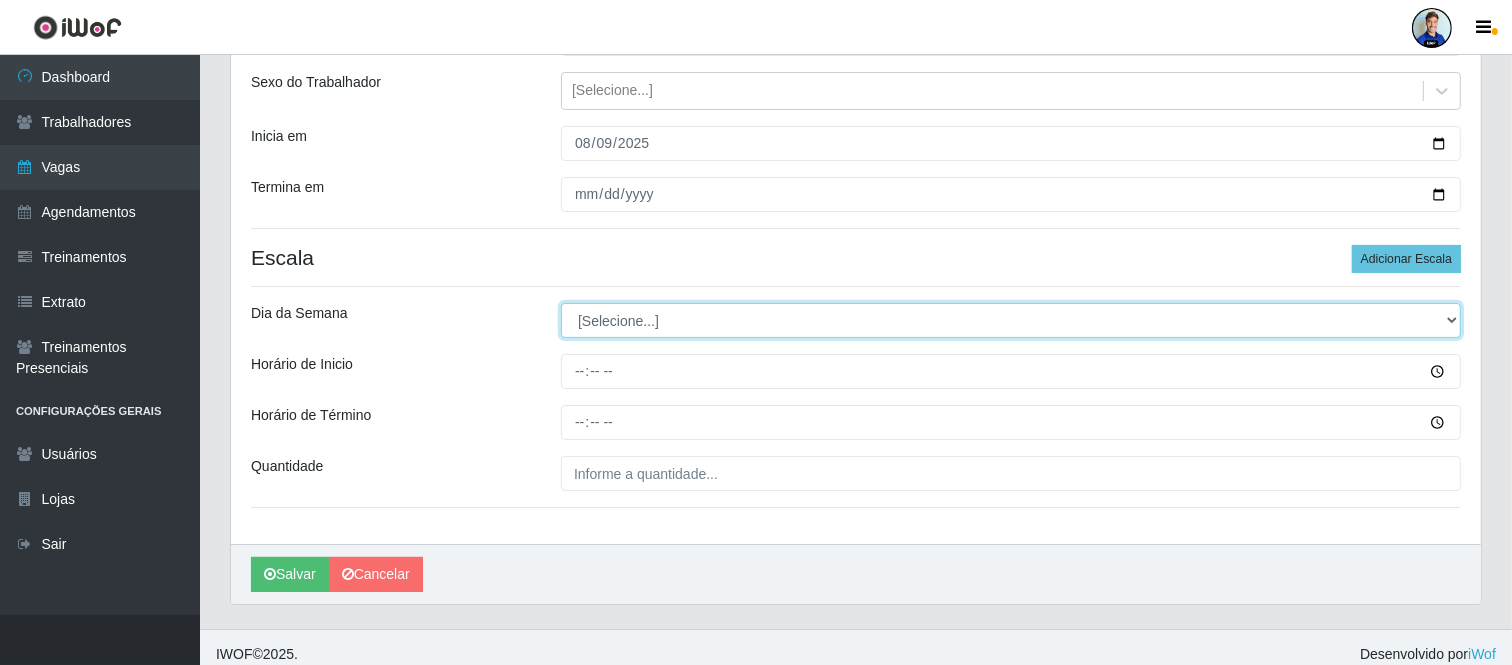 click on "[Selecione...] Segunda Terça Quarta Quinta Sexta Sábado Domingo" at bounding box center (1011, 320) 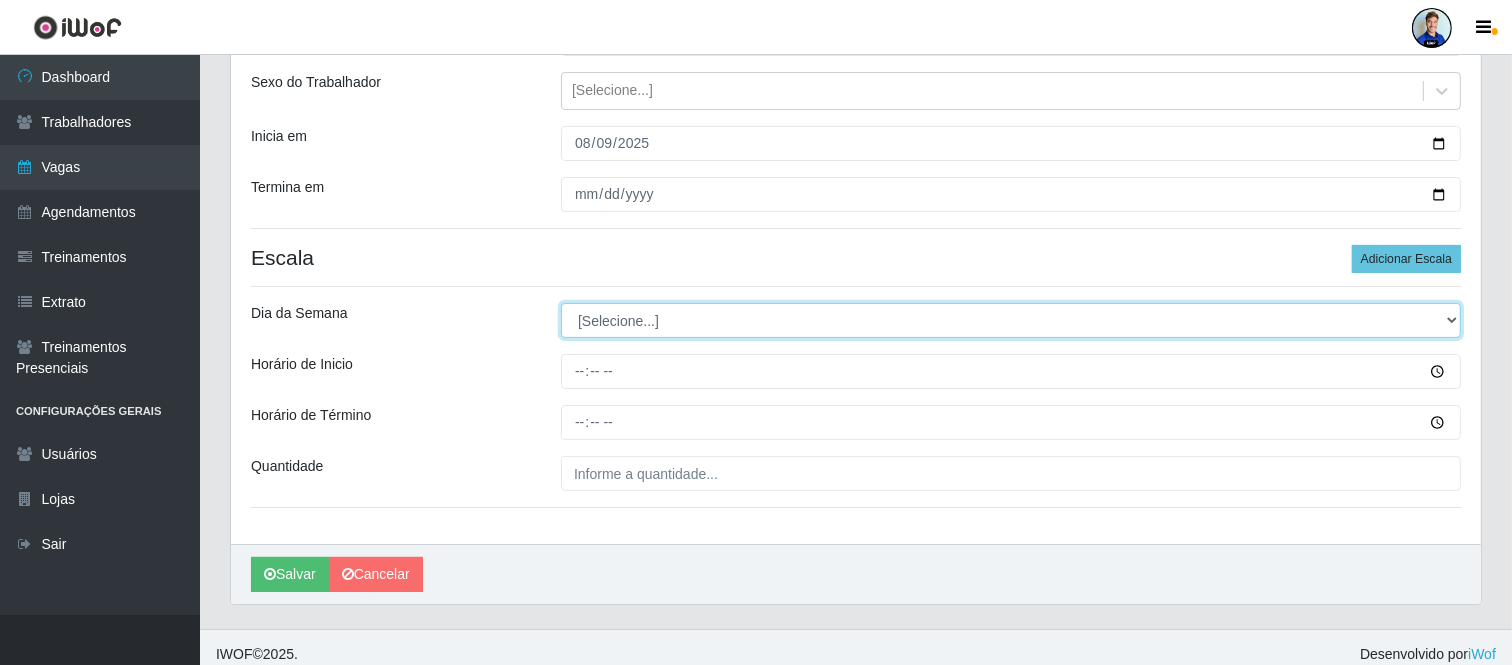 select on "6" 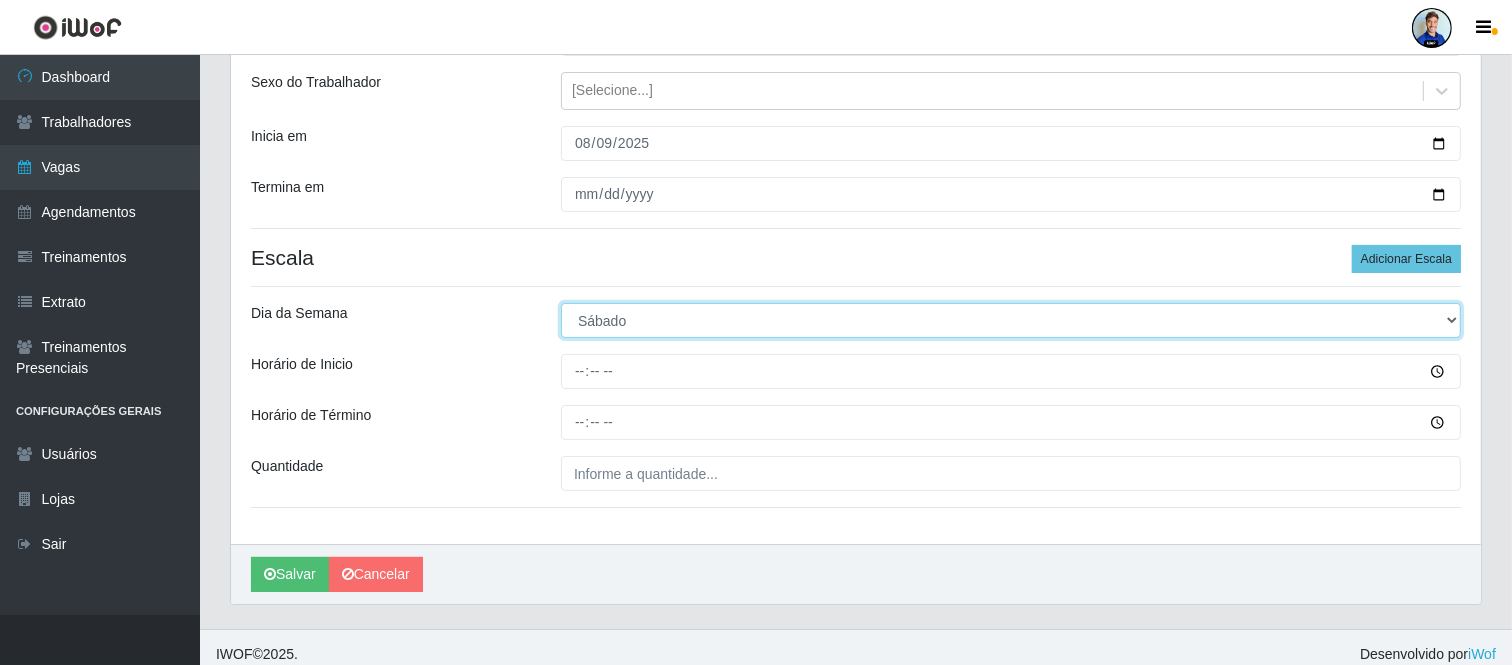 click on "[Selecione...] Segunda Terça Quarta Quinta Sexta Sábado Domingo" at bounding box center [1011, 320] 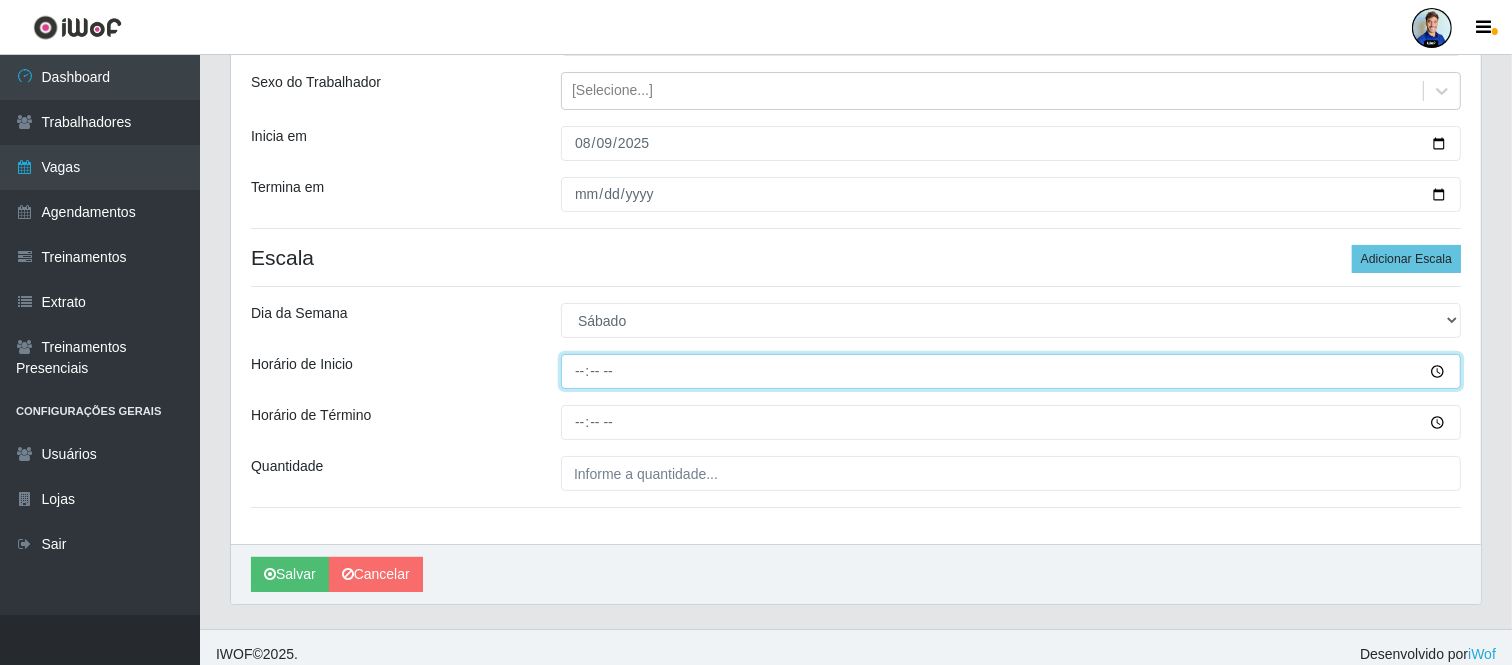 click on "Horário de Inicio" at bounding box center [1011, 371] 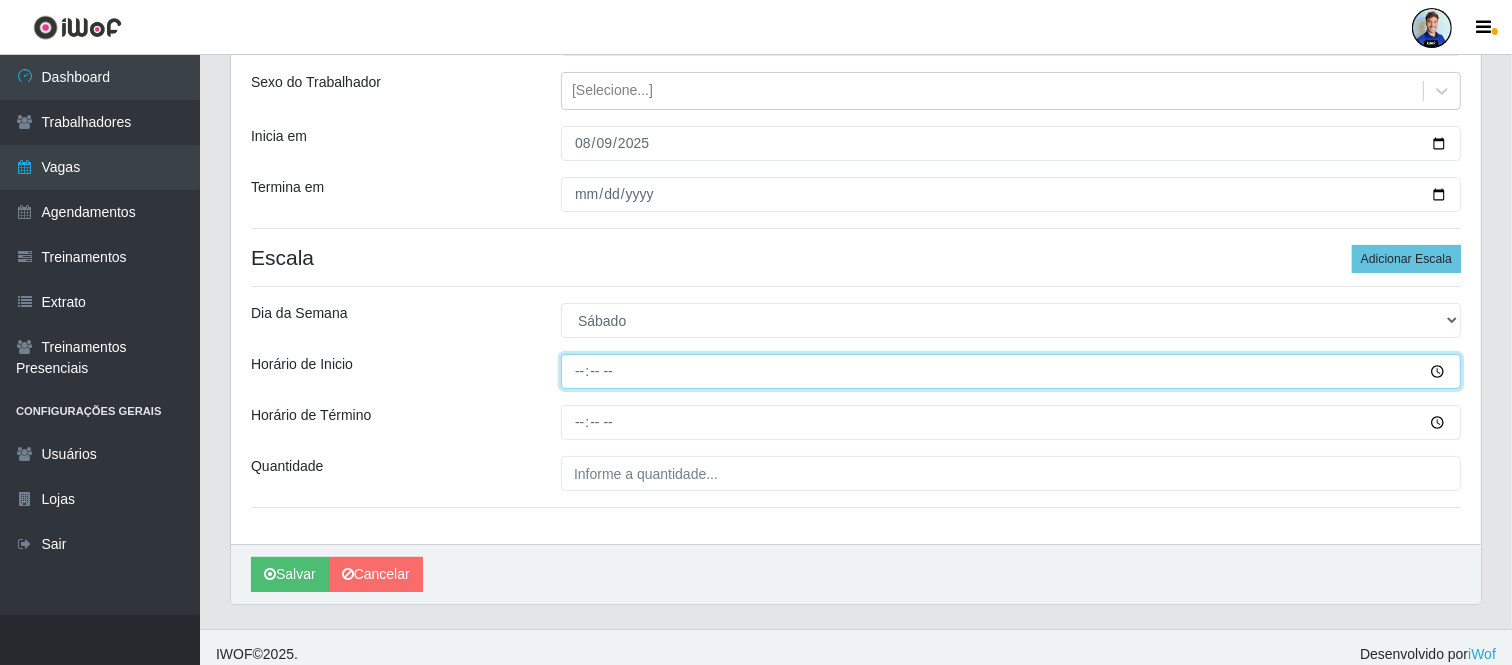 type on "14:00" 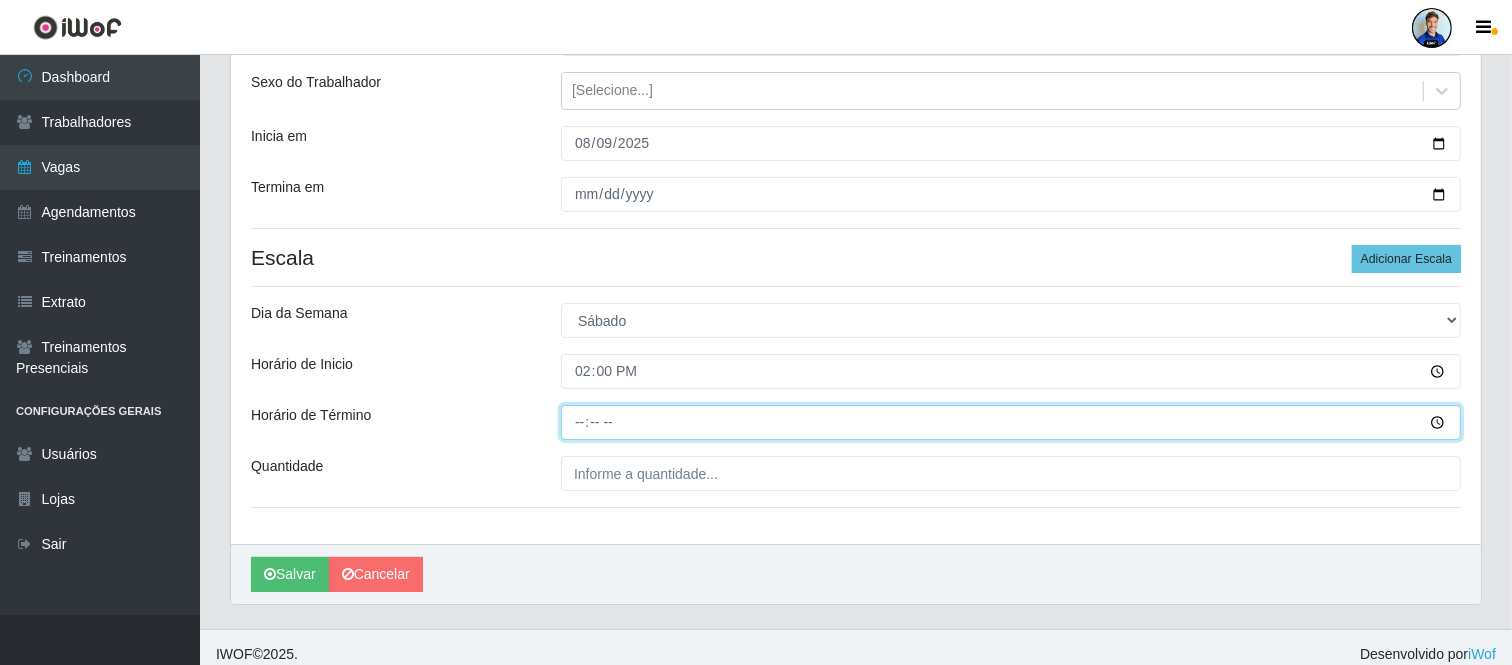 type on "20:00" 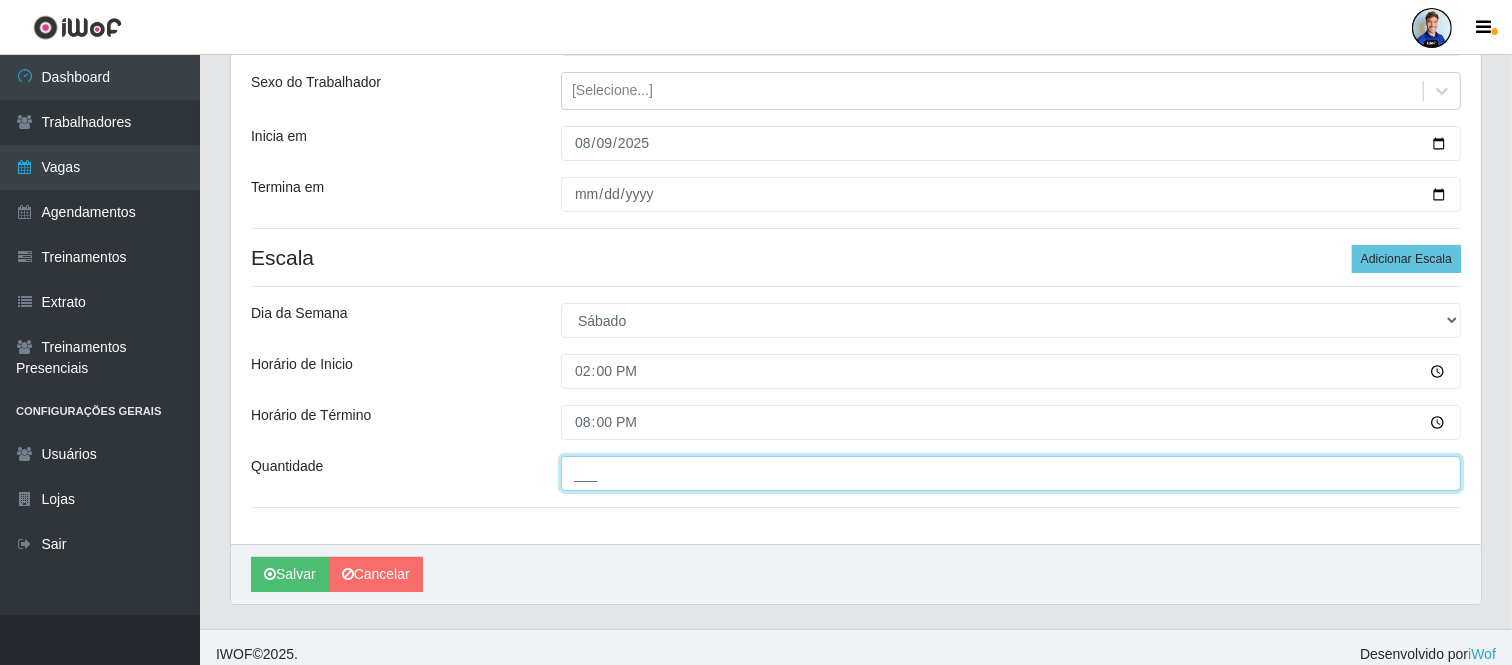 click on "___" at bounding box center (1011, 473) 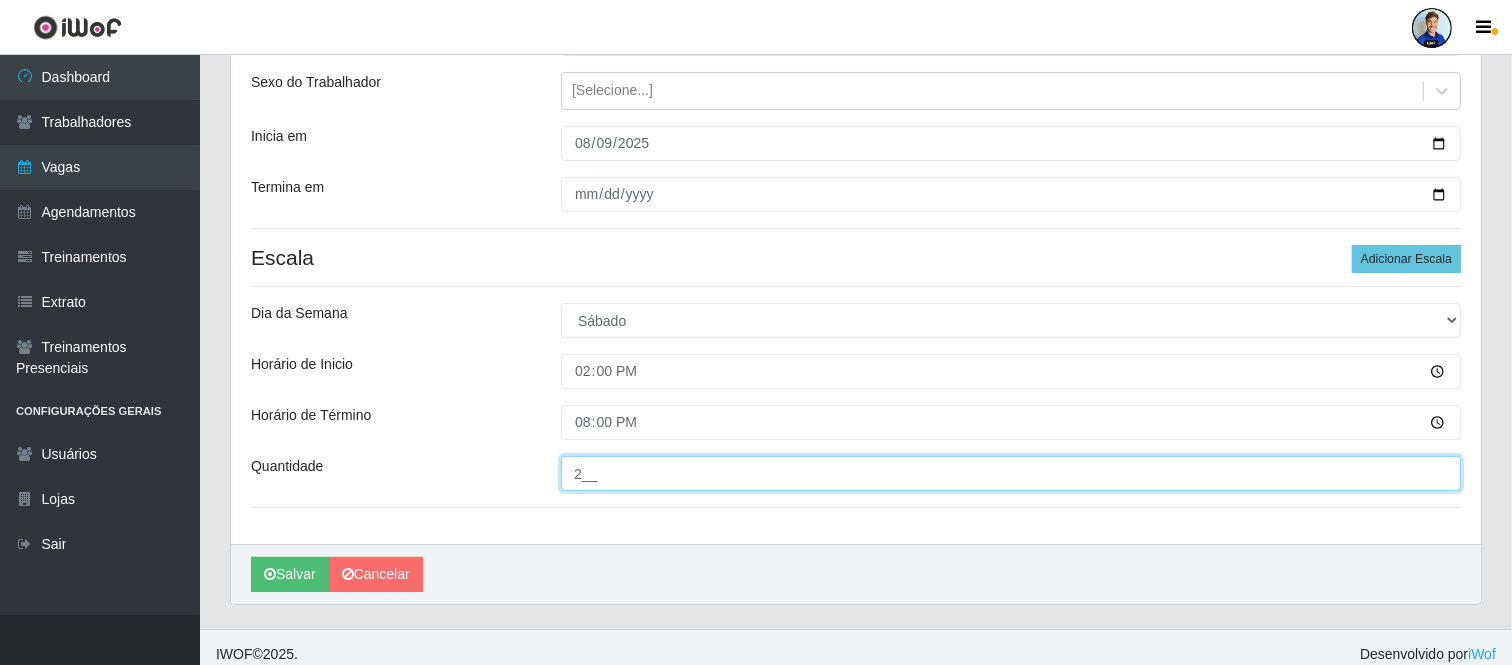 type on "2__" 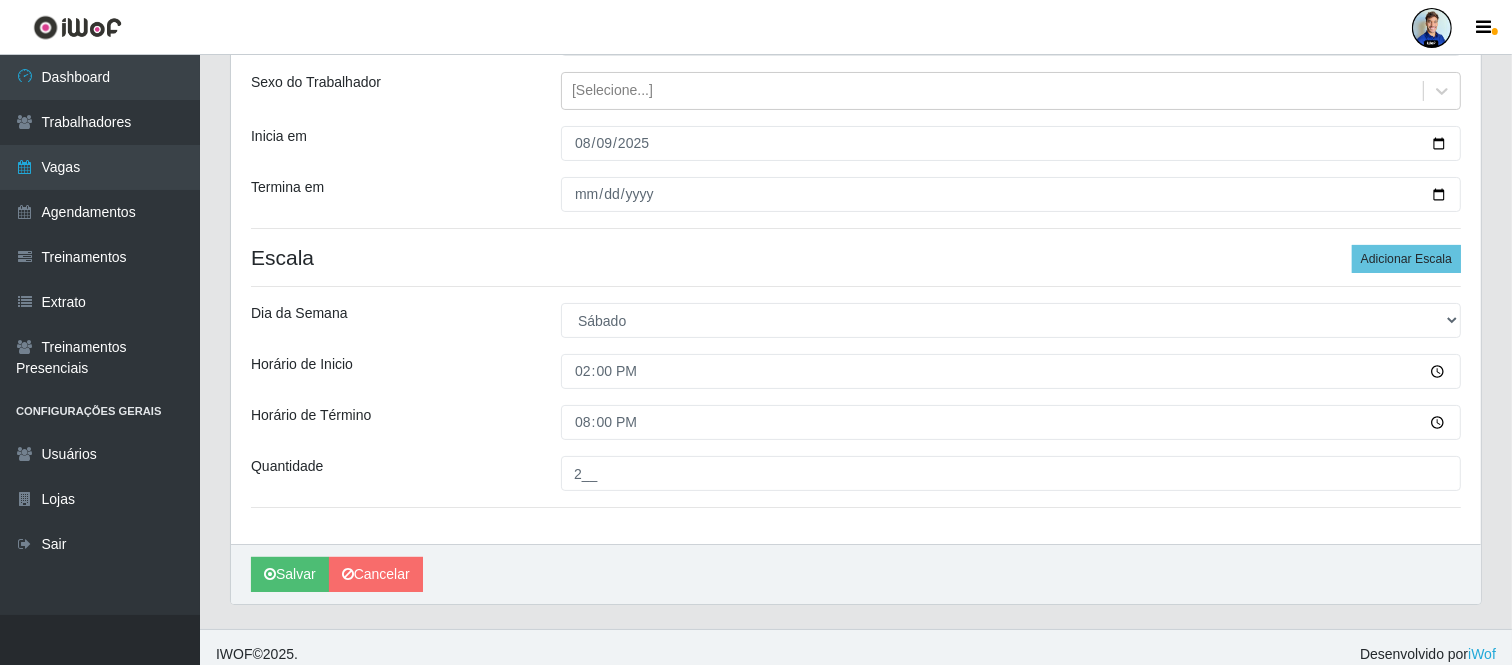 click on "Horário de Término" at bounding box center (391, 422) 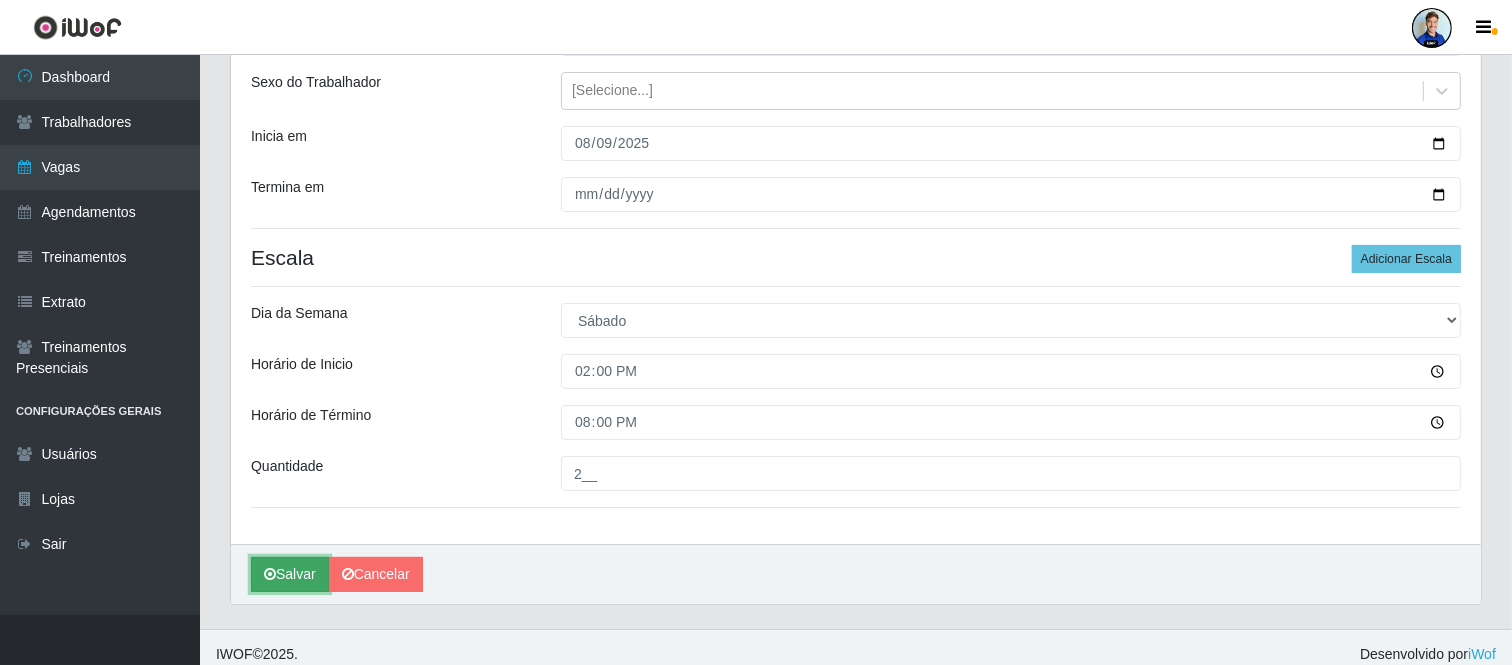 click on "Salvar" at bounding box center (290, 574) 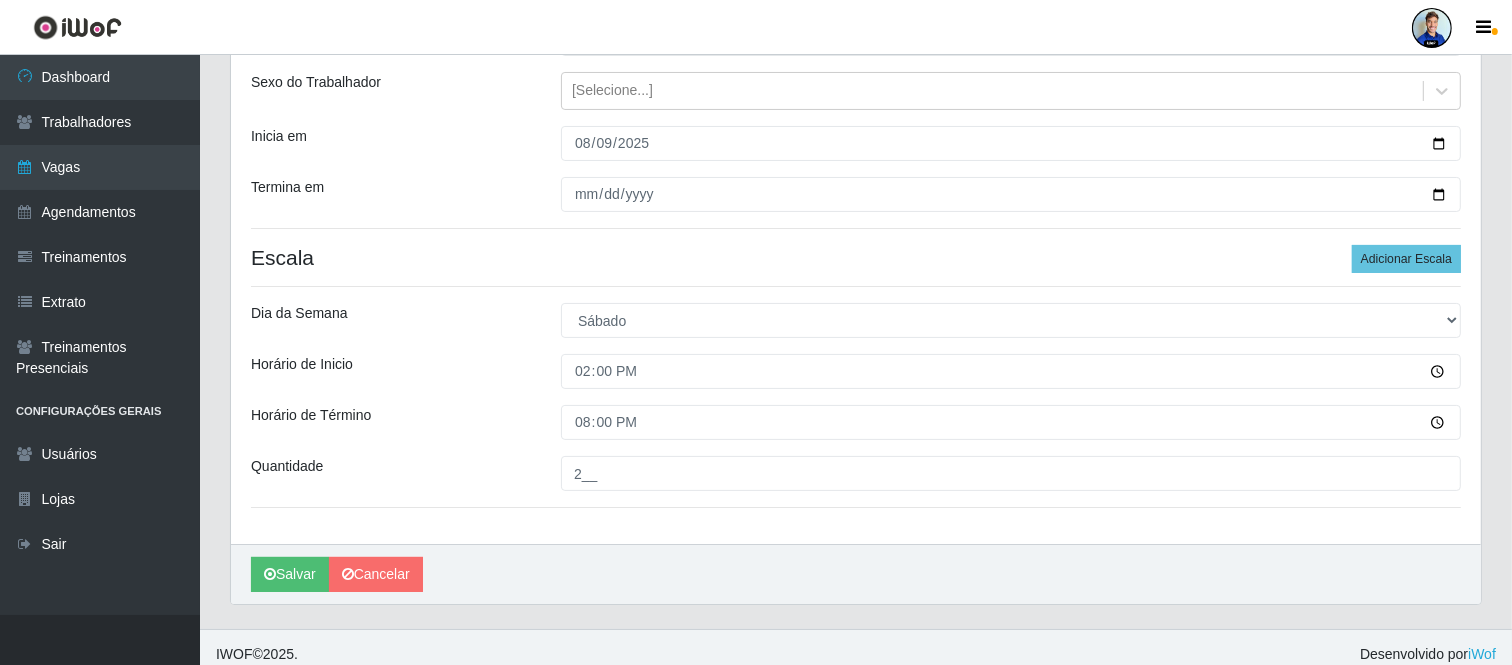 scroll, scrollTop: 0, scrollLeft: 0, axis: both 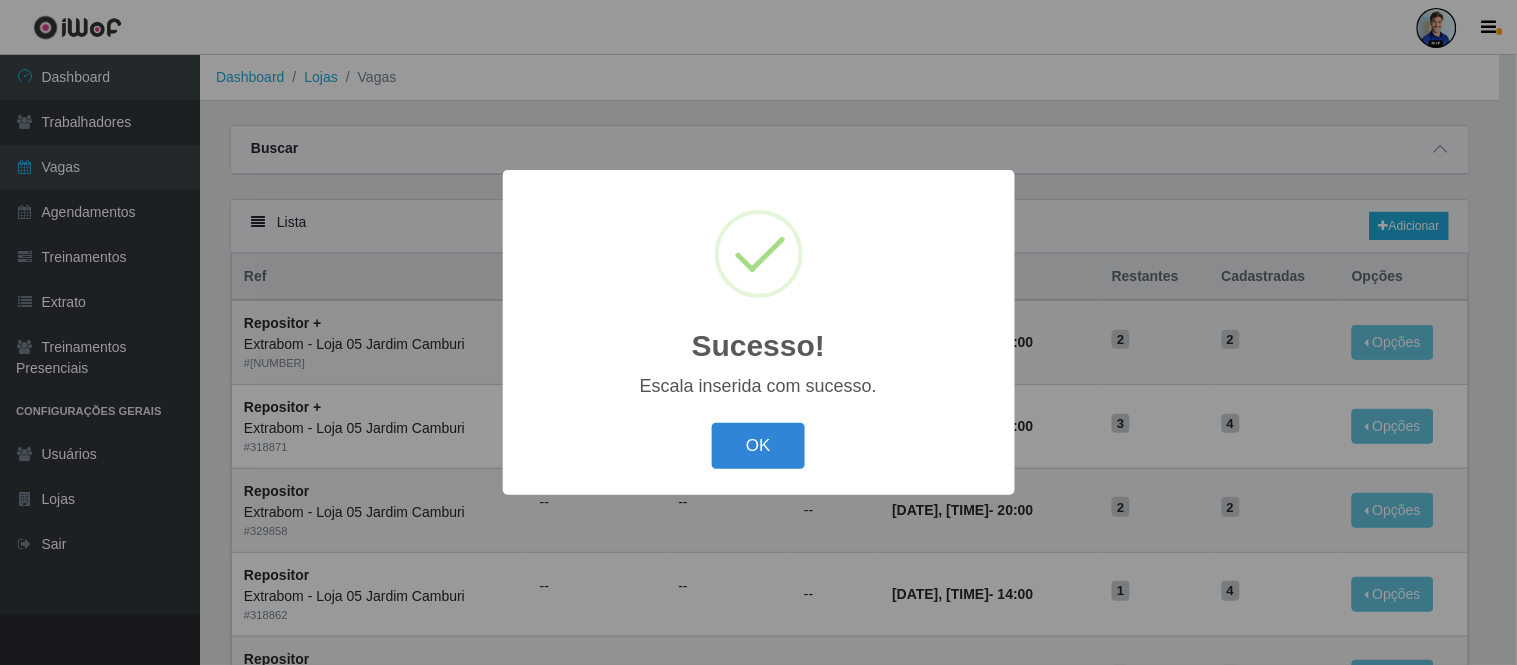click on "OK Cancel" at bounding box center (759, 445) 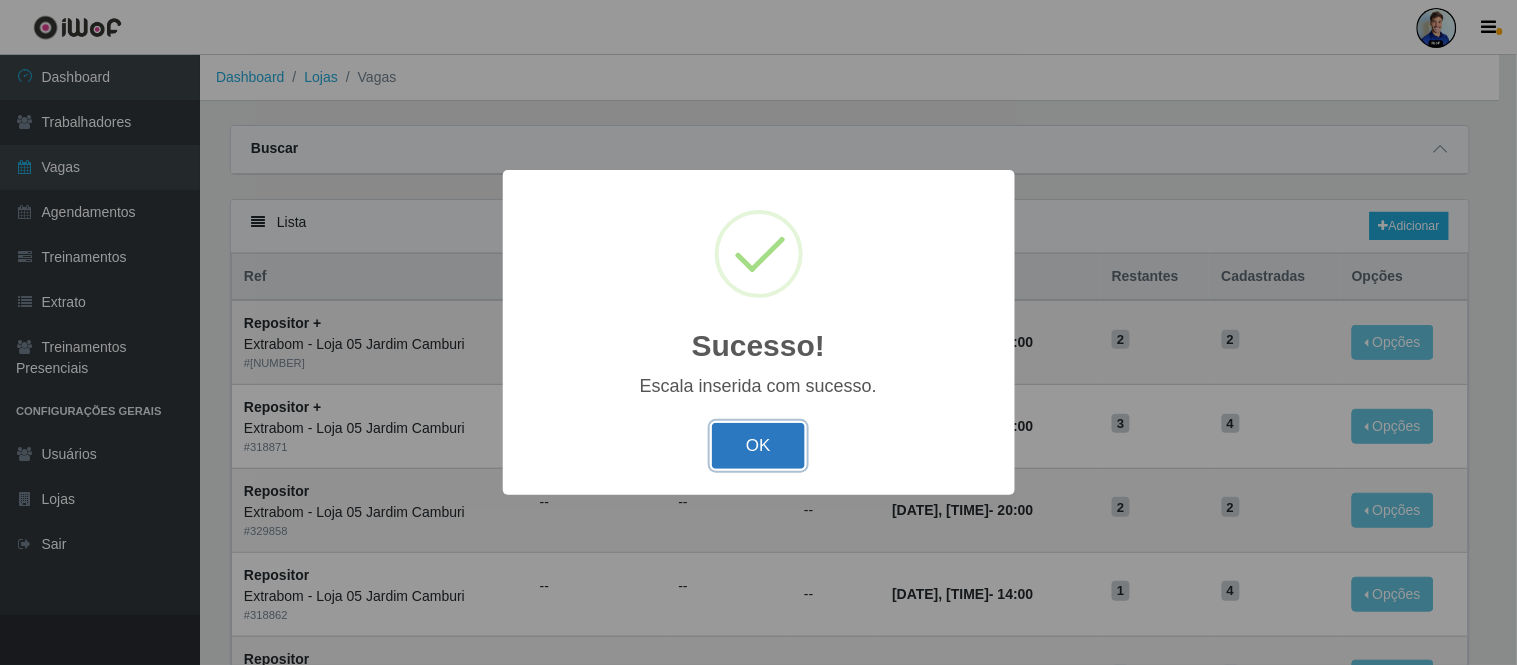 click on "OK" at bounding box center [758, 446] 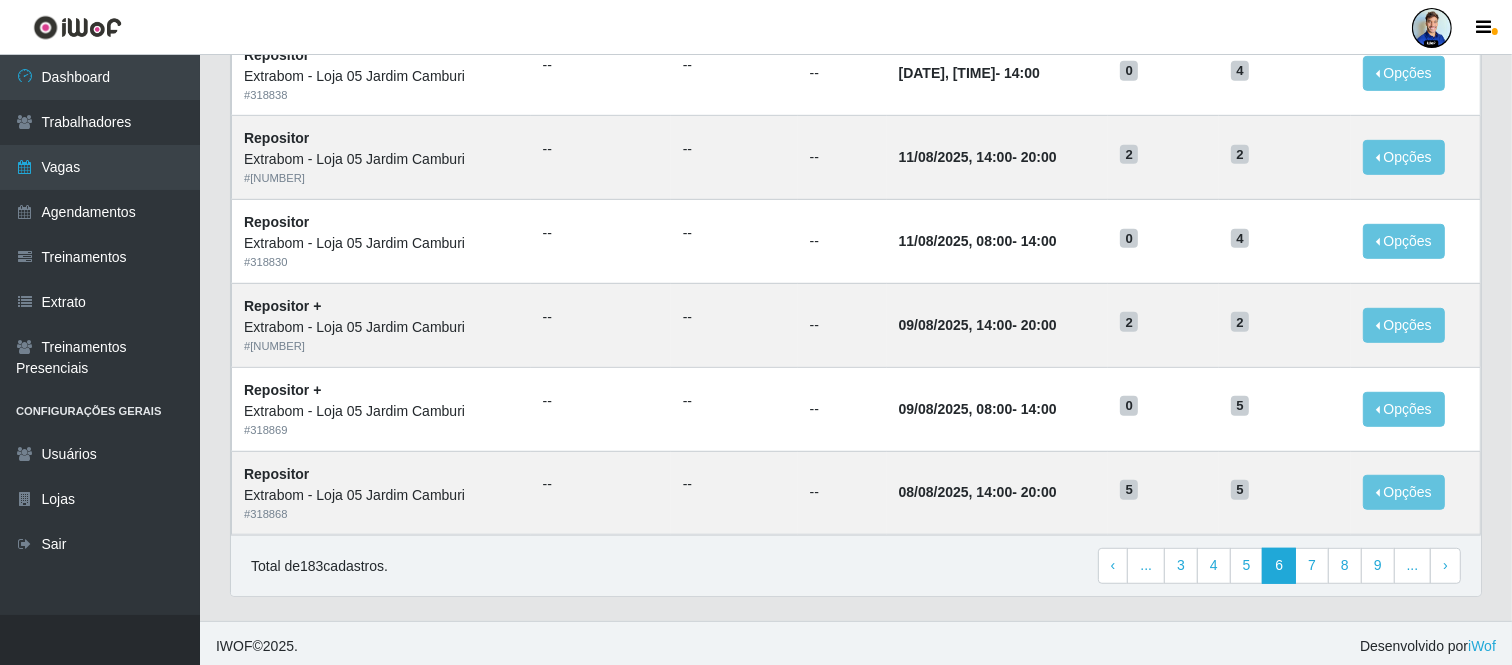 scroll, scrollTop: 1030, scrollLeft: 0, axis: vertical 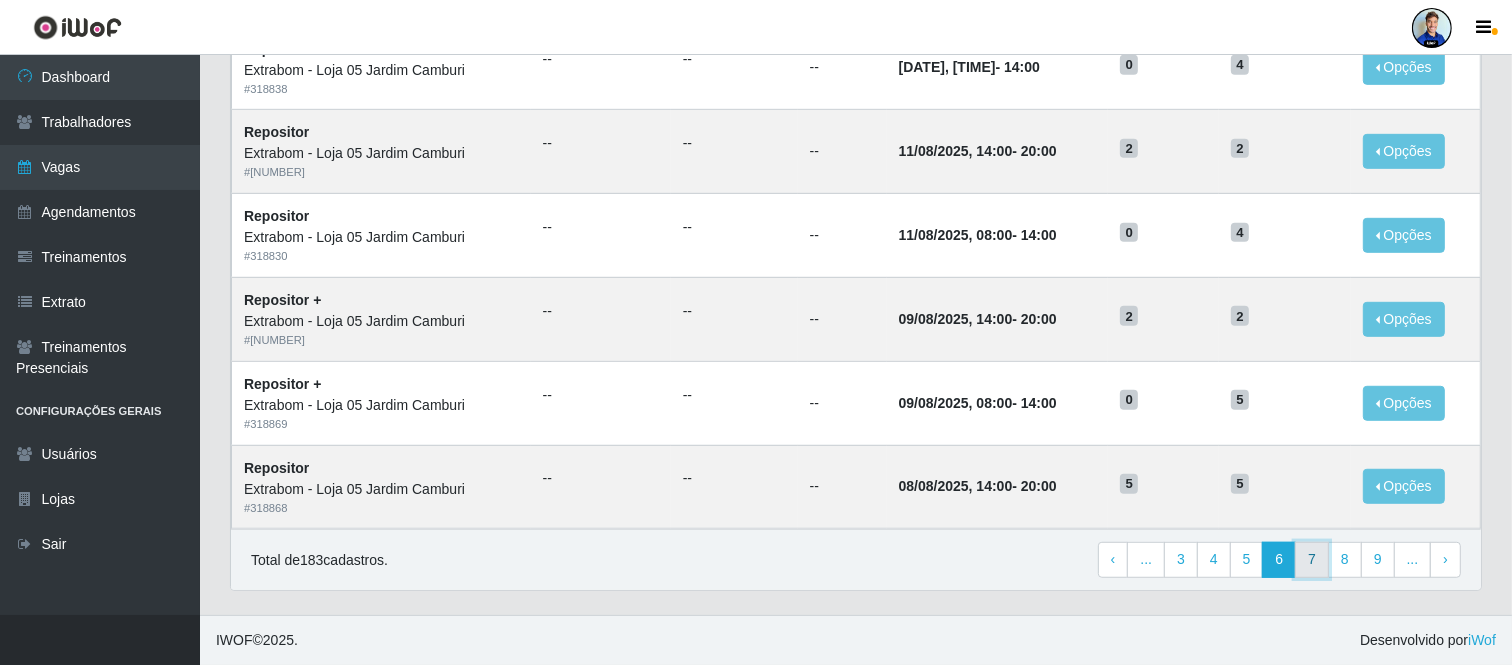 click on "7" at bounding box center [1312, 560] 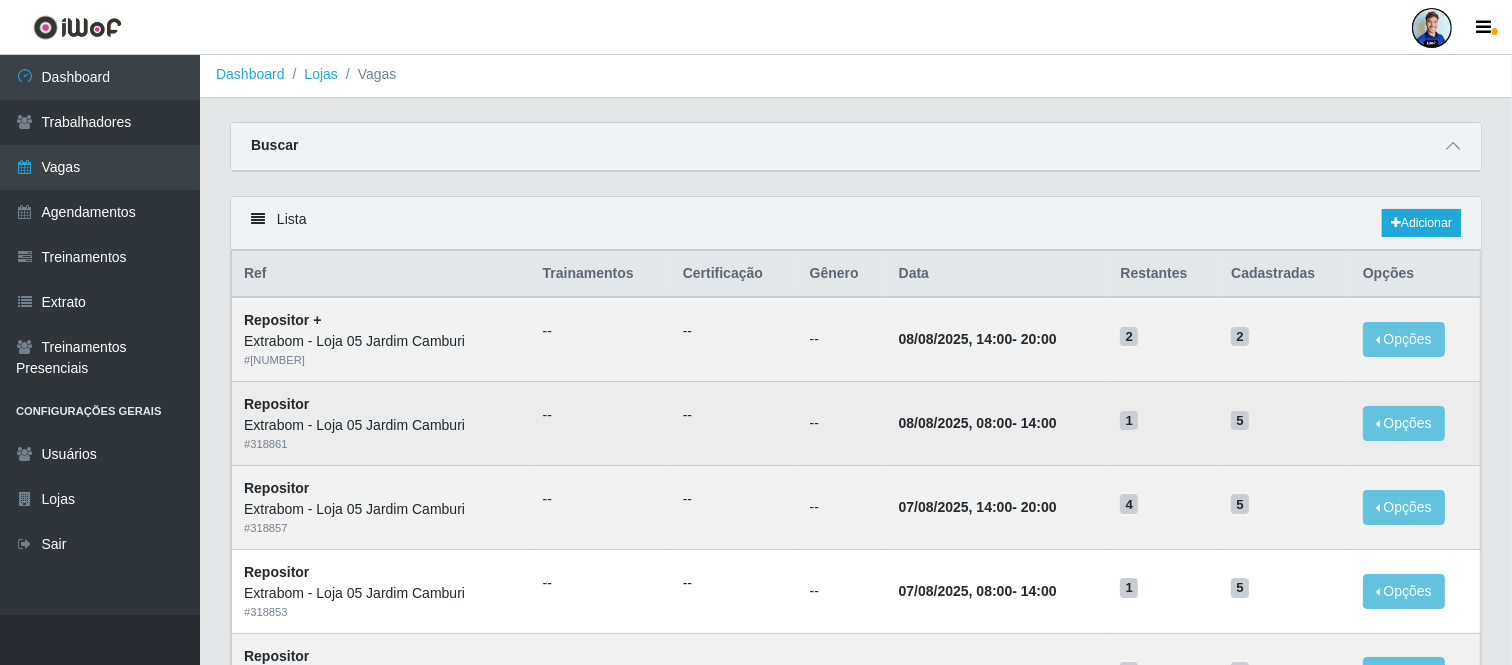 scroll, scrollTop: 0, scrollLeft: 0, axis: both 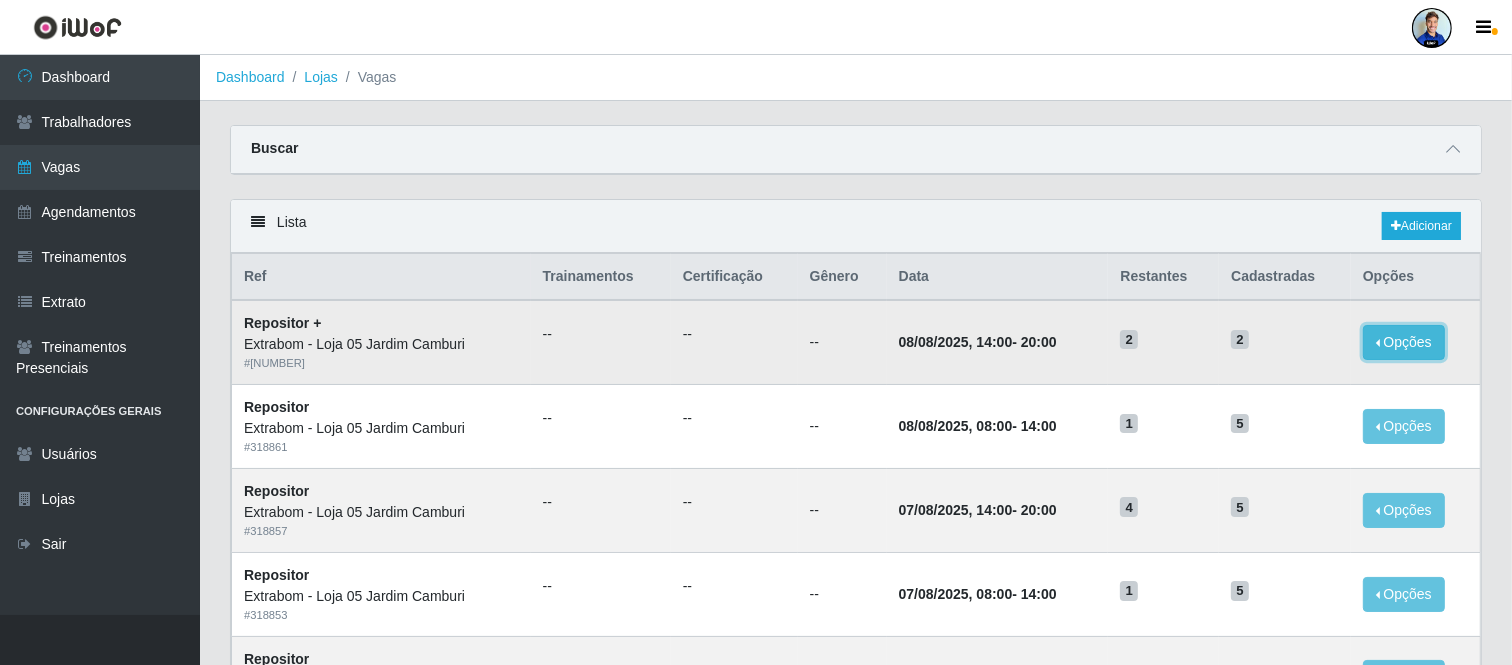 click on "Opções" at bounding box center (1404, 342) 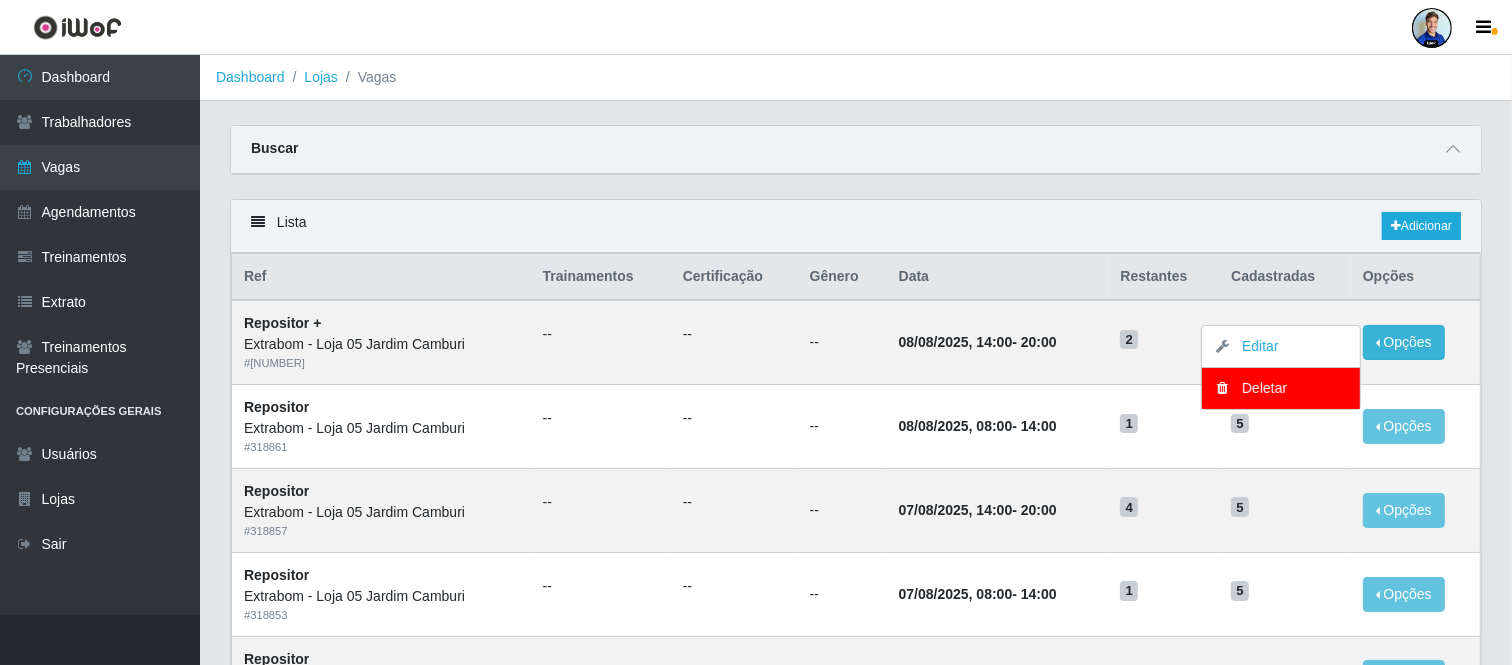 click on "Lista Adicionar Ref Trainamentos Certificação Gênero Data Restantes Cadastradas Opções Repositor + Extrabom - Loja 05 Jardim Camburi # [NUMBER] -- -- -- [DATE], [TIME] - [TIME] 2 2 Opções Editar Deletar Repositor Extrabom - Loja 05 Jardim Camburi # [NUMBER] -- -- -- [DATE], [TIME] - [TIME] 1 5 Opções Editar Repositor Extrabom - Loja 05 Jardim Camburi # [NUMBER] -- -- -- [DATE], [TIME] - [TIME] 4 5 Opções Editar Repositor Extrabom - Loja 05 Jardim Camburi # [NUMBER] -- -- -- [DATE], [TIME] - [TIME] 1 5 Opções Editar Repositor Extrabom - Loja 05 Jardim Camburi # [NUMBER] -- -- -- [DATE], [TIME] - [TIME] 0 5 Opções Editar Repositor Extrabom - Loja 05 Jardim Camburi # [NUMBER] -- -- -- [DATE], [TIME] - [TIME] 0 5 Opções Editar Repositor Extrabom - Loja 05 Jardim Camburi # [NUMBER] -- -- -- [DATE], [TIME] - [TIME] 0 5 Opções Editar Repositor # --" at bounding box center (856, 921) 